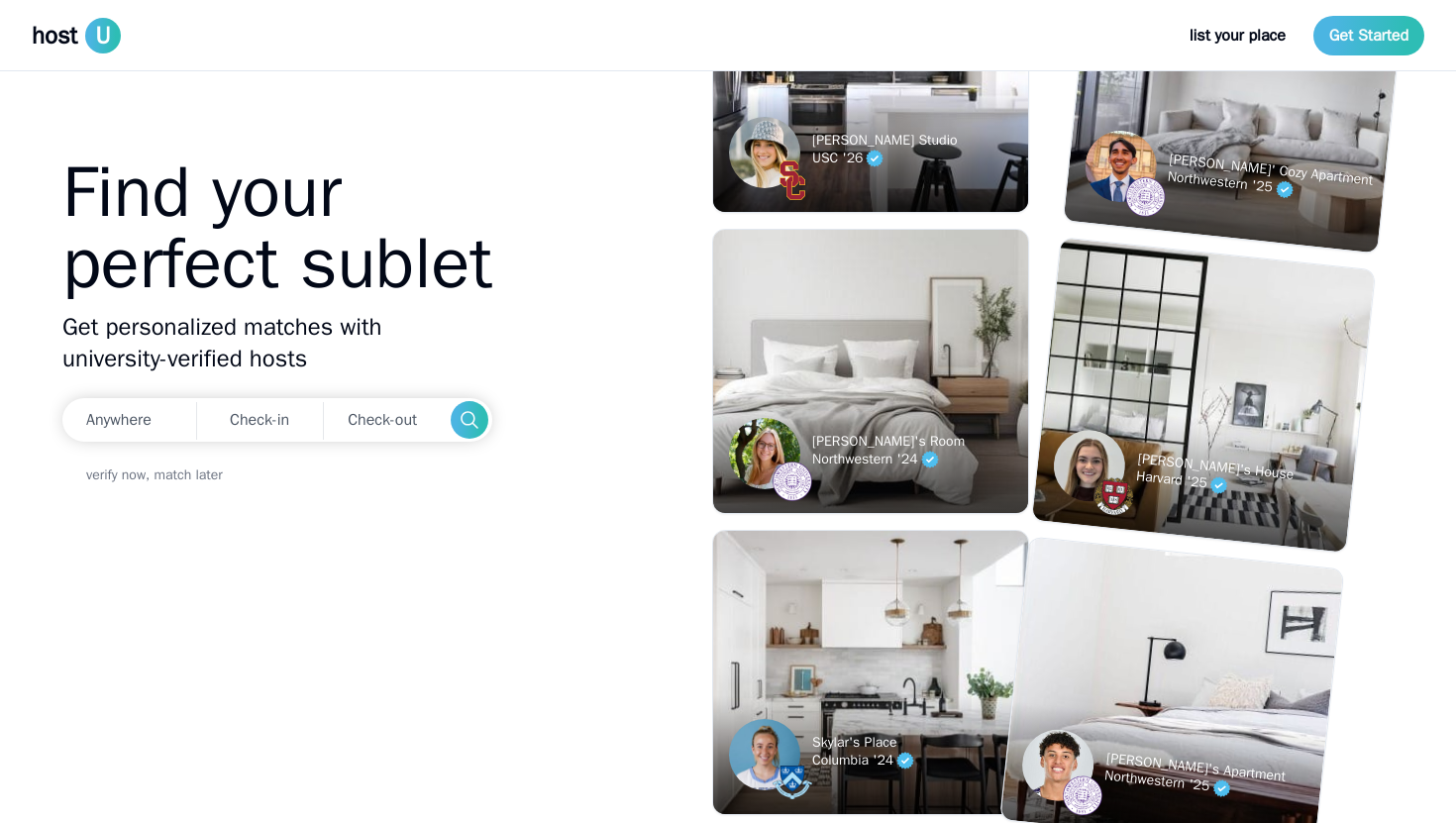 scroll, scrollTop: 0, scrollLeft: 0, axis: both 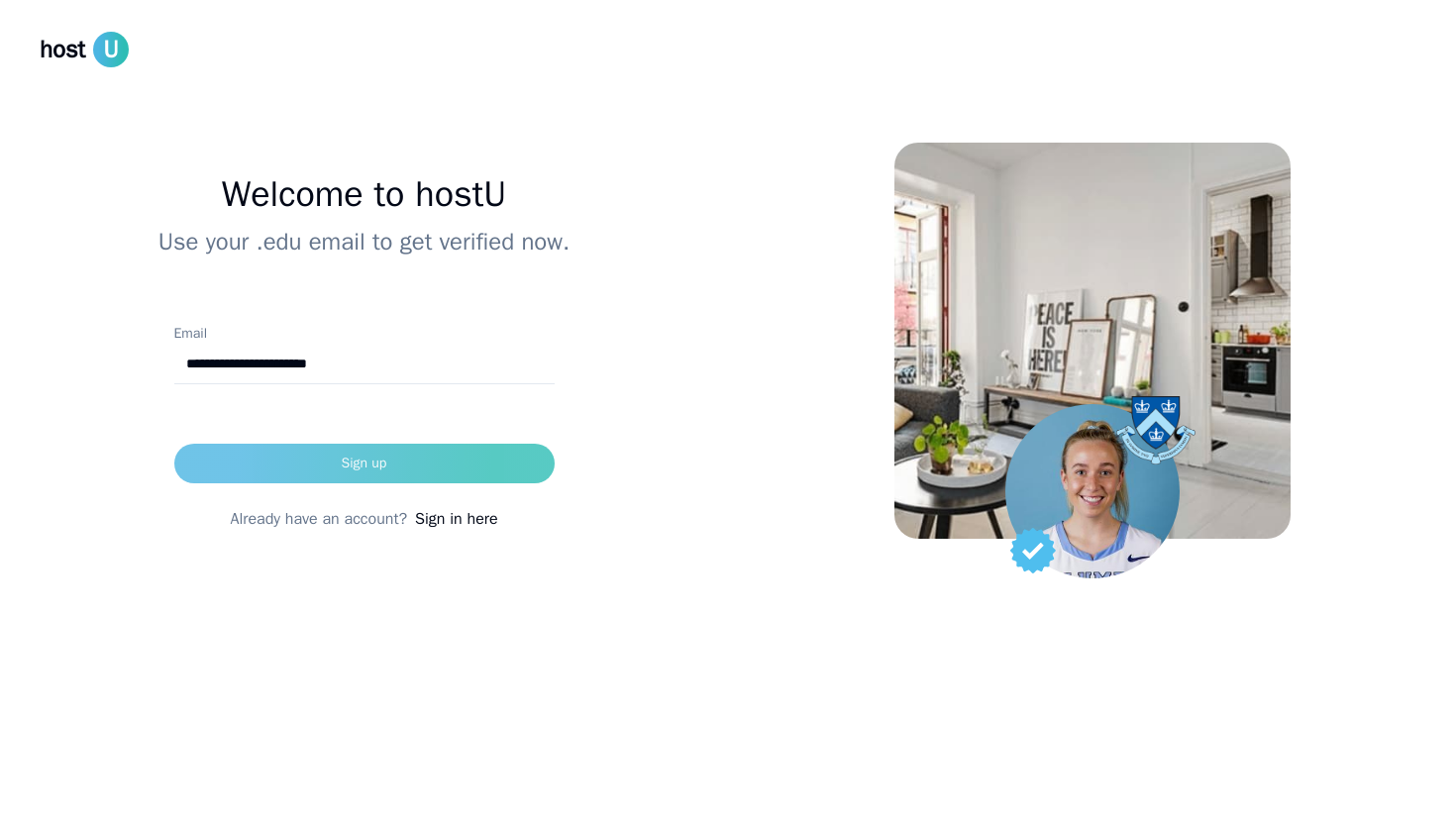 click on "Sign up" at bounding box center (364, 463) 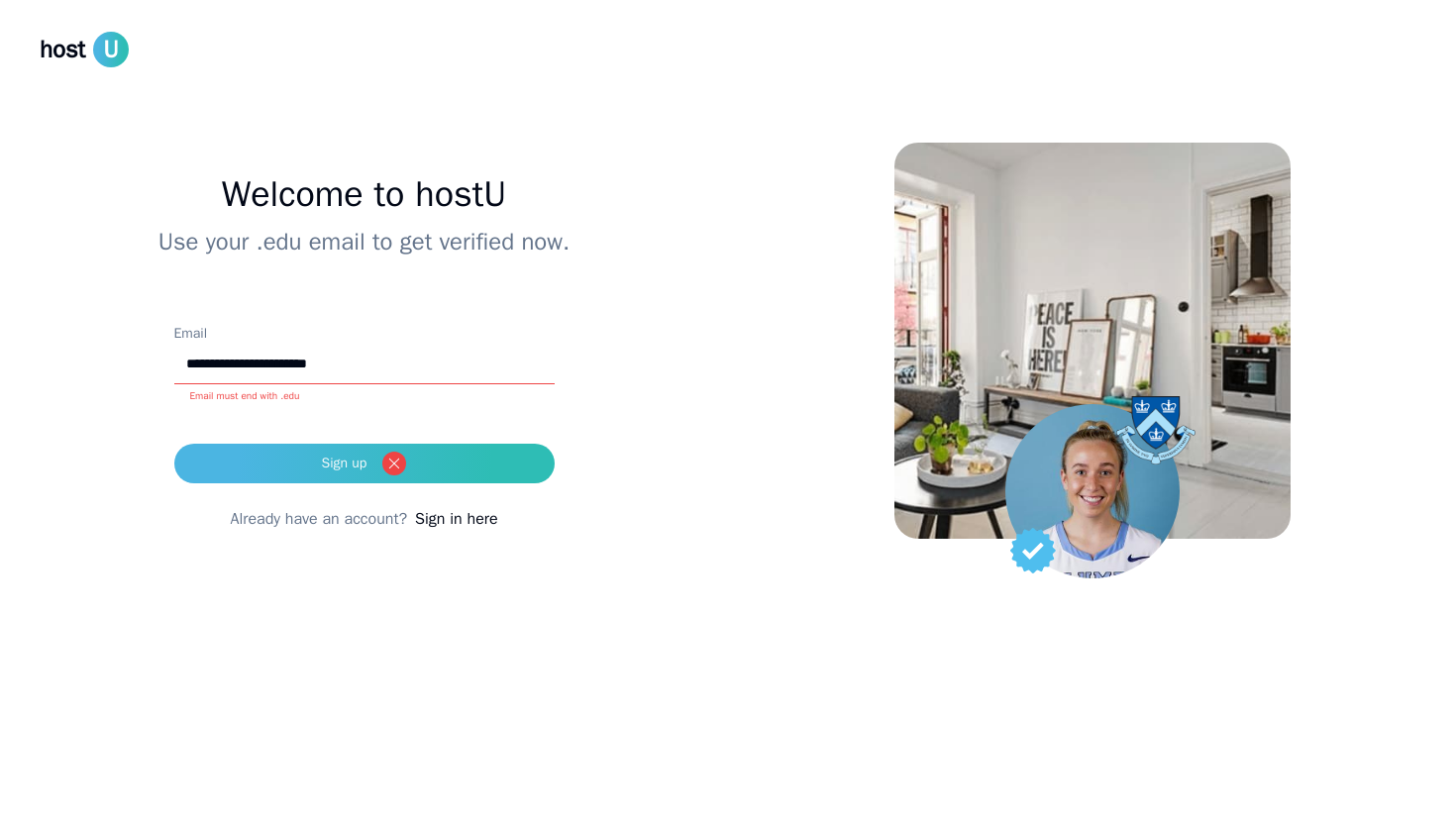drag, startPoint x: 343, startPoint y: 365, endPoint x: 68, endPoint y: 354, distance: 275.2199 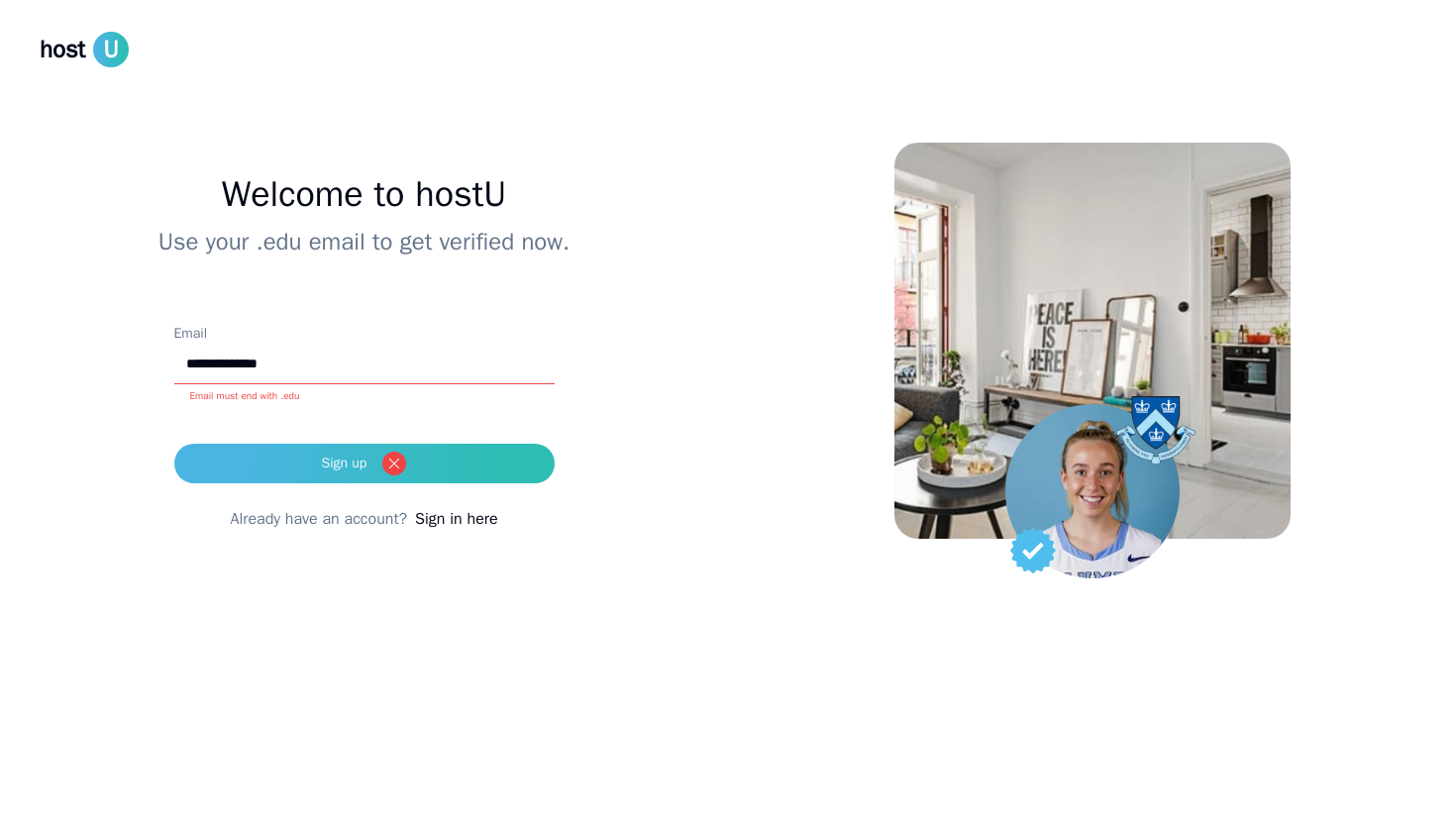 type on "**********" 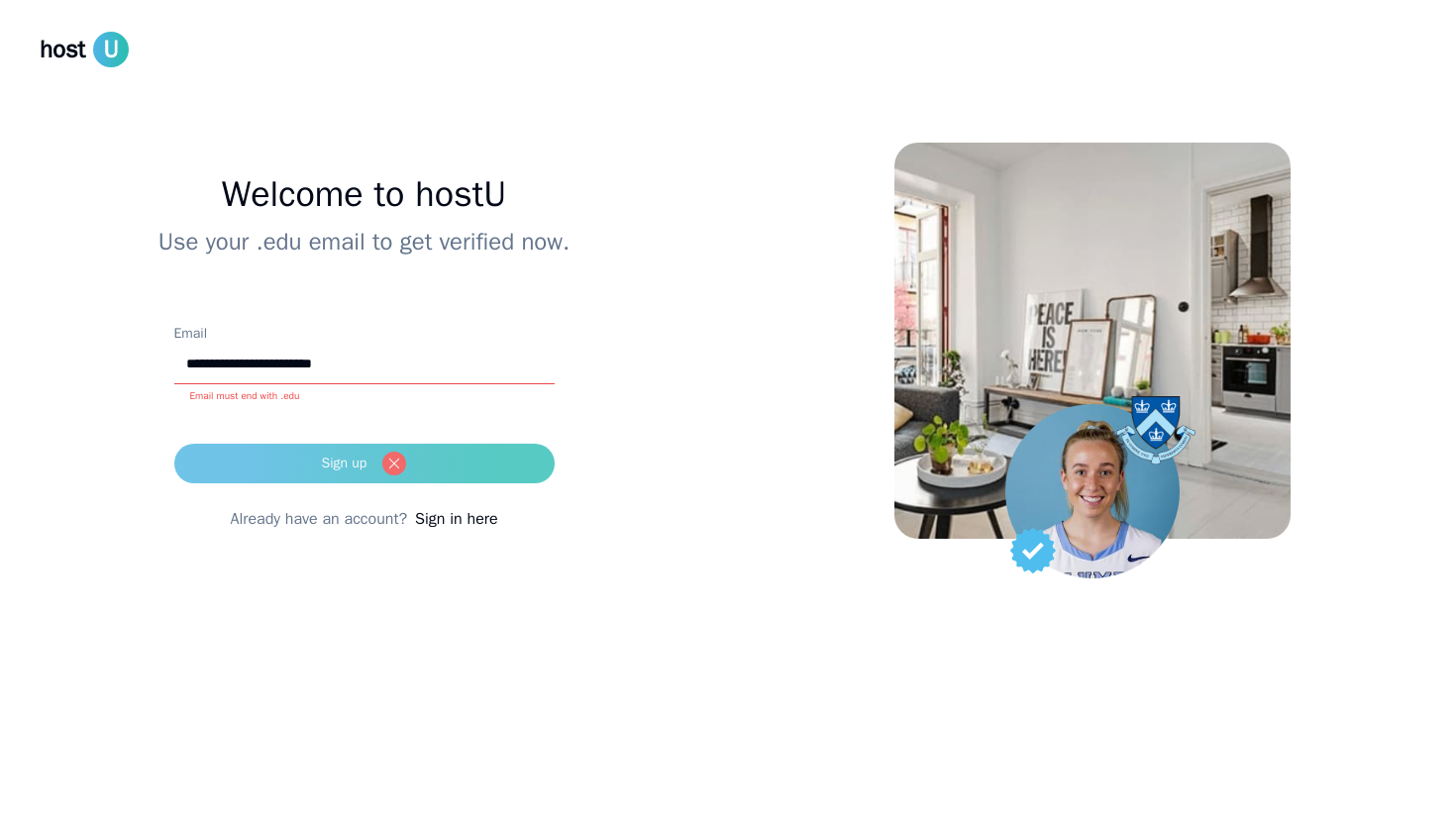 click on "Sign up" at bounding box center (364, 463) 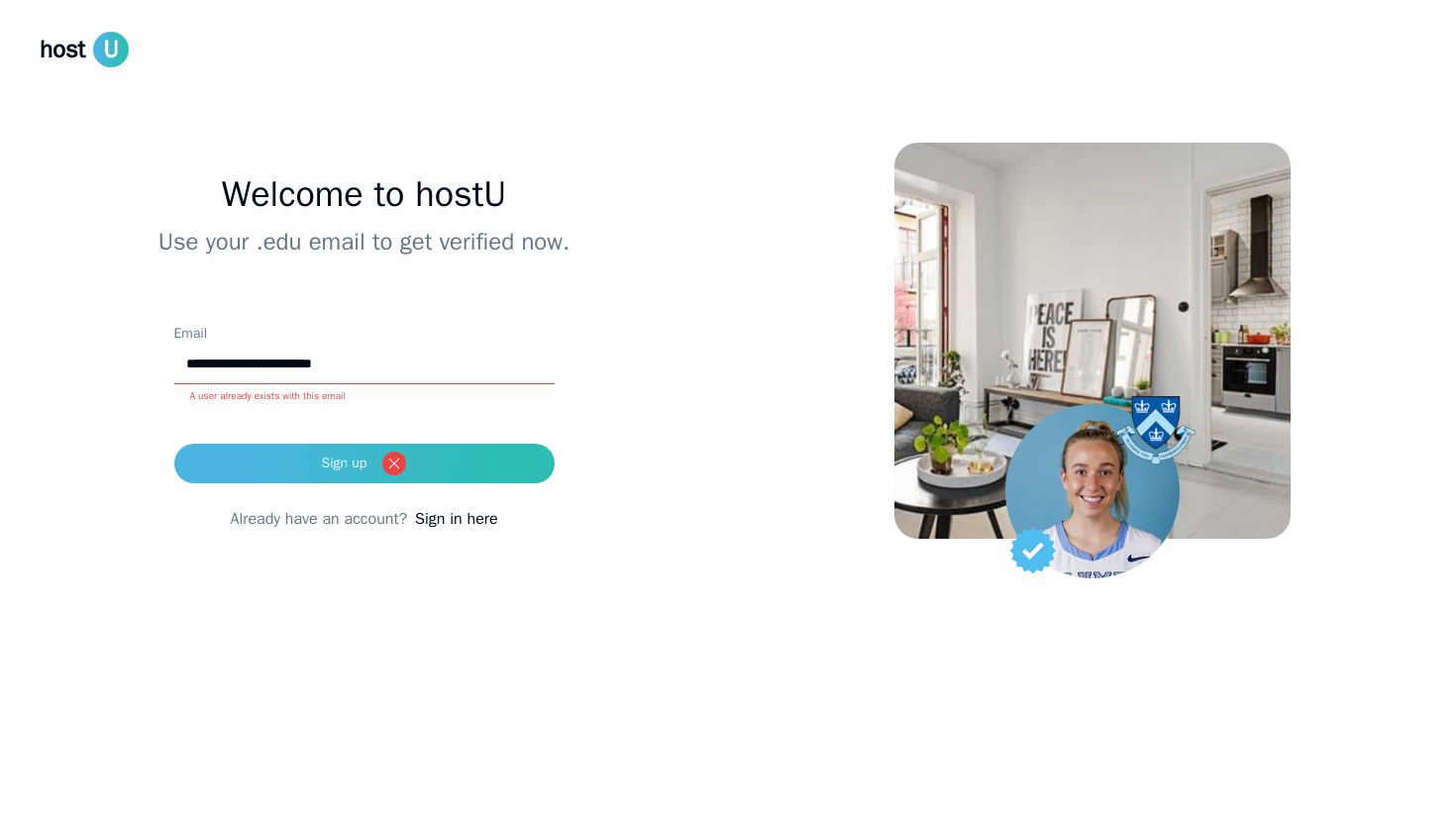 click on "Sign in here" at bounding box center (456, 519) 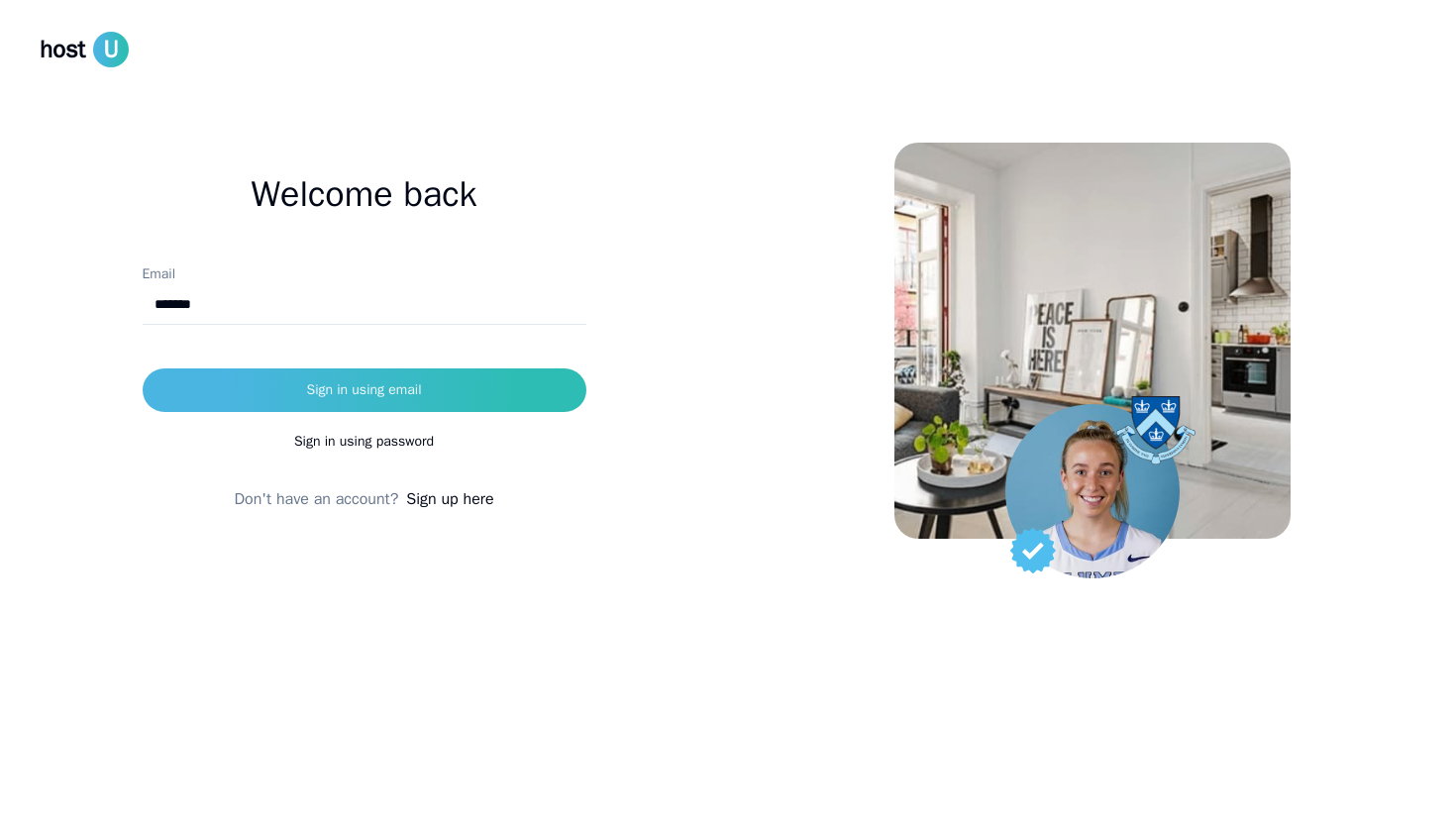 type on "**********" 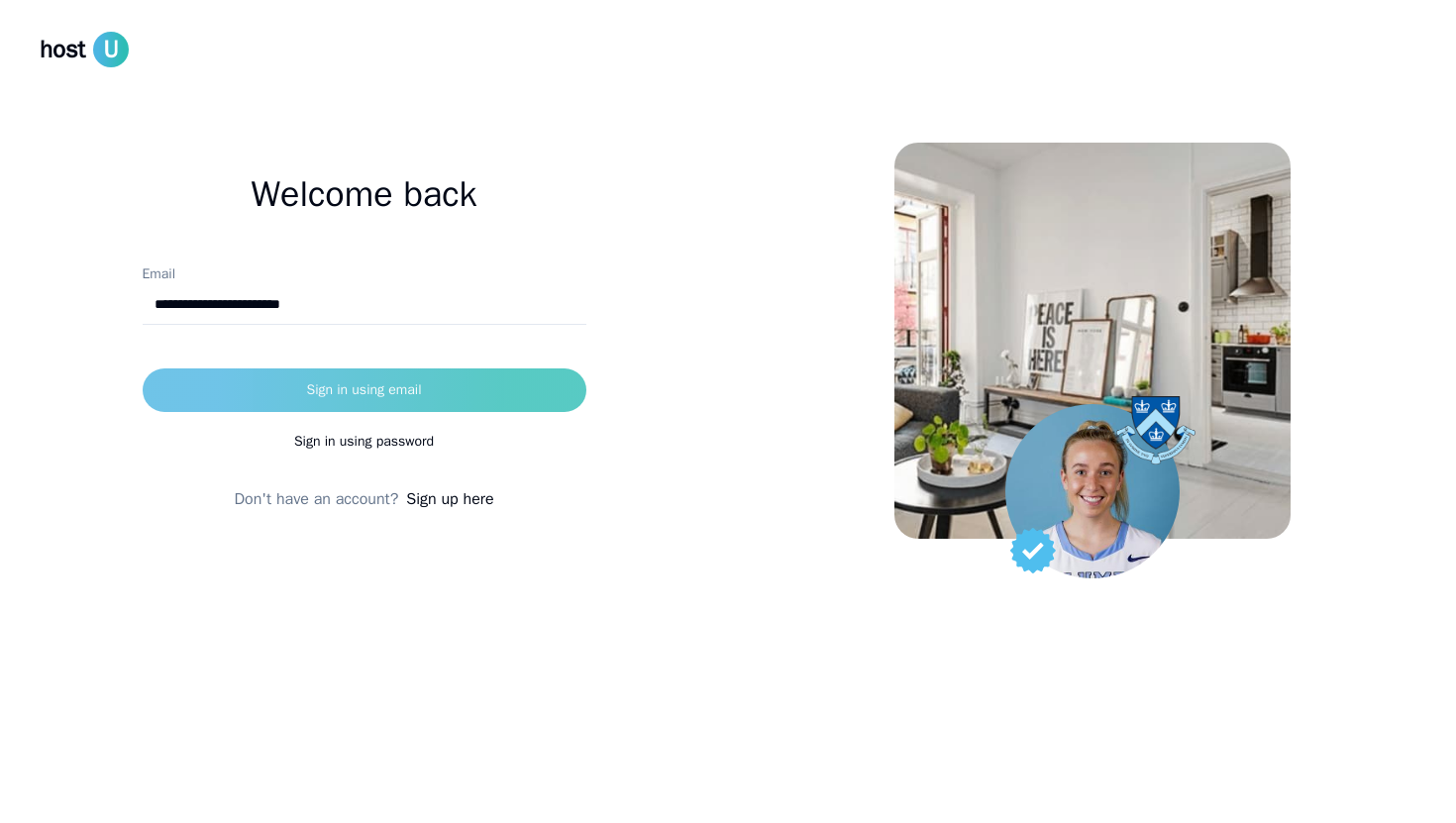 click on "Sign in using email" at bounding box center (364, 390) 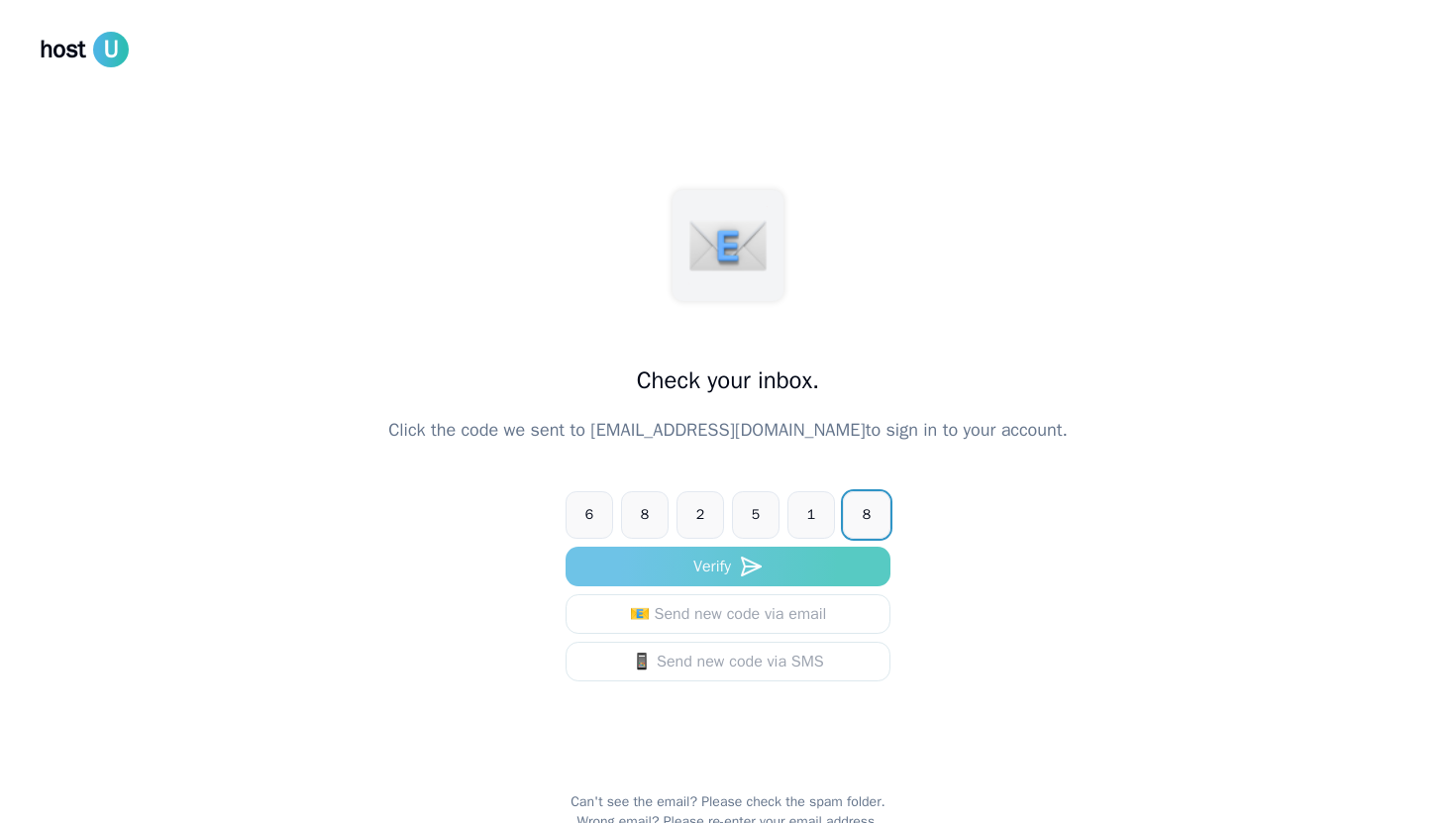 type on "******" 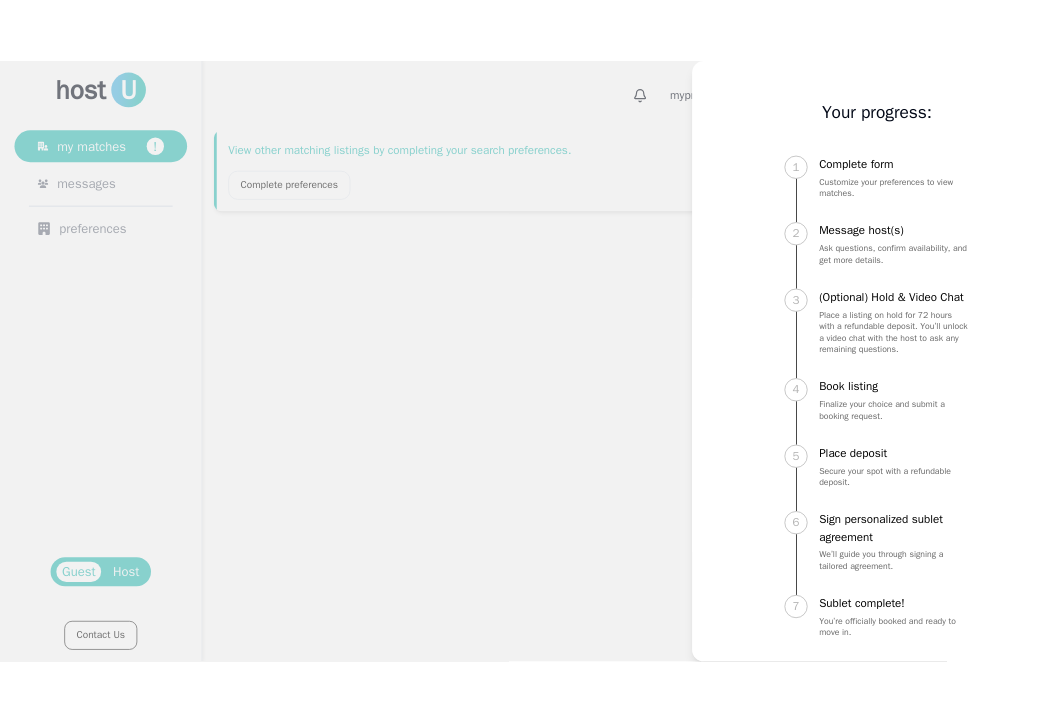 scroll, scrollTop: 0, scrollLeft: 0, axis: both 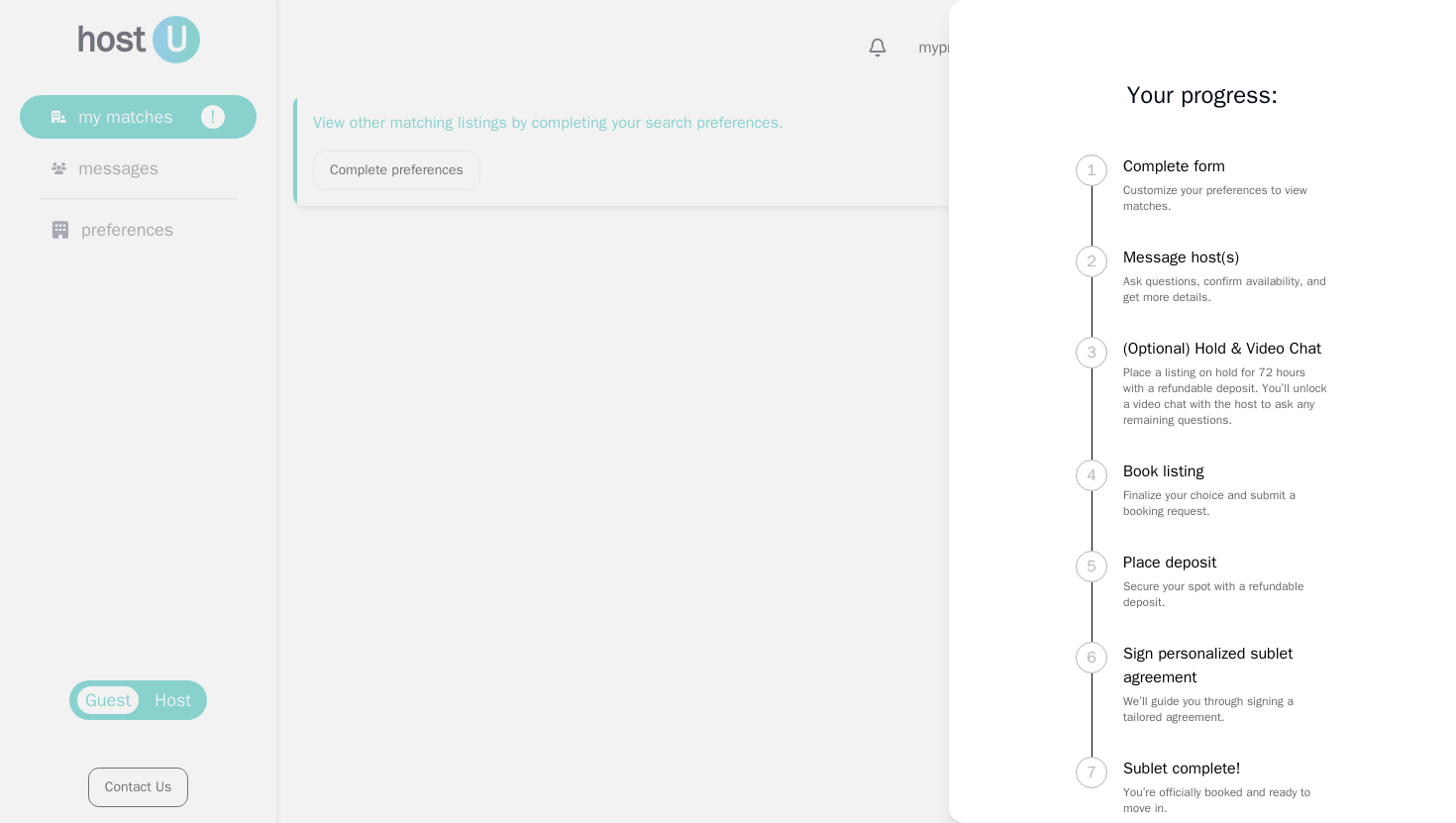 click on "1 Complete form Customize your preferences to view matches." at bounding box center (1202, 202) 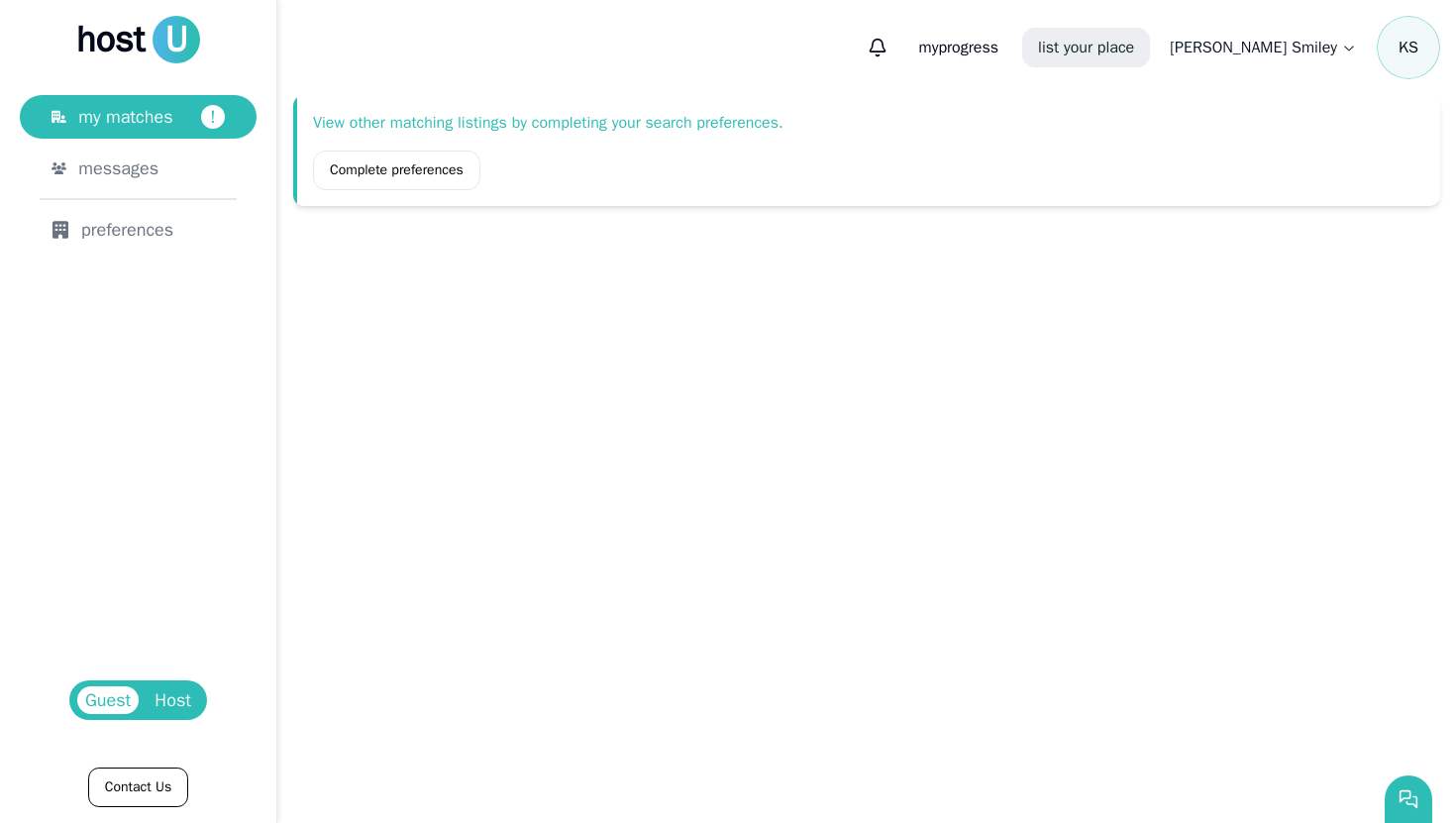 click on "list your place" at bounding box center (1086, 48) 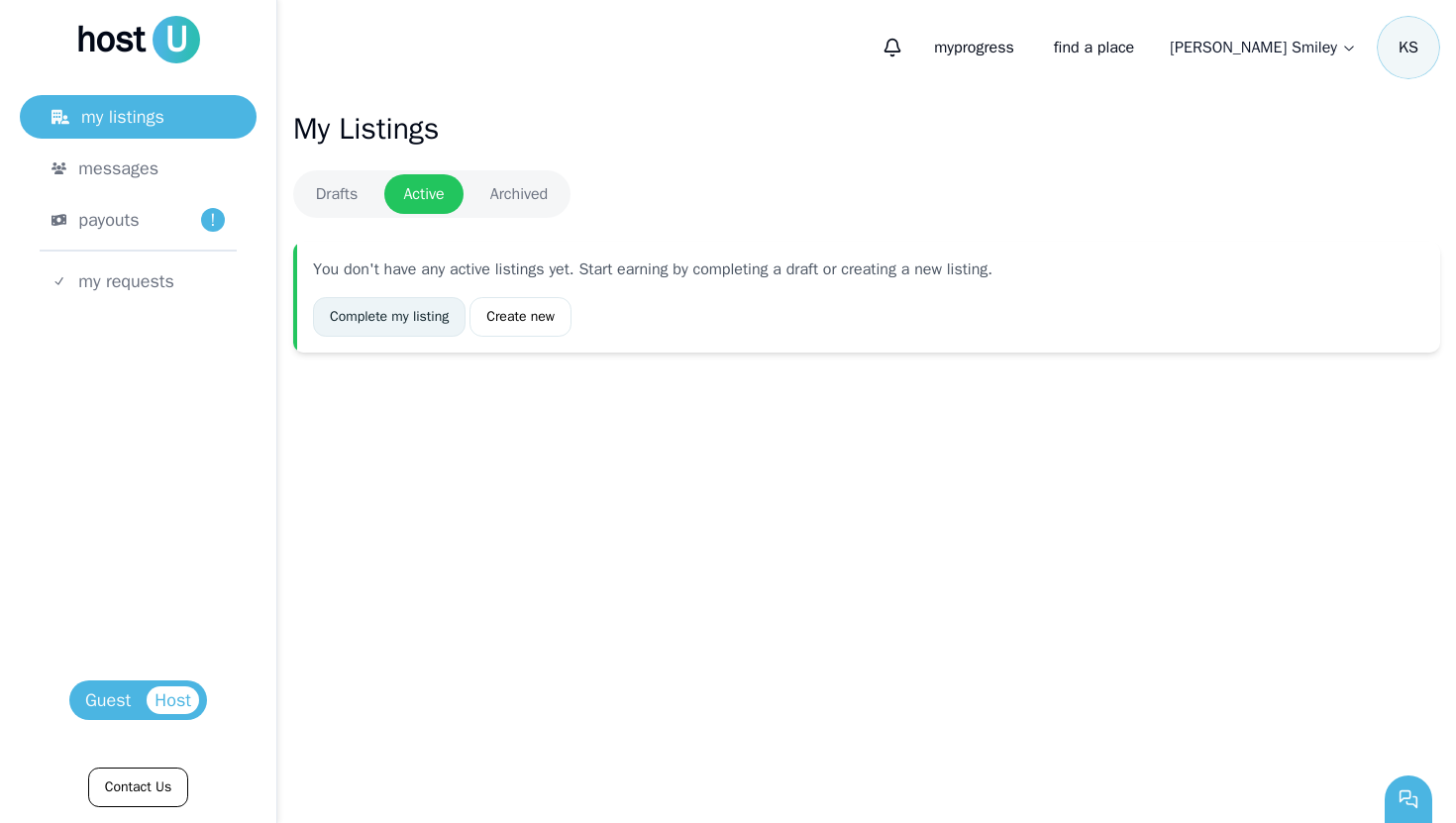 click on "Complete my listing" at bounding box center [389, 317] 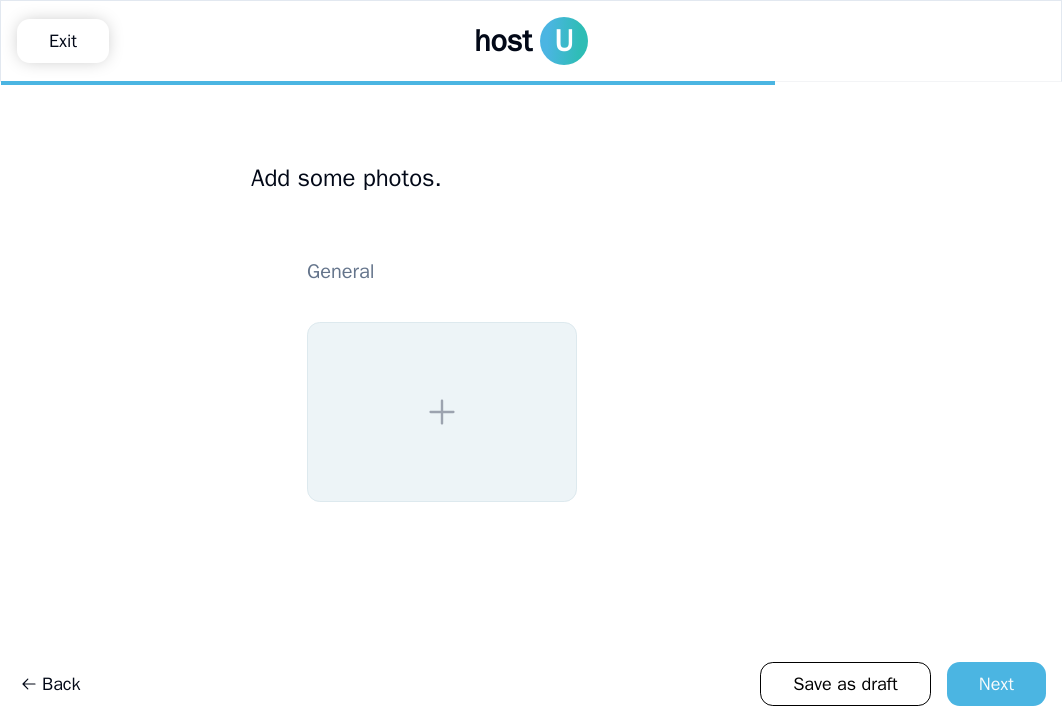 click at bounding box center [442, 412] 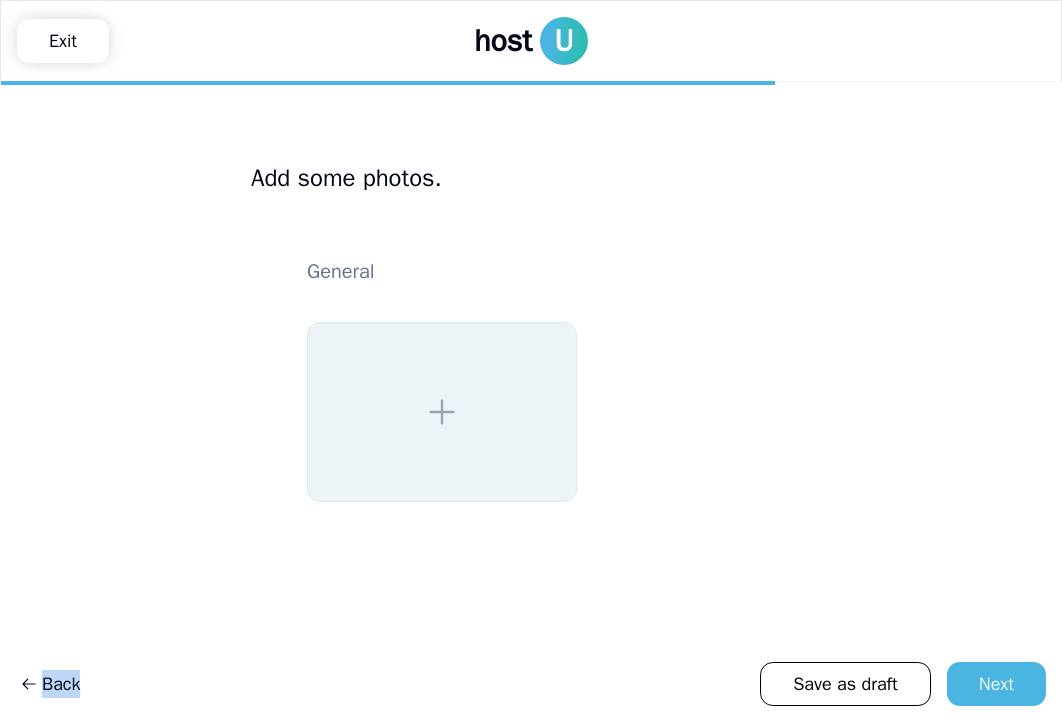 click at bounding box center [442, 412] 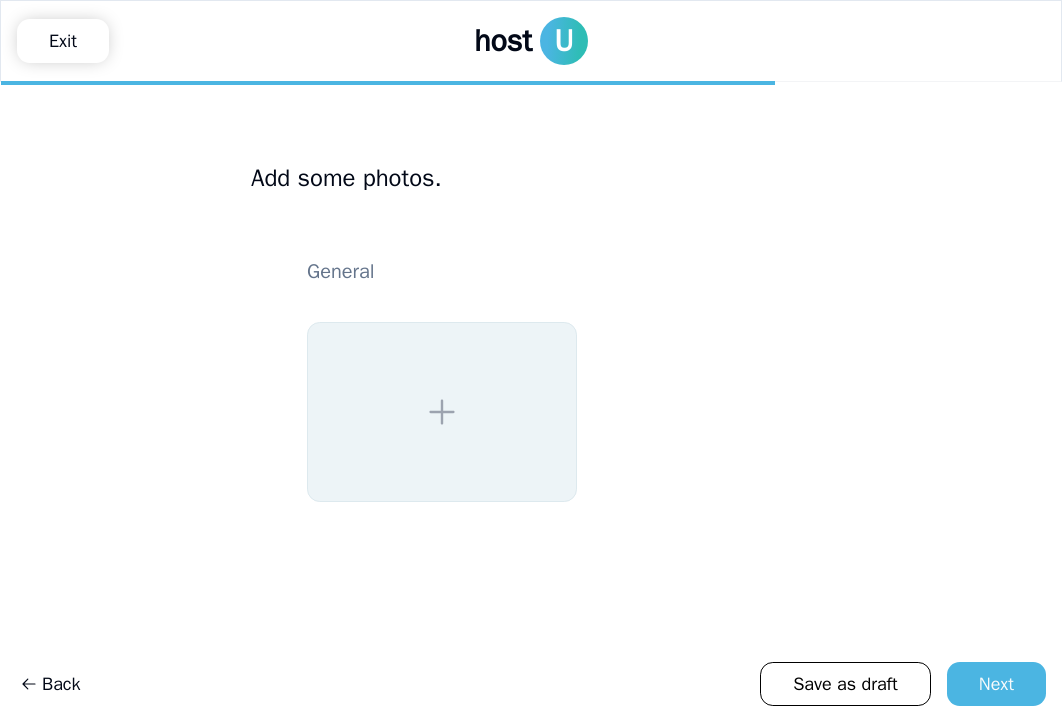 click on "Add some photos. General" at bounding box center [531, 402] 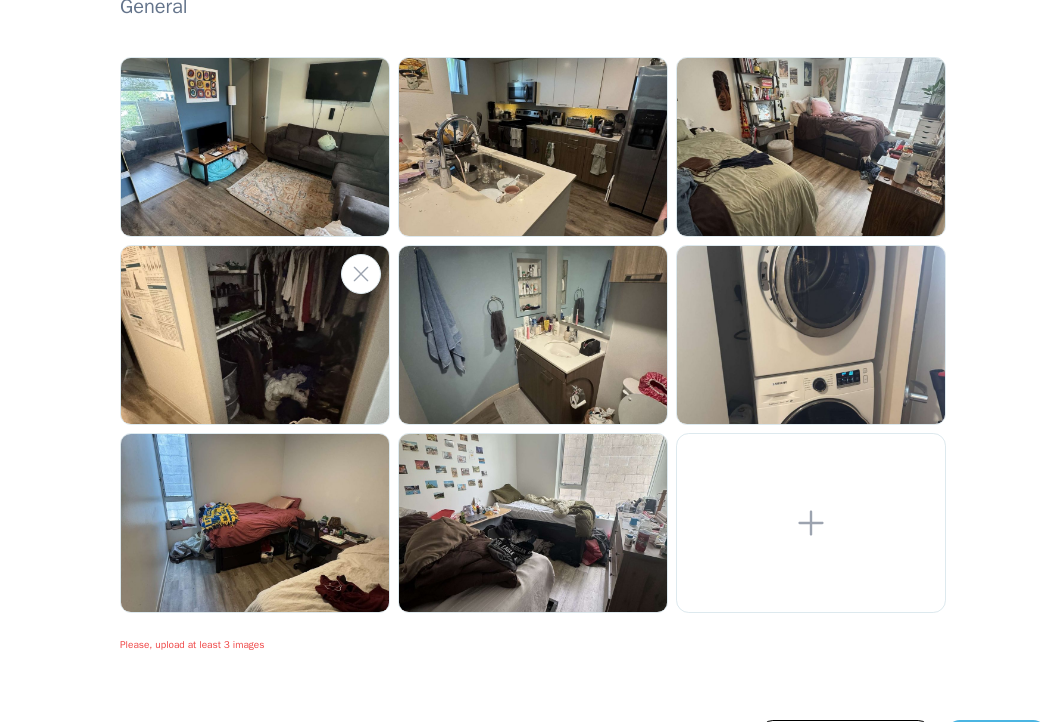 scroll, scrollTop: 323, scrollLeft: 0, axis: vertical 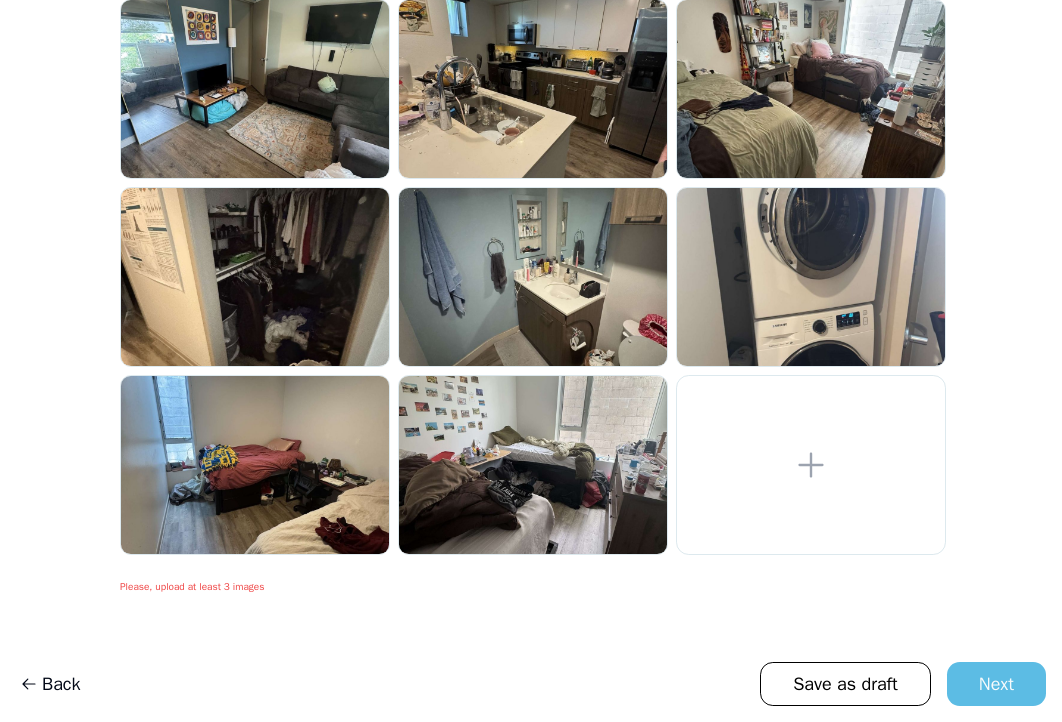 click on "Next" at bounding box center [996, 684] 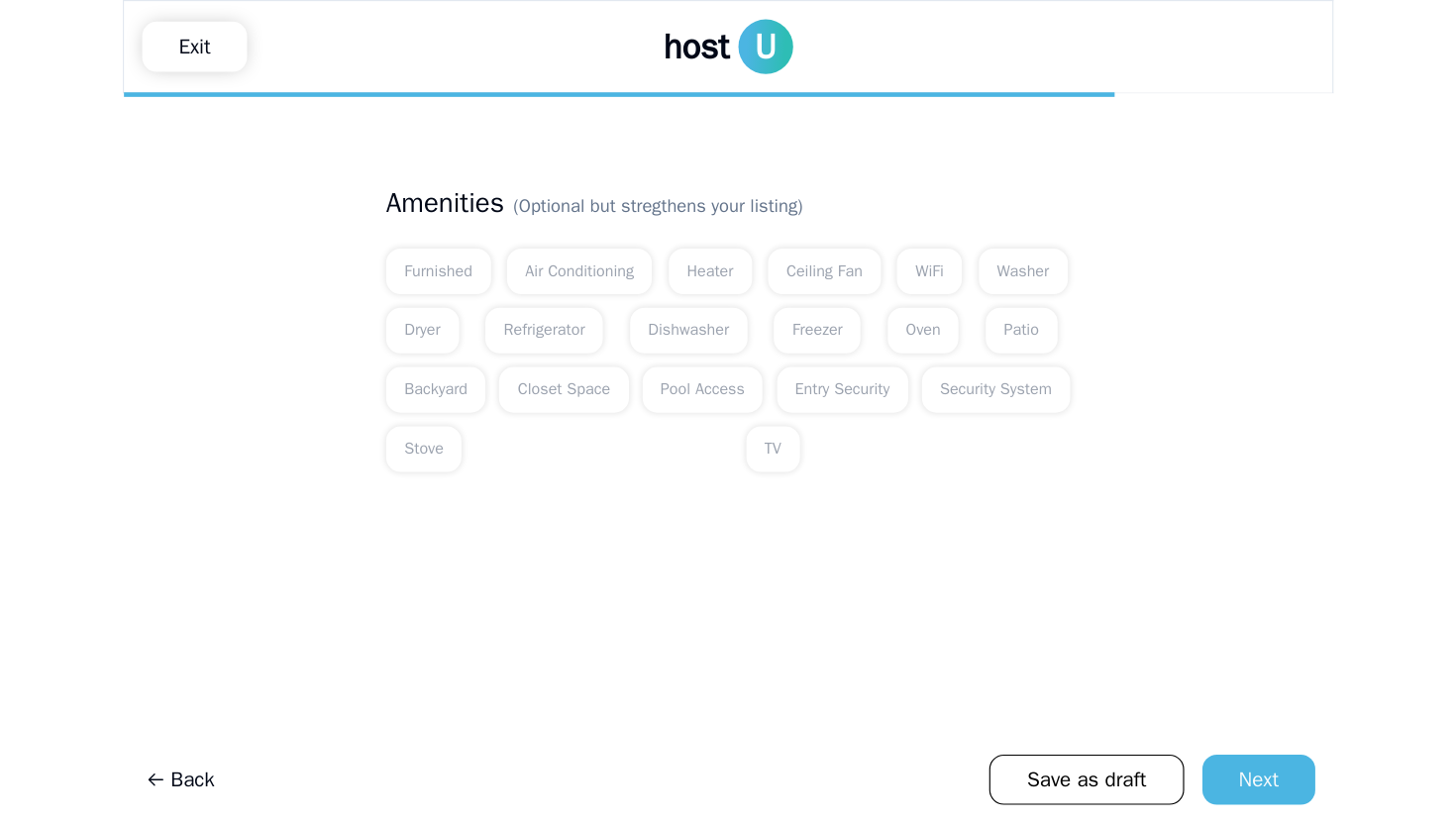 scroll, scrollTop: 0, scrollLeft: 0, axis: both 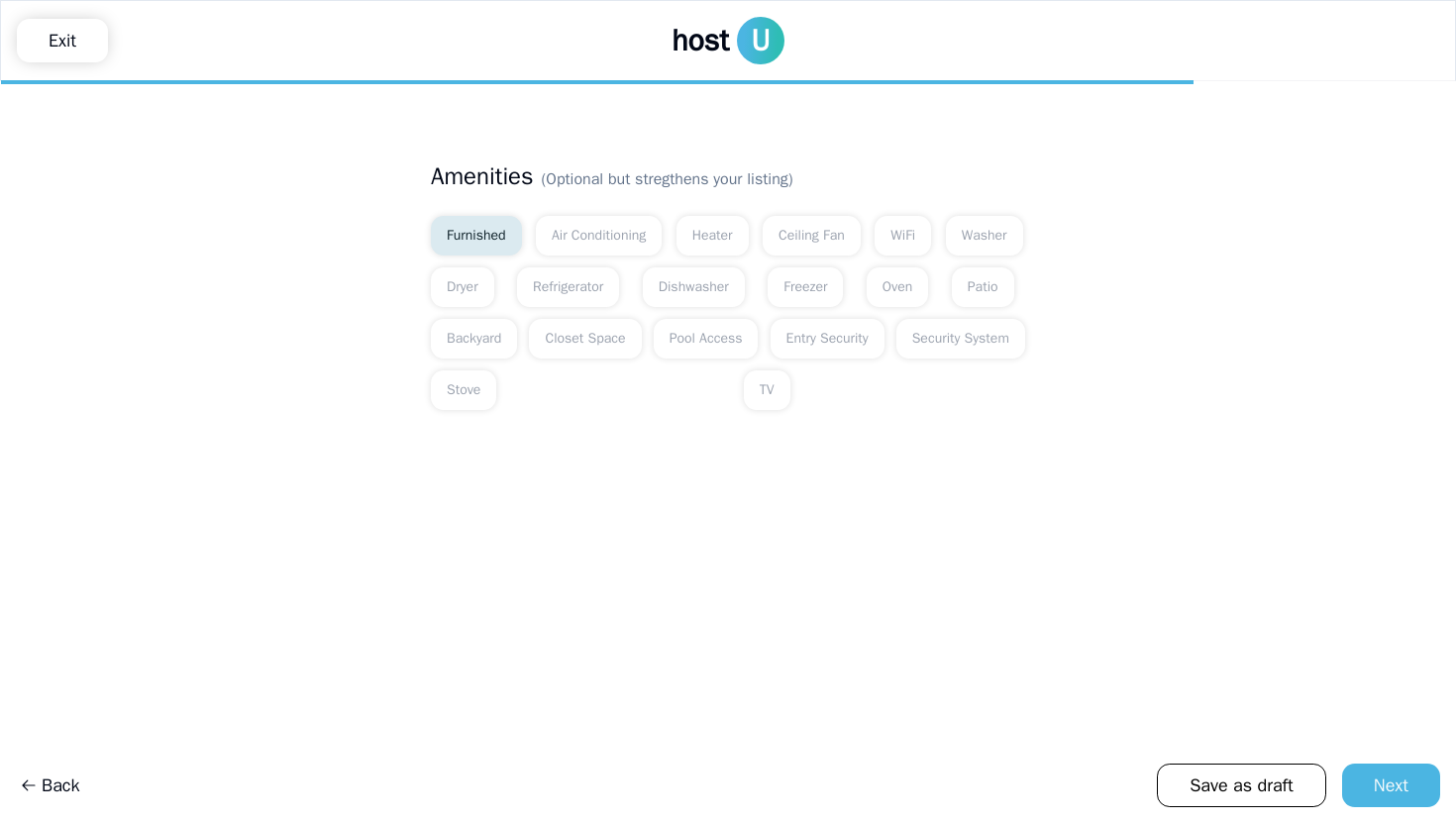 click on "Furnished" at bounding box center [476, 236] 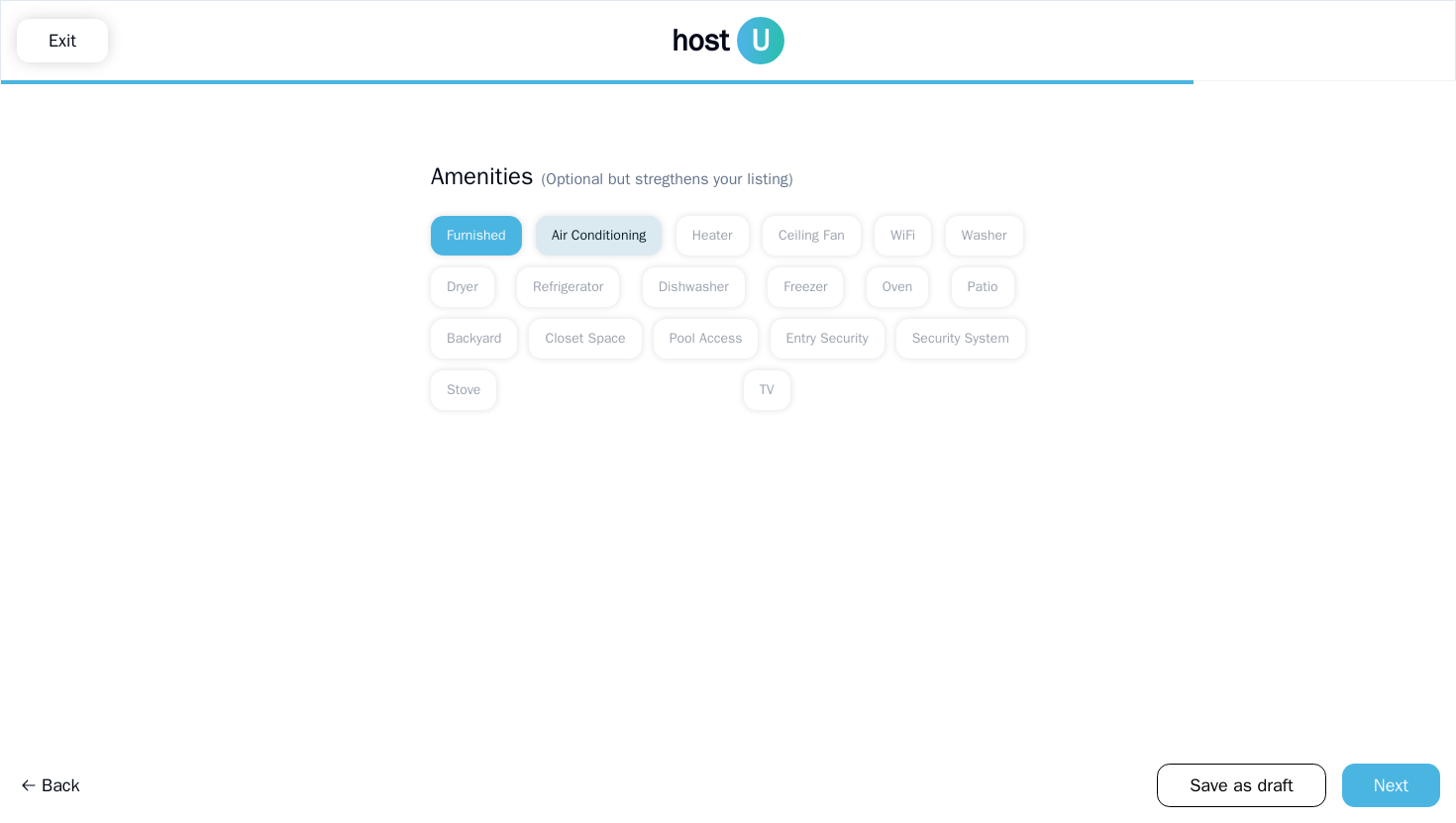 click on "Air Conditioning" at bounding box center (598, 236) 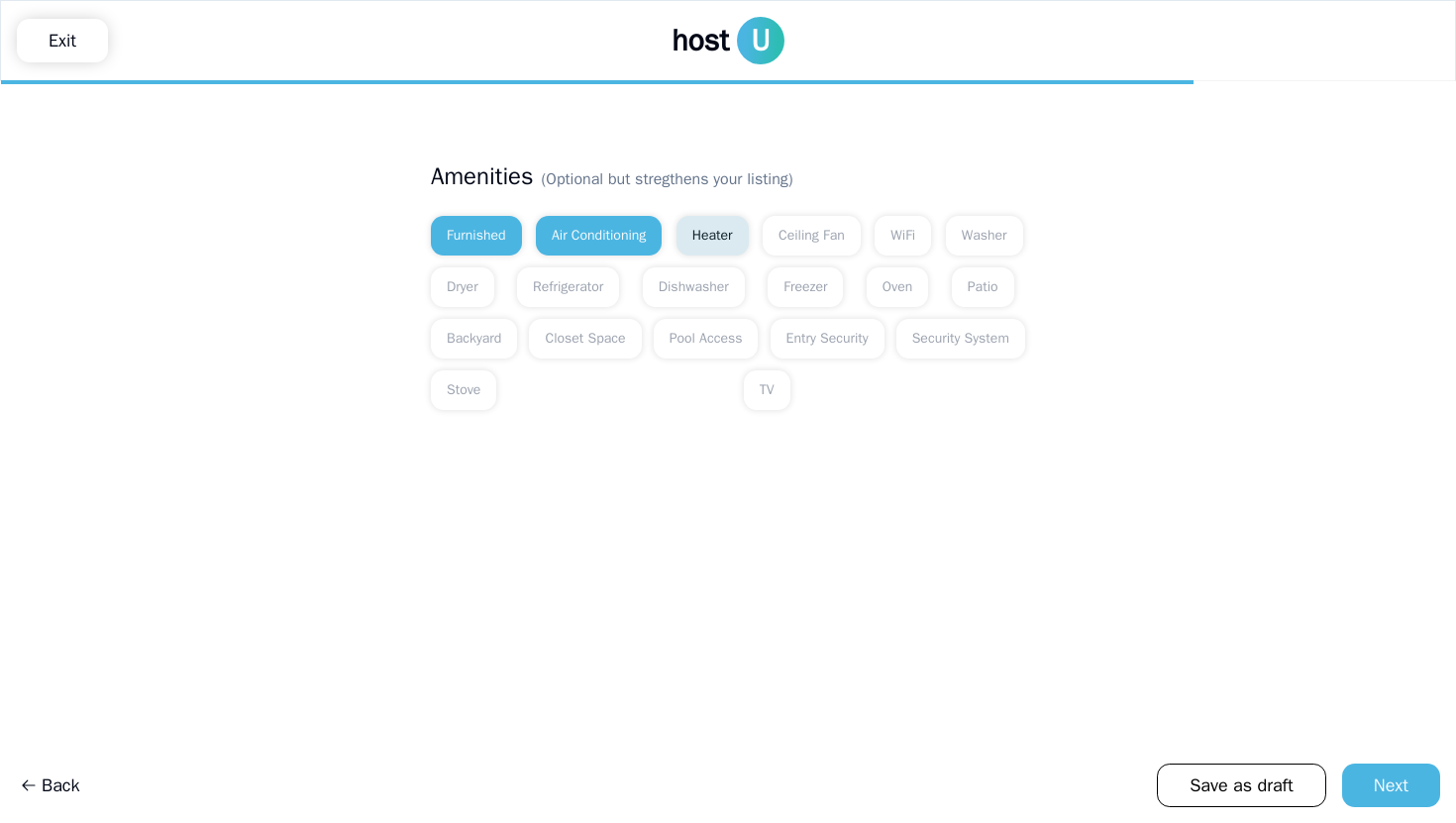 click on "Heater" at bounding box center (712, 236) 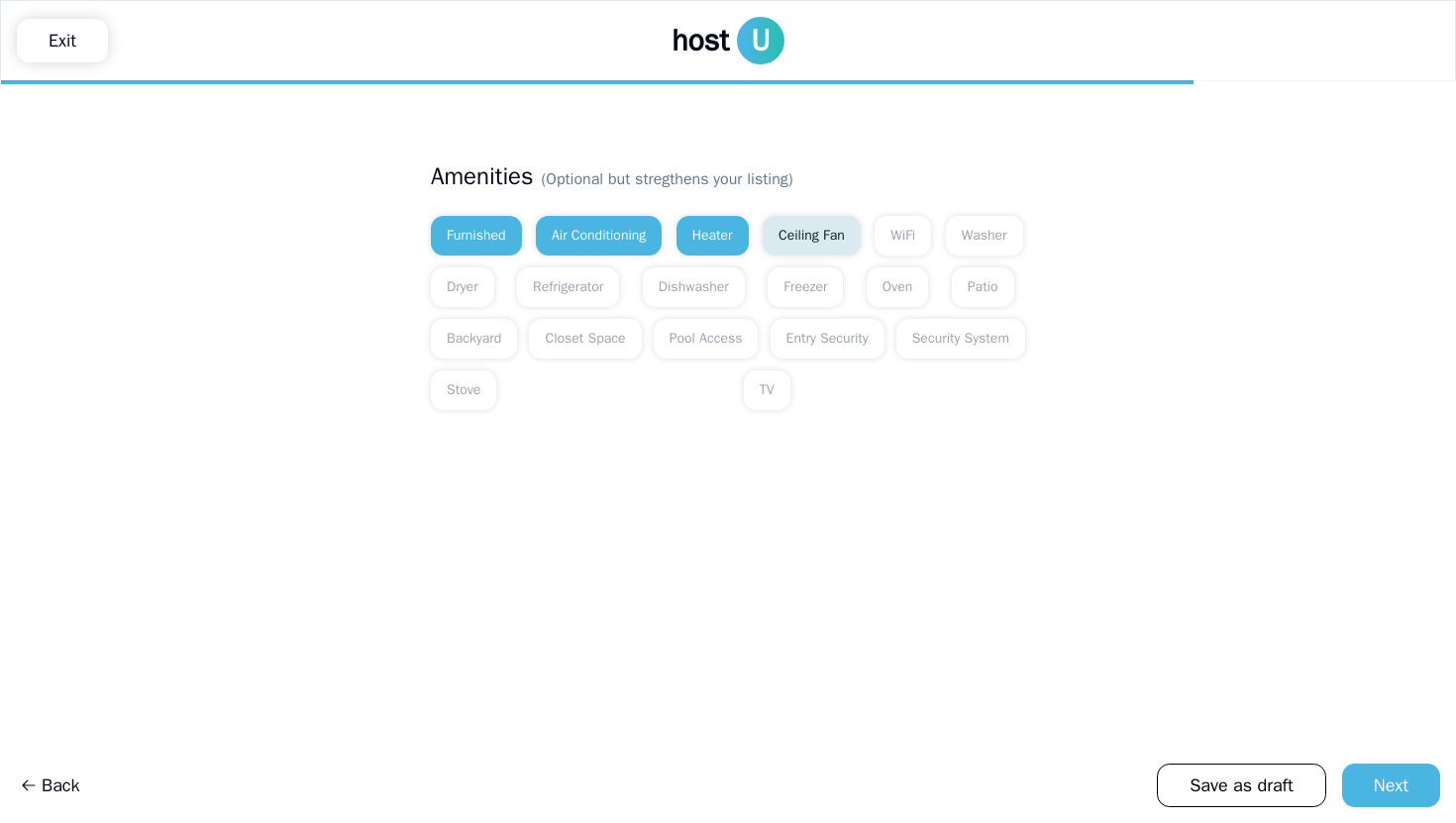 click on "Ceiling Fan" at bounding box center (811, 236) 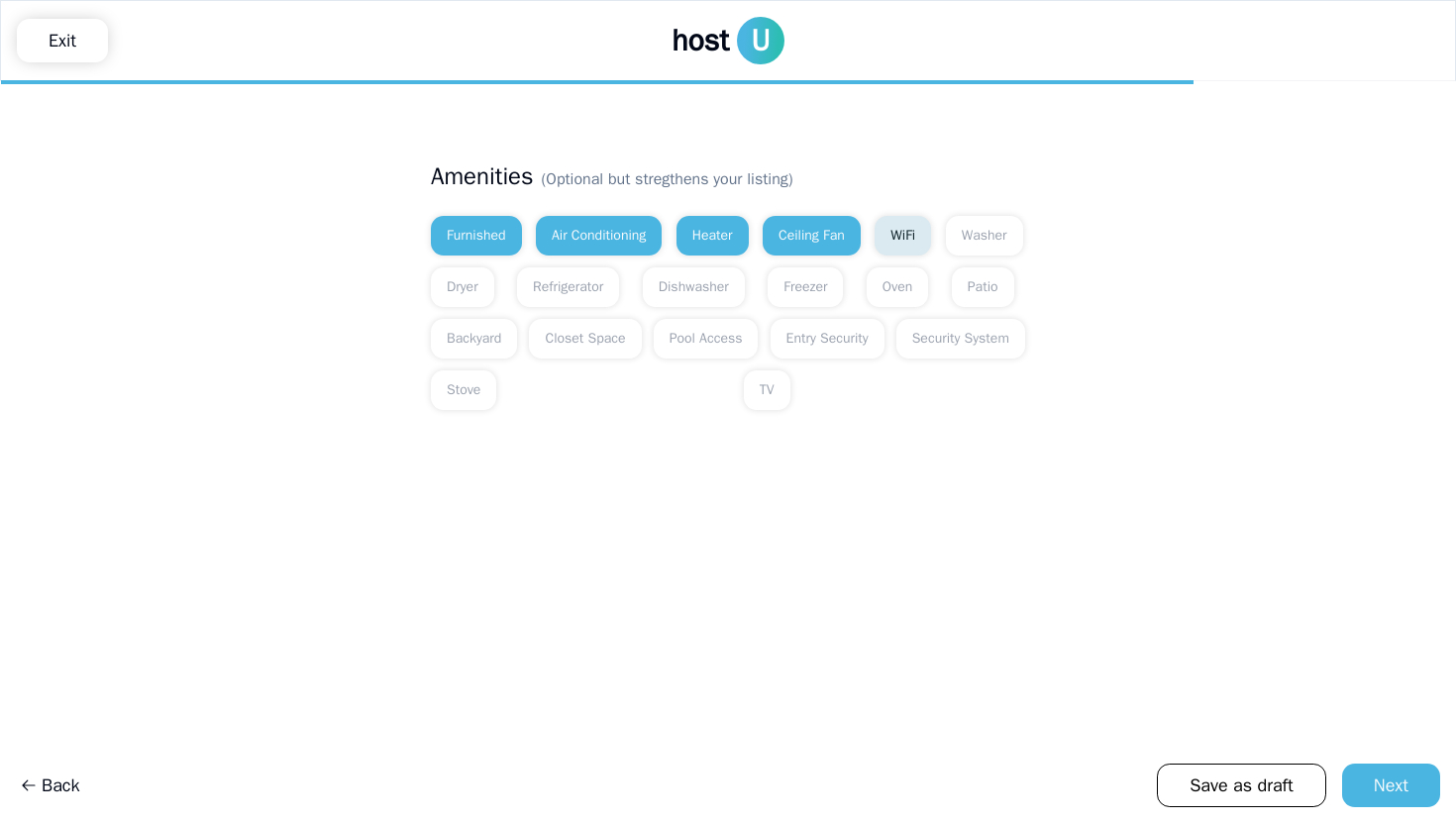 click on "WiFi" at bounding box center [902, 236] 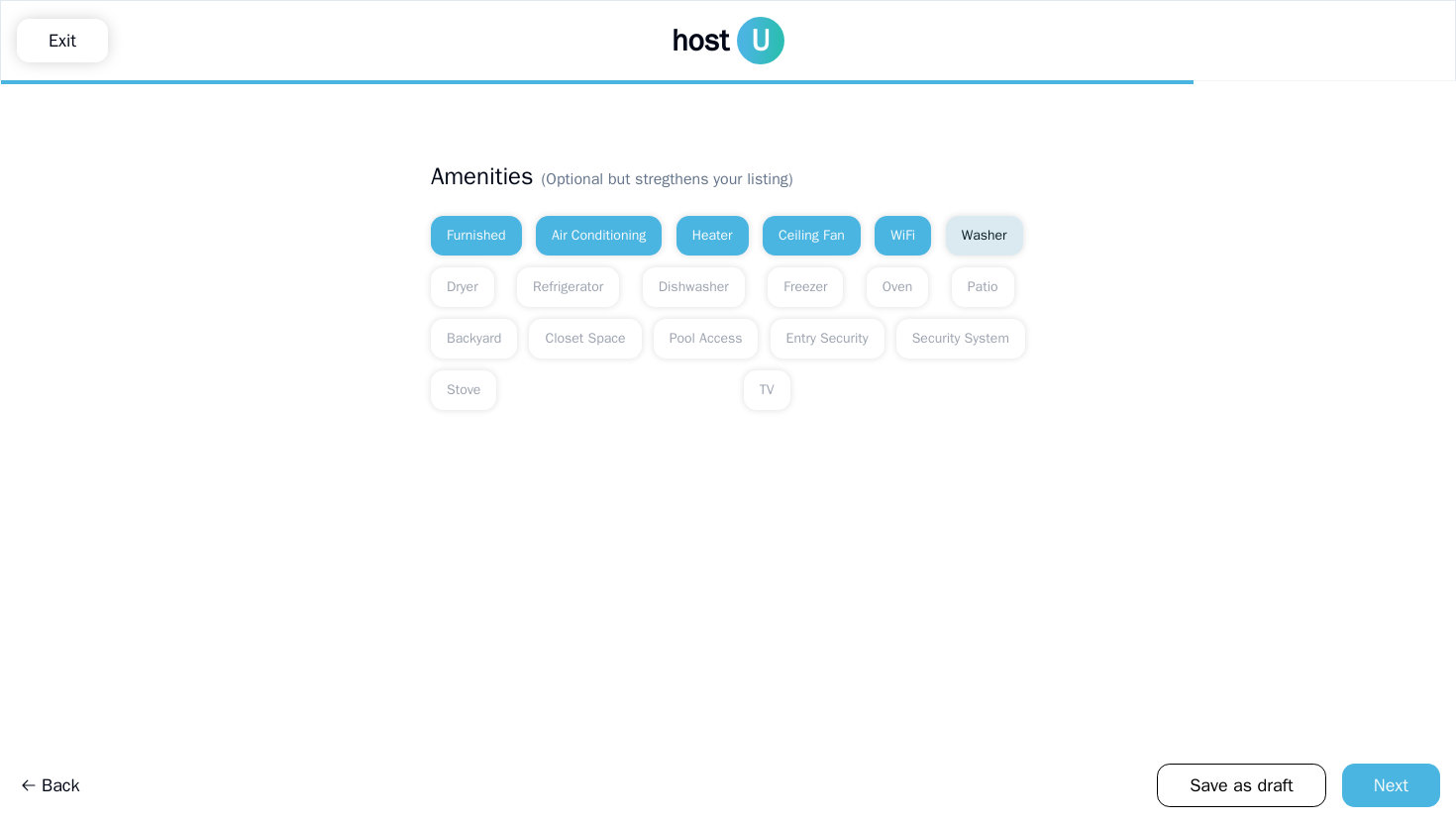 click on "Washer" at bounding box center (985, 236) 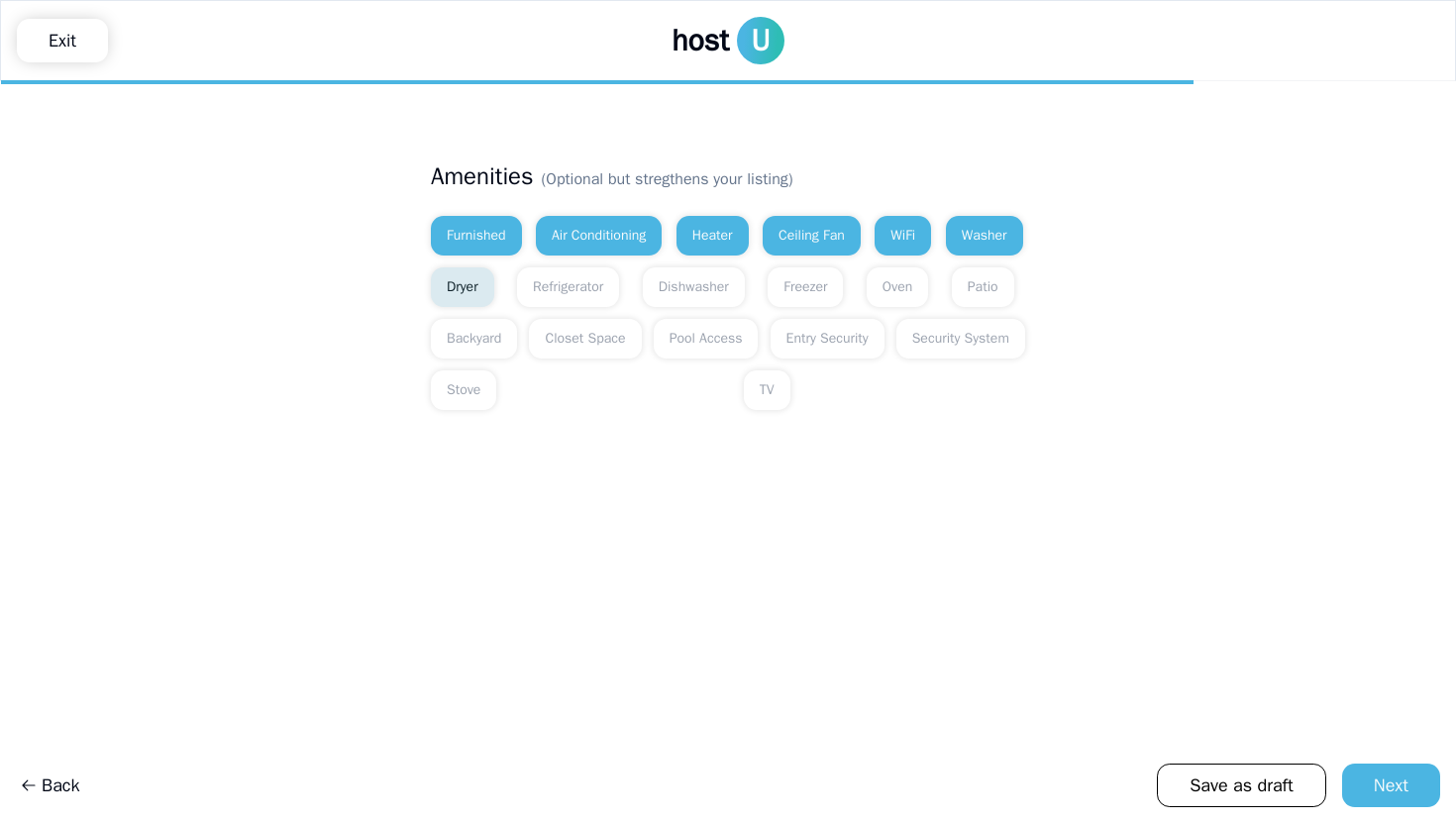 click on "Dryer" at bounding box center (463, 287) 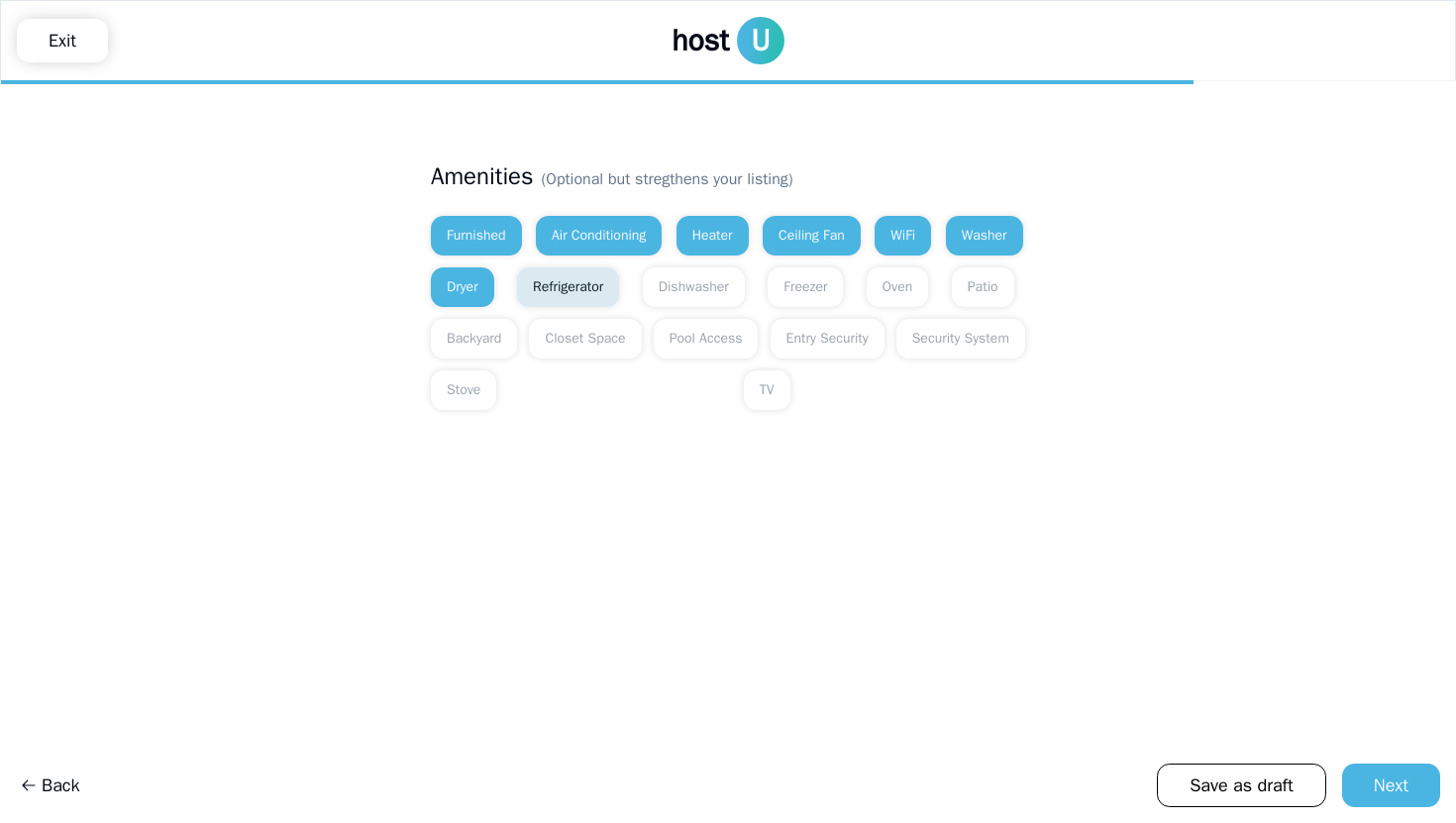 click on "Refrigerator" at bounding box center (568, 287) 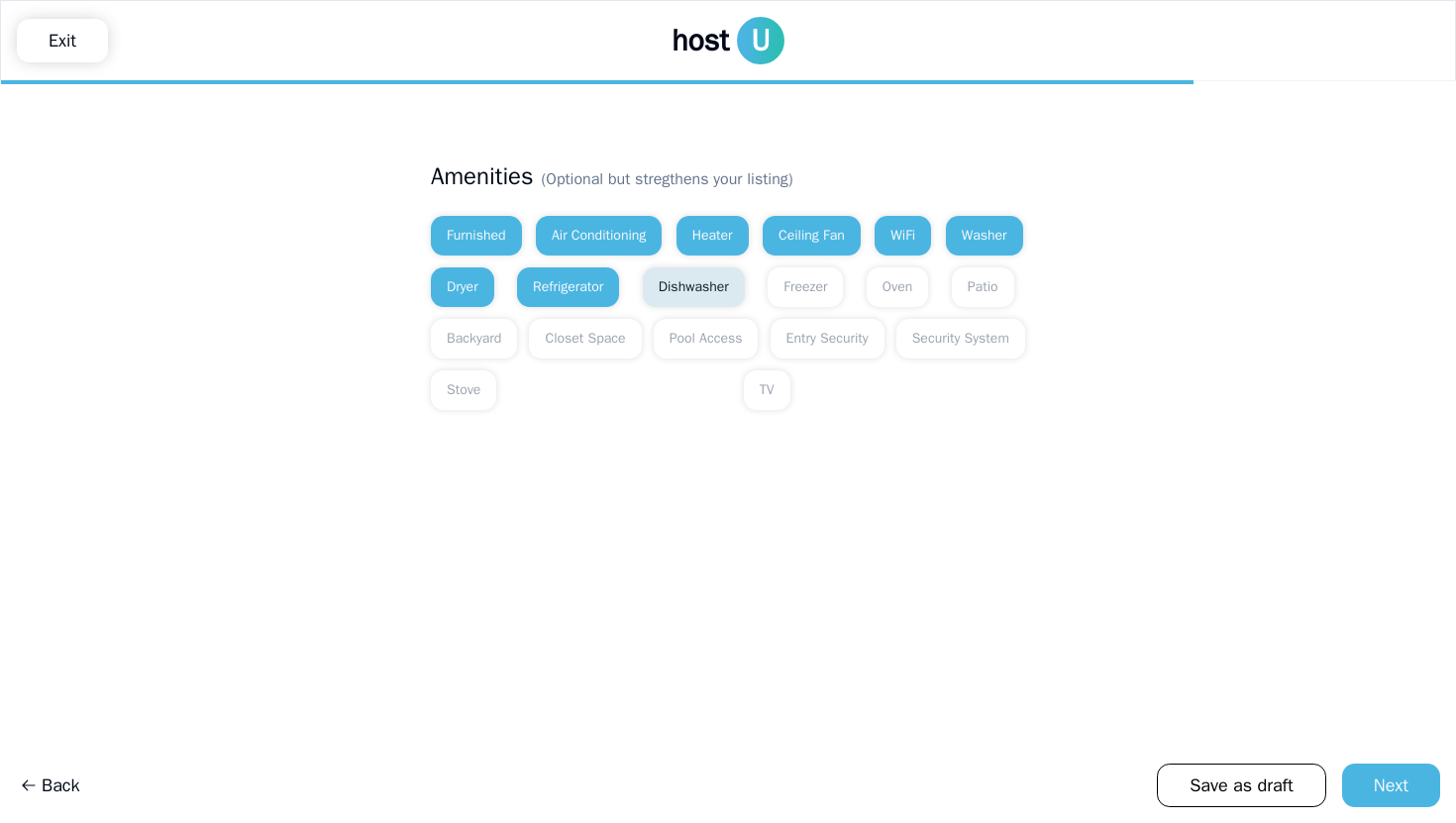 click on "Dishwasher" at bounding box center (693, 287) 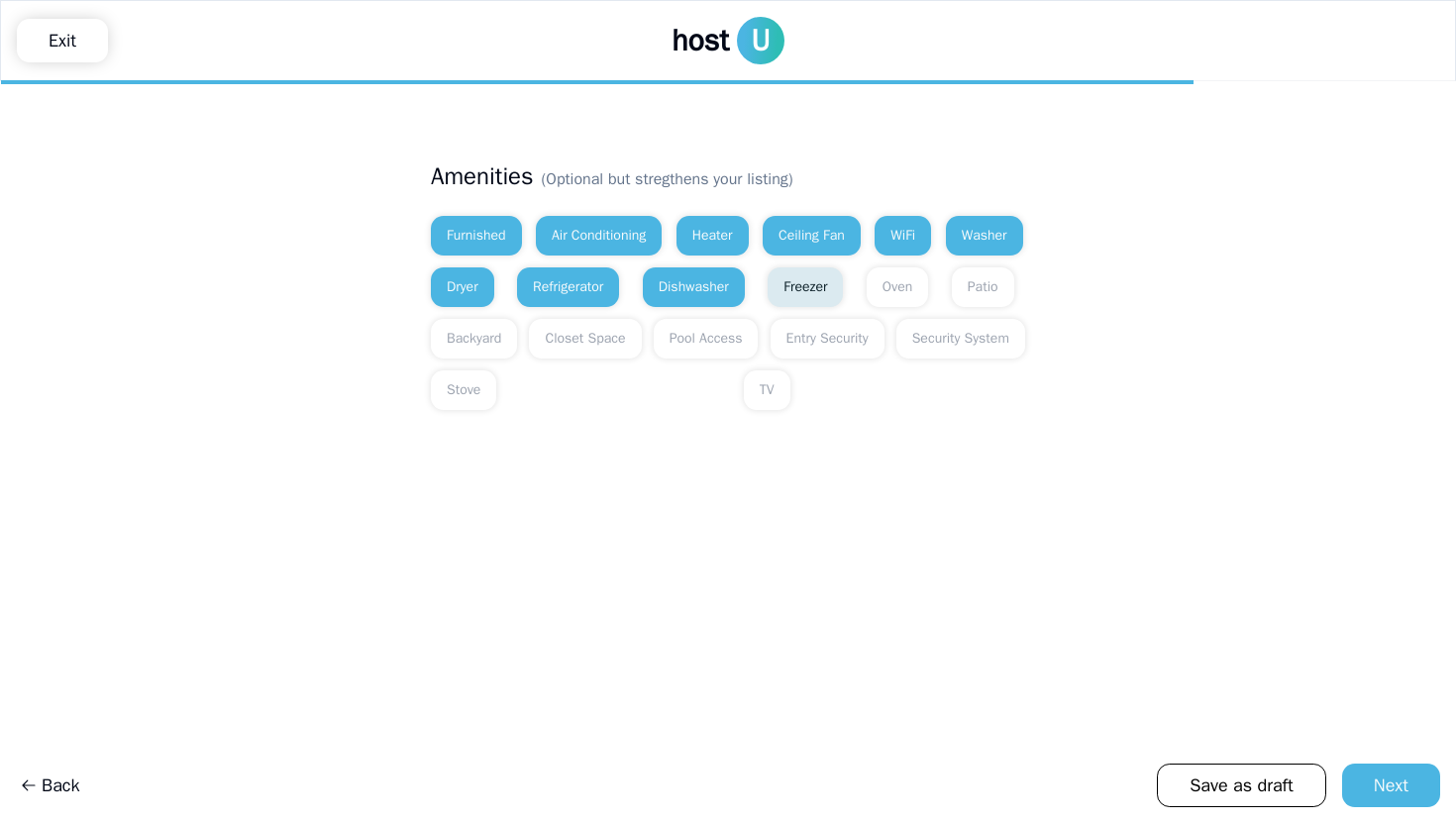 click on "Freezer" at bounding box center [805, 287] 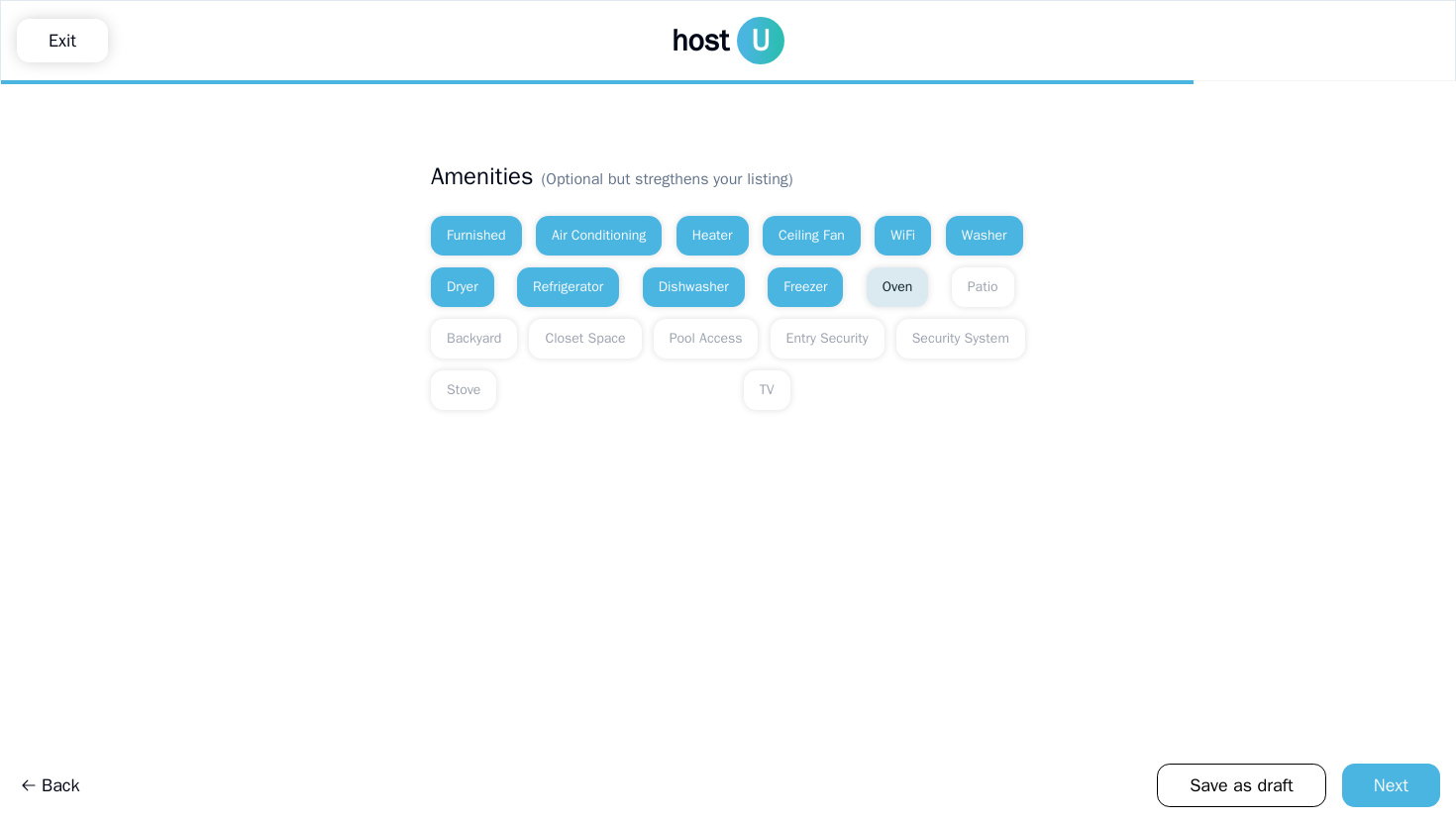 click on "Oven" at bounding box center (897, 287) 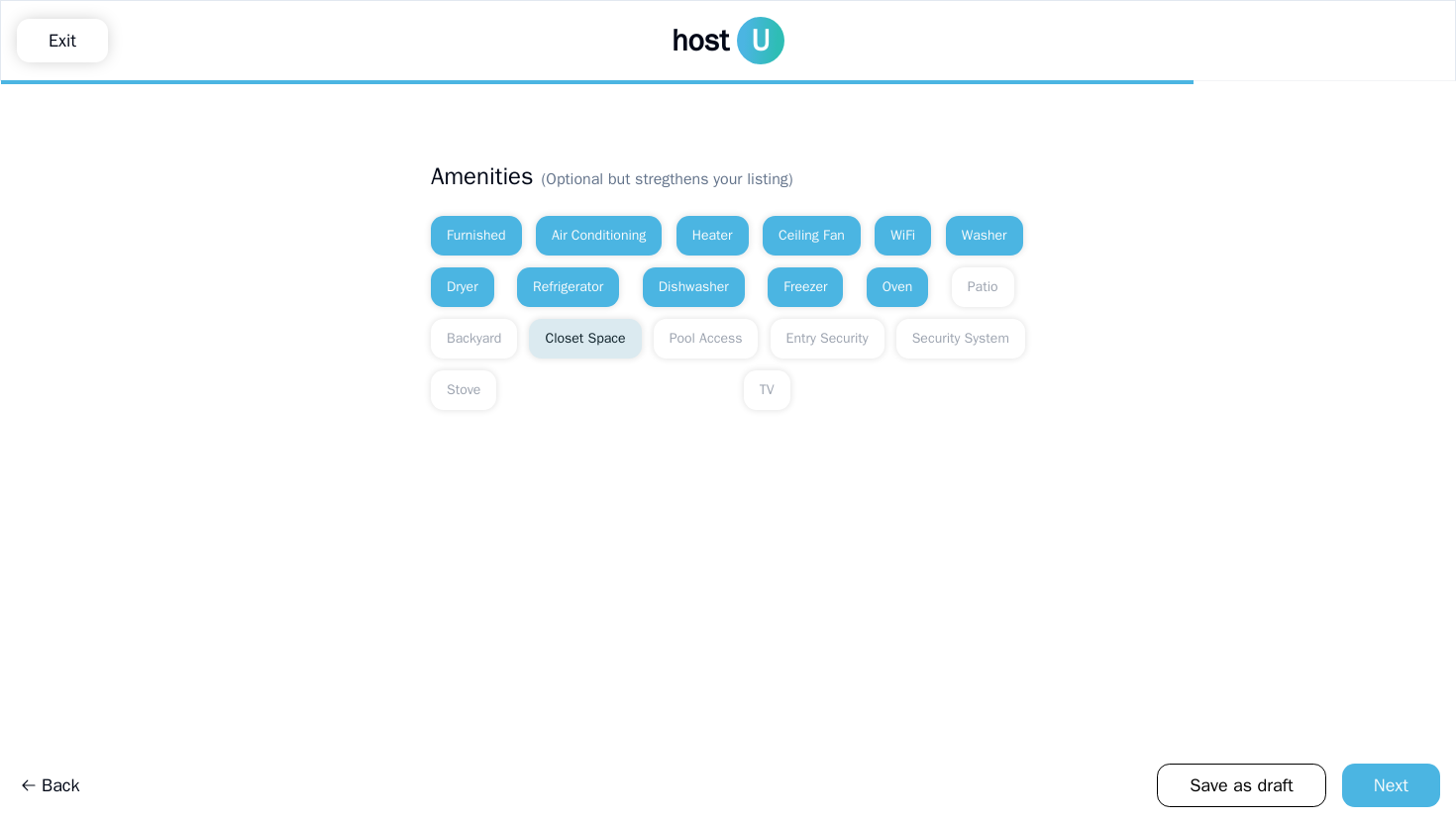 click on "Closet Space" at bounding box center (584, 339) 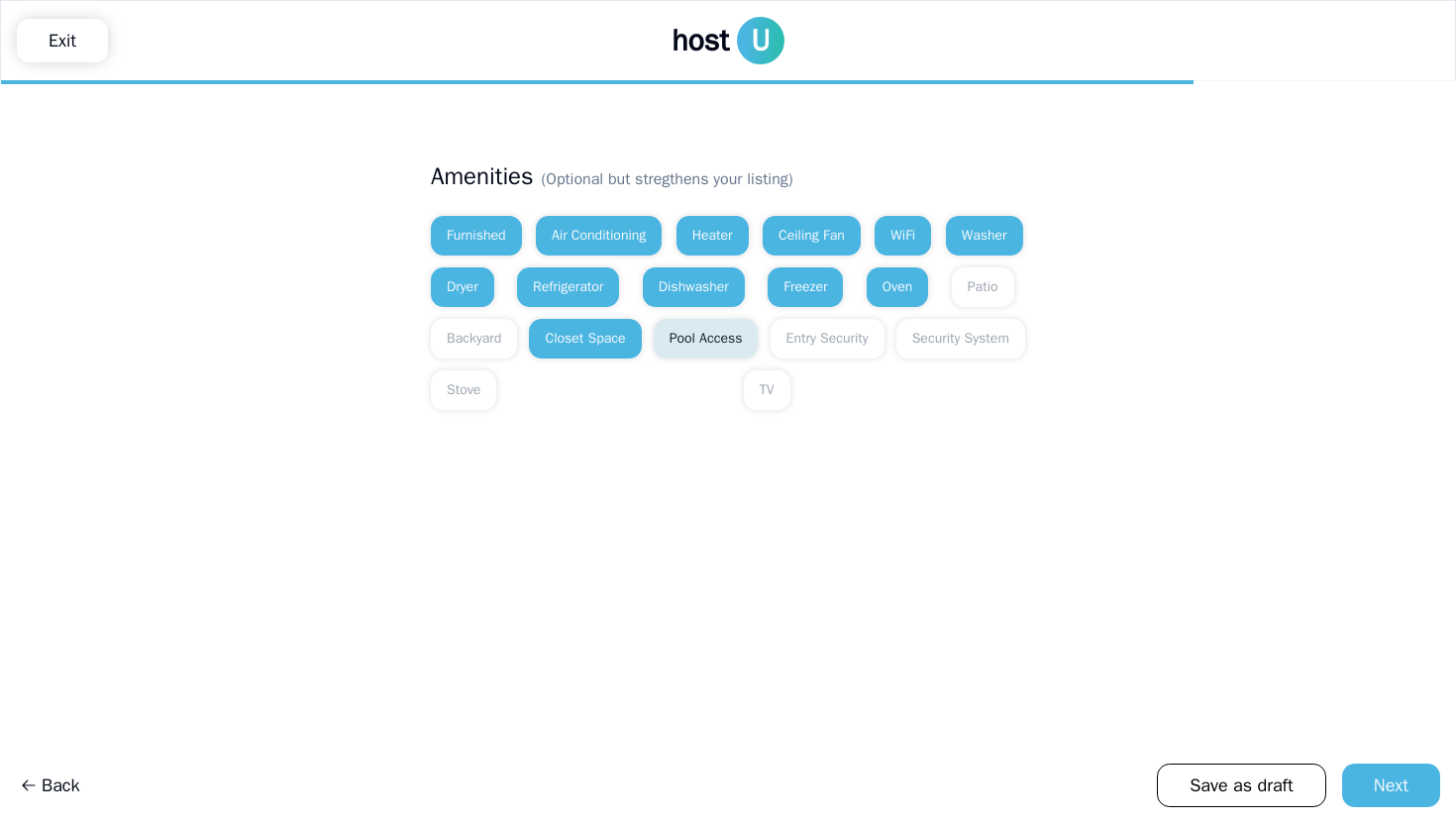 click on "Pool Access" at bounding box center [706, 339] 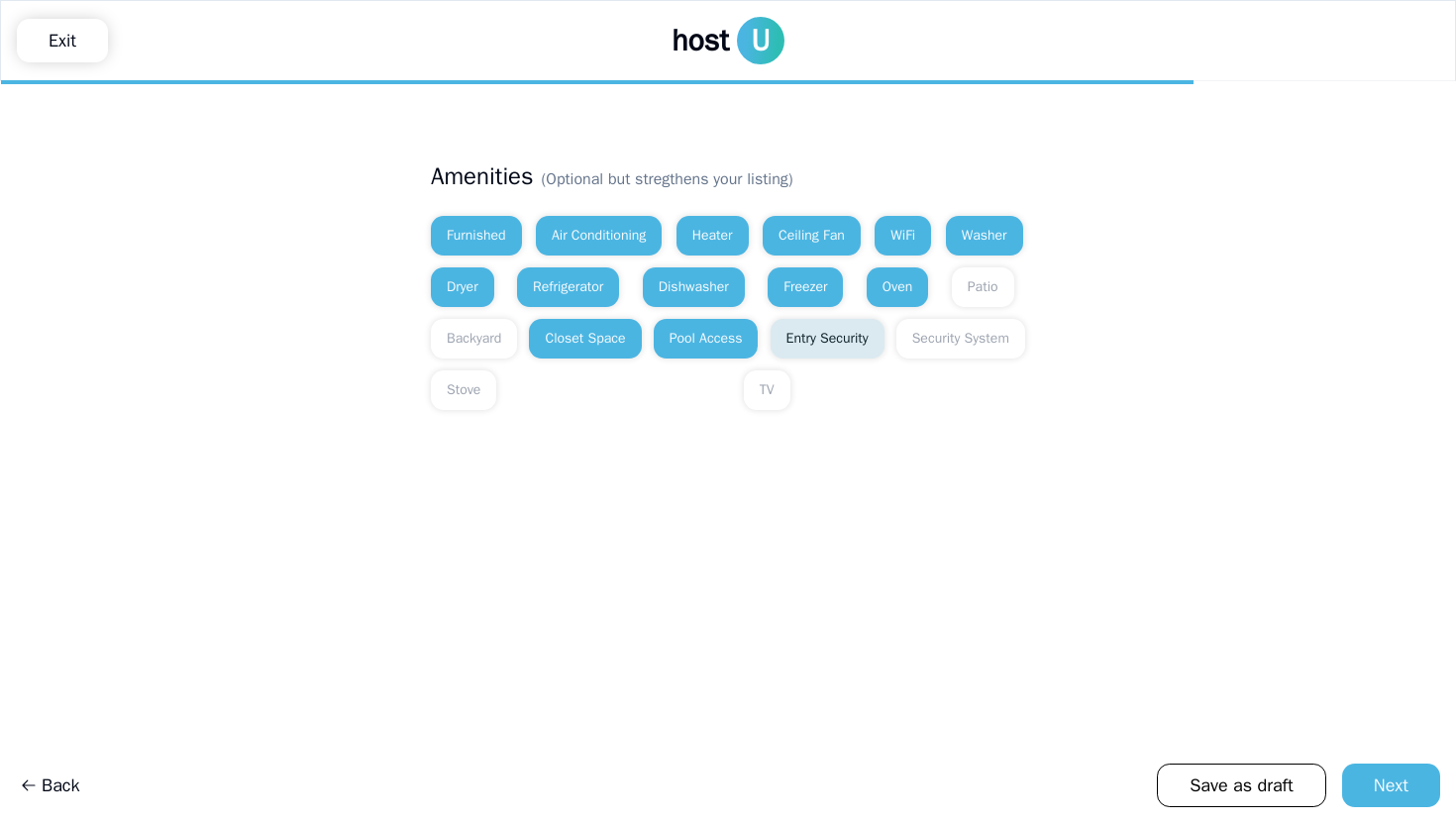 click on "Entry Security" at bounding box center [827, 339] 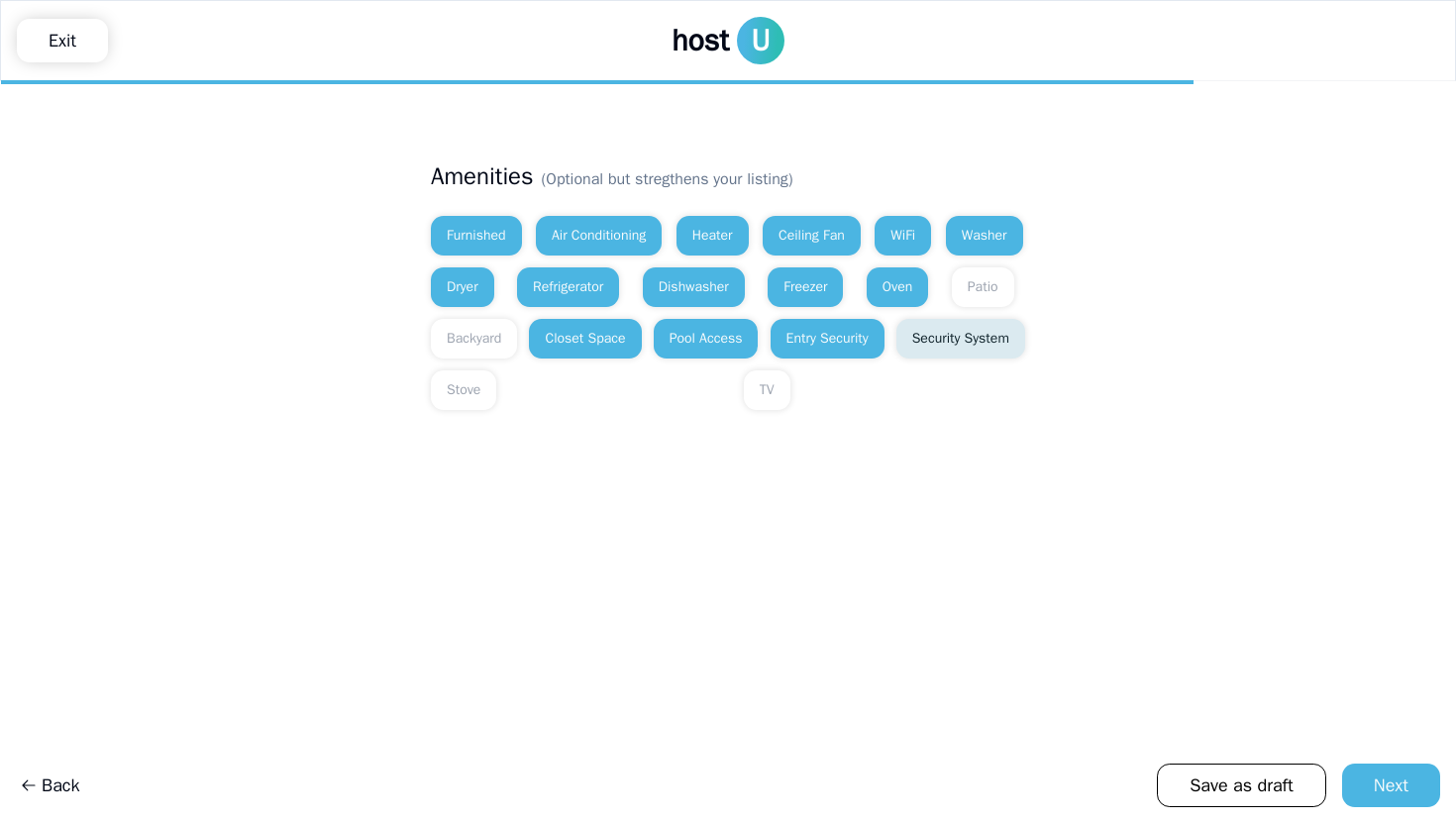 click on "Security System" at bounding box center (961, 339) 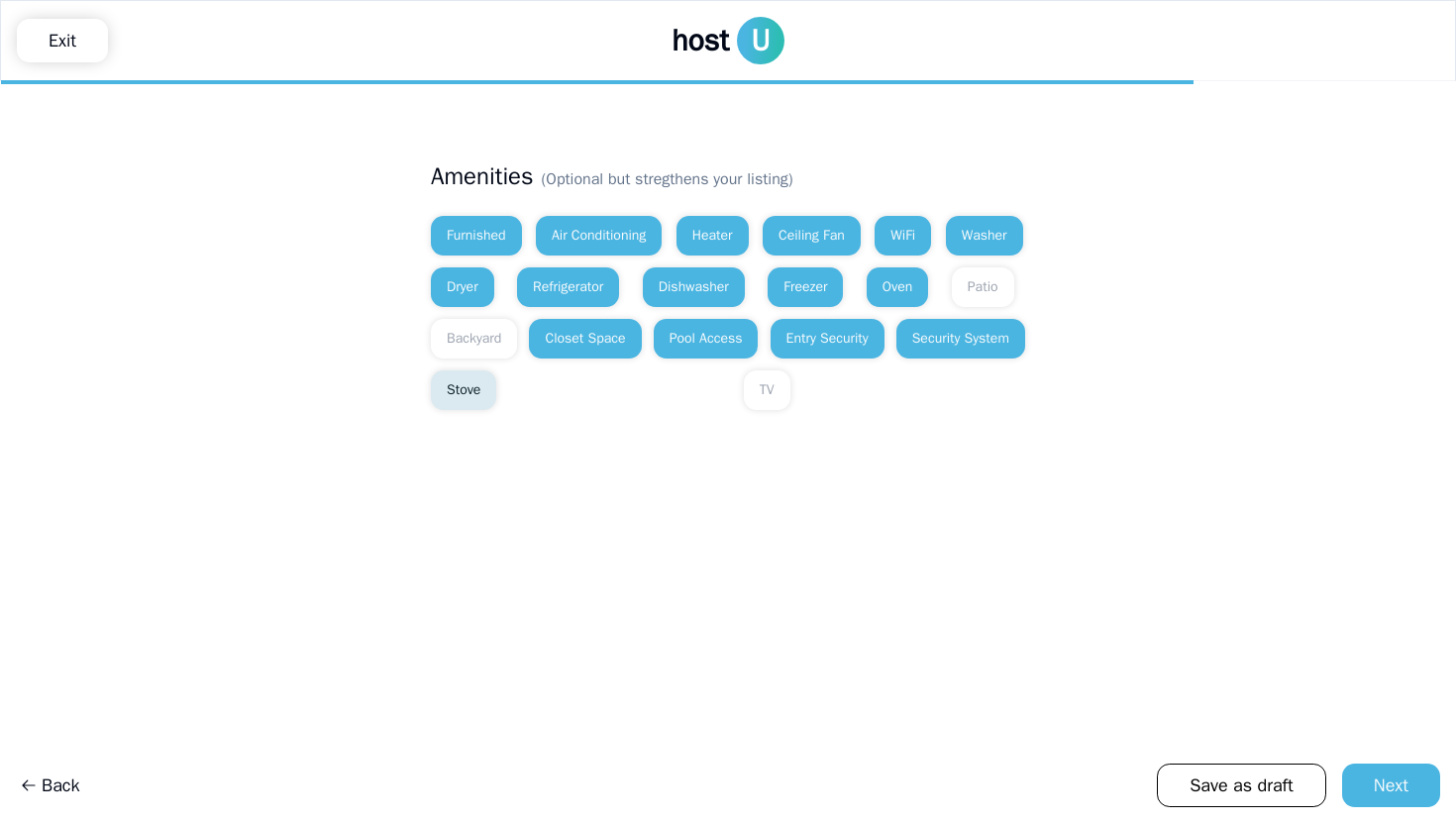 click on "Stove" at bounding box center [464, 390] 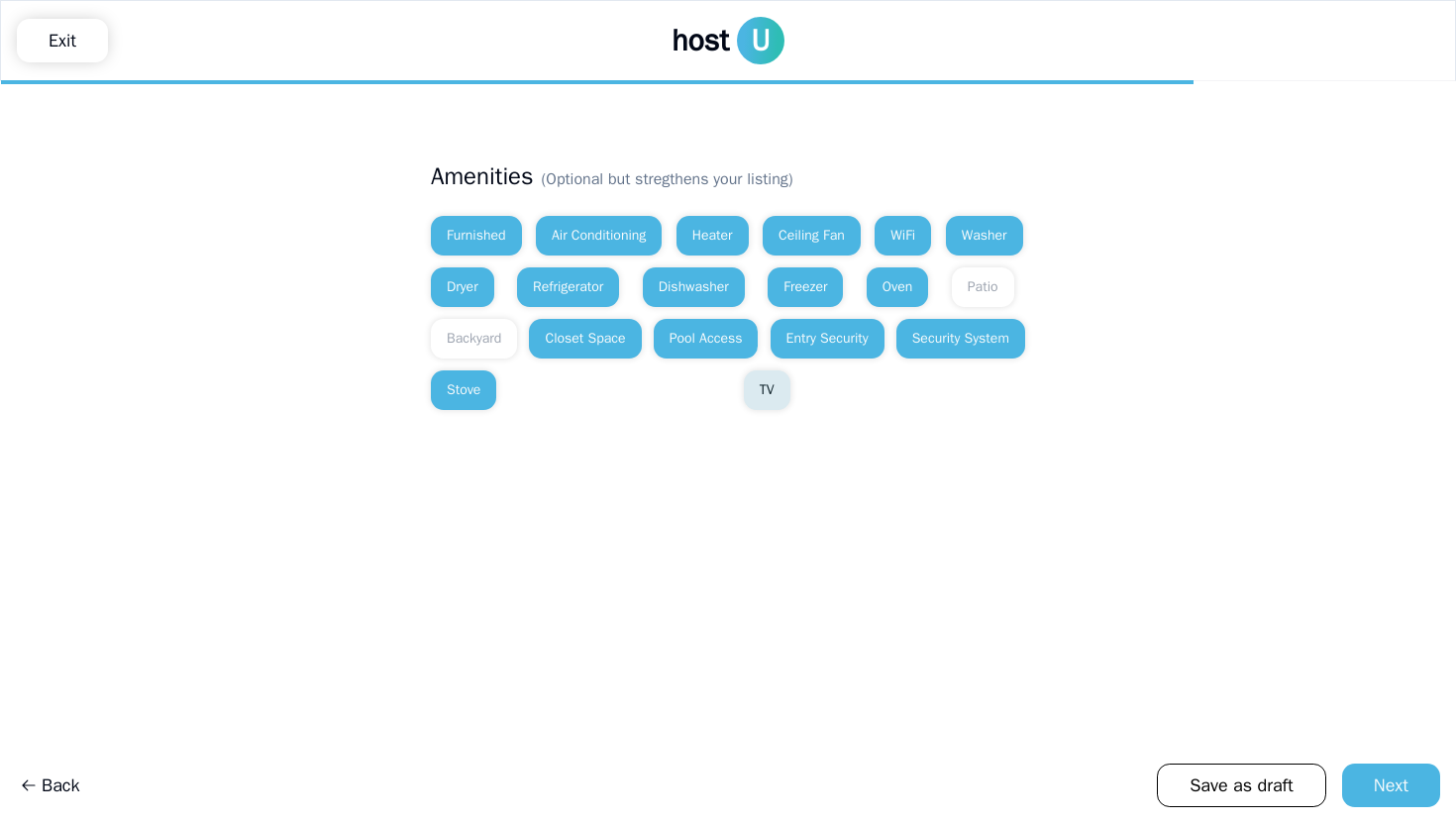 click on "TV" at bounding box center [767, 390] 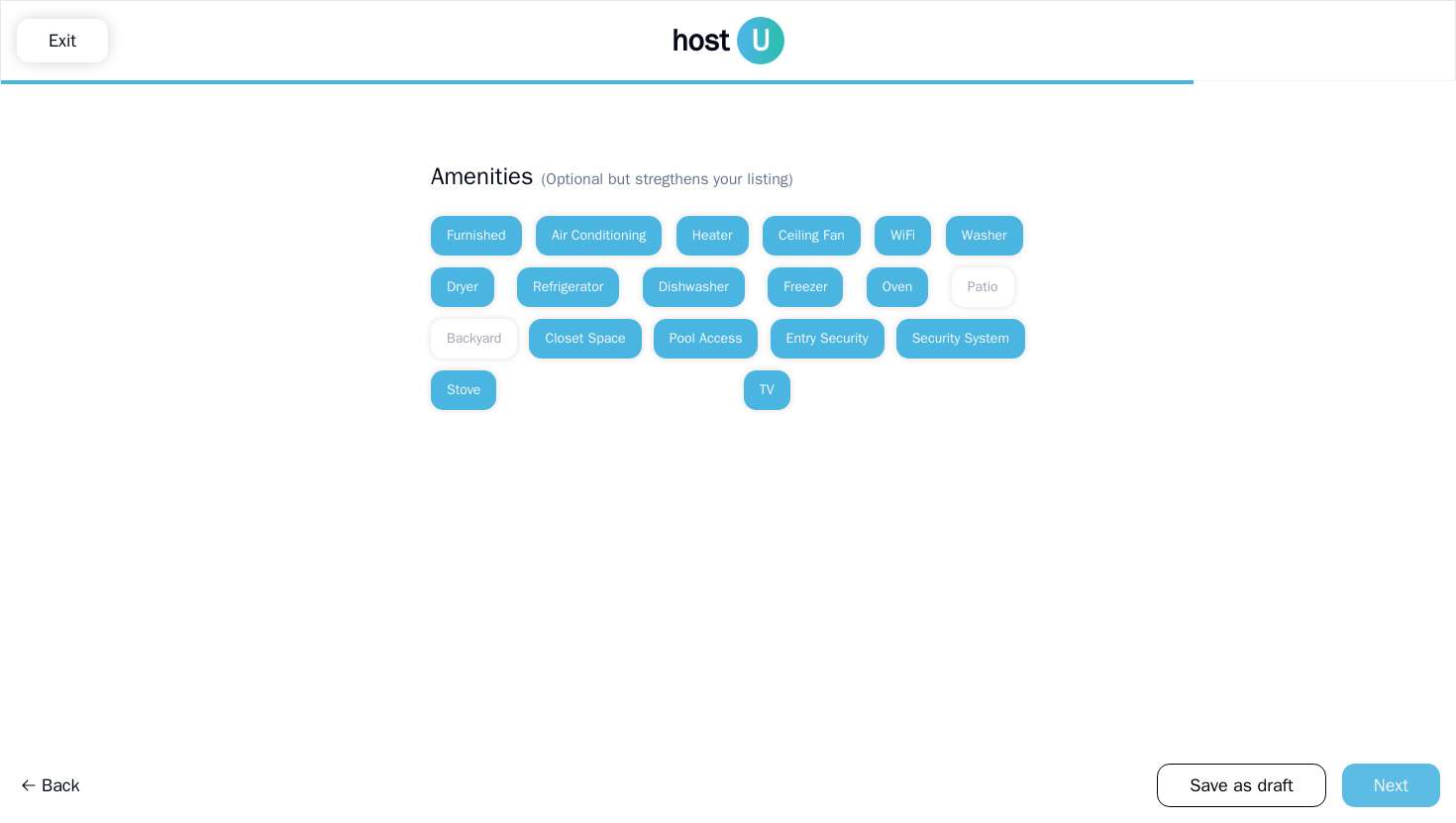 click on "Next" at bounding box center (1391, 785) 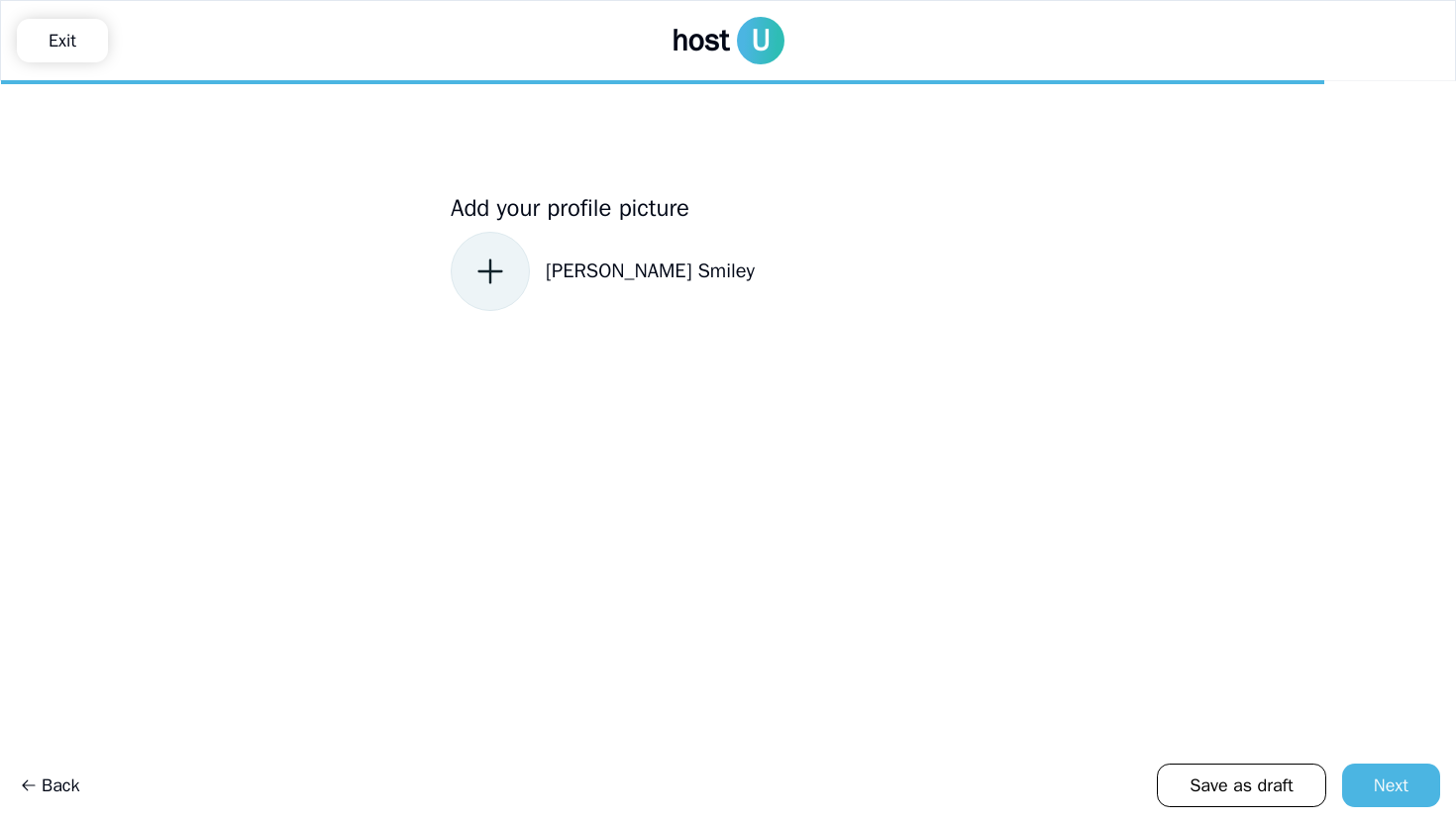 click 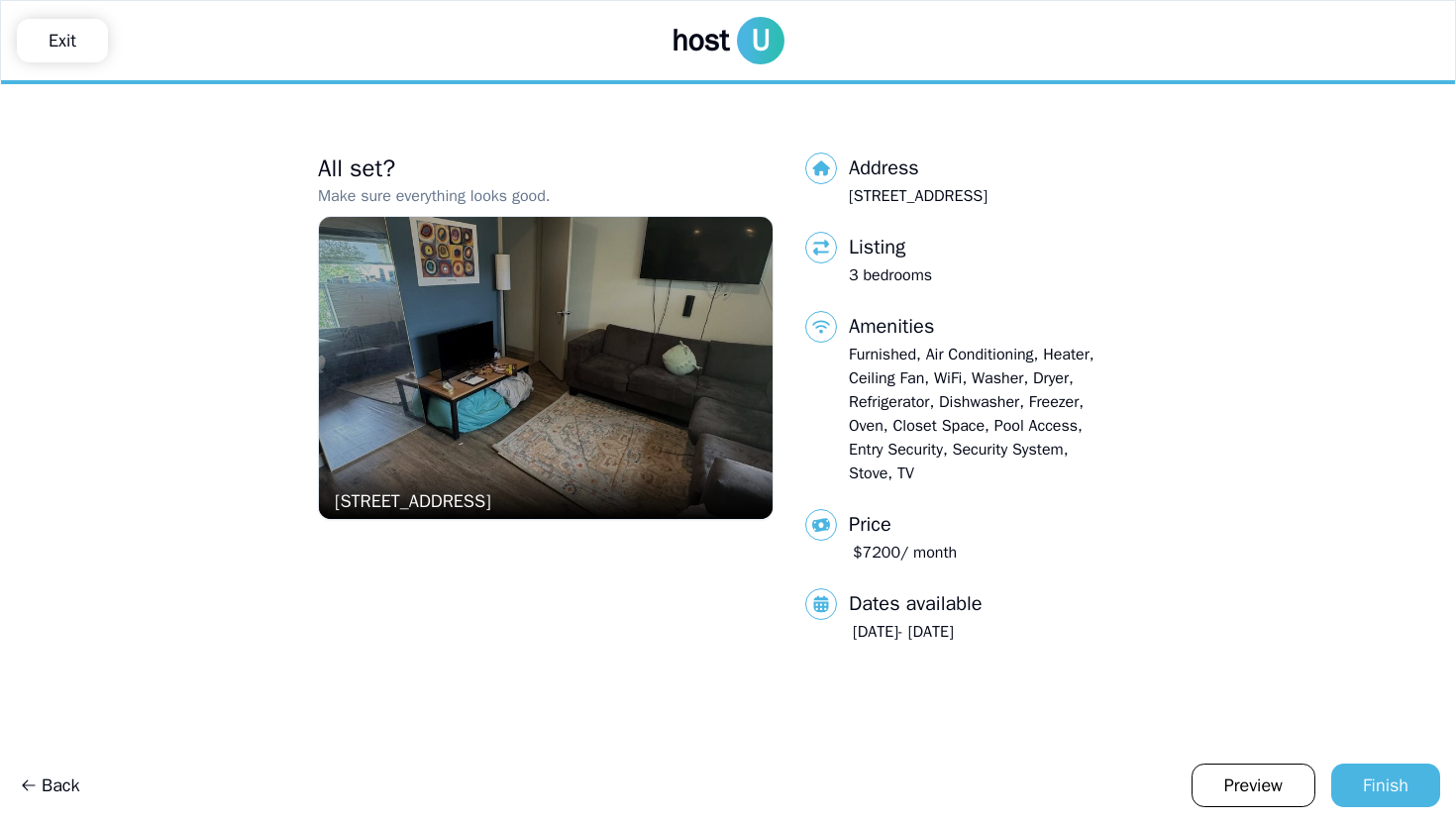 click at bounding box center (546, 367) 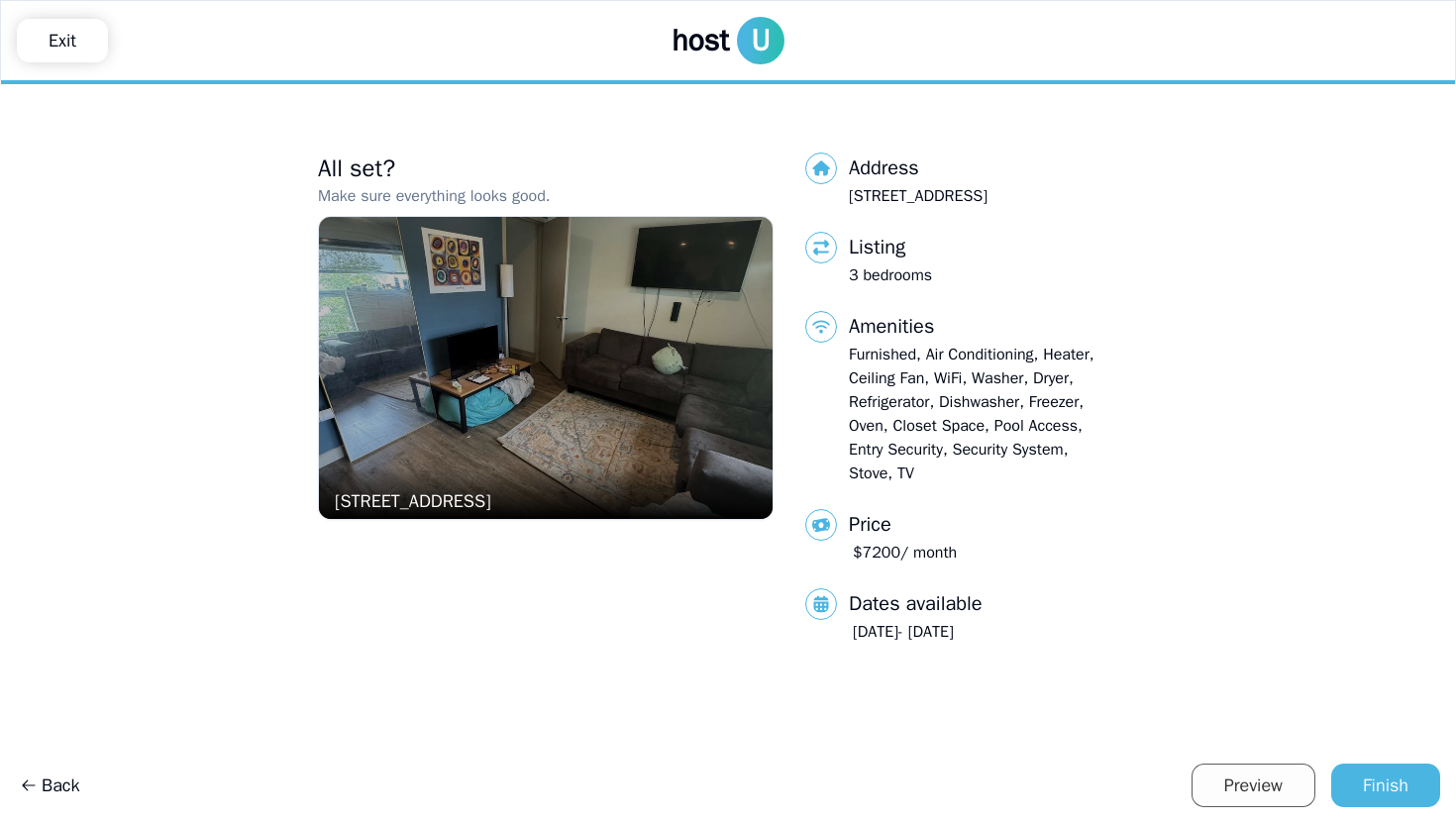 click on "Preview" at bounding box center (1253, 785) 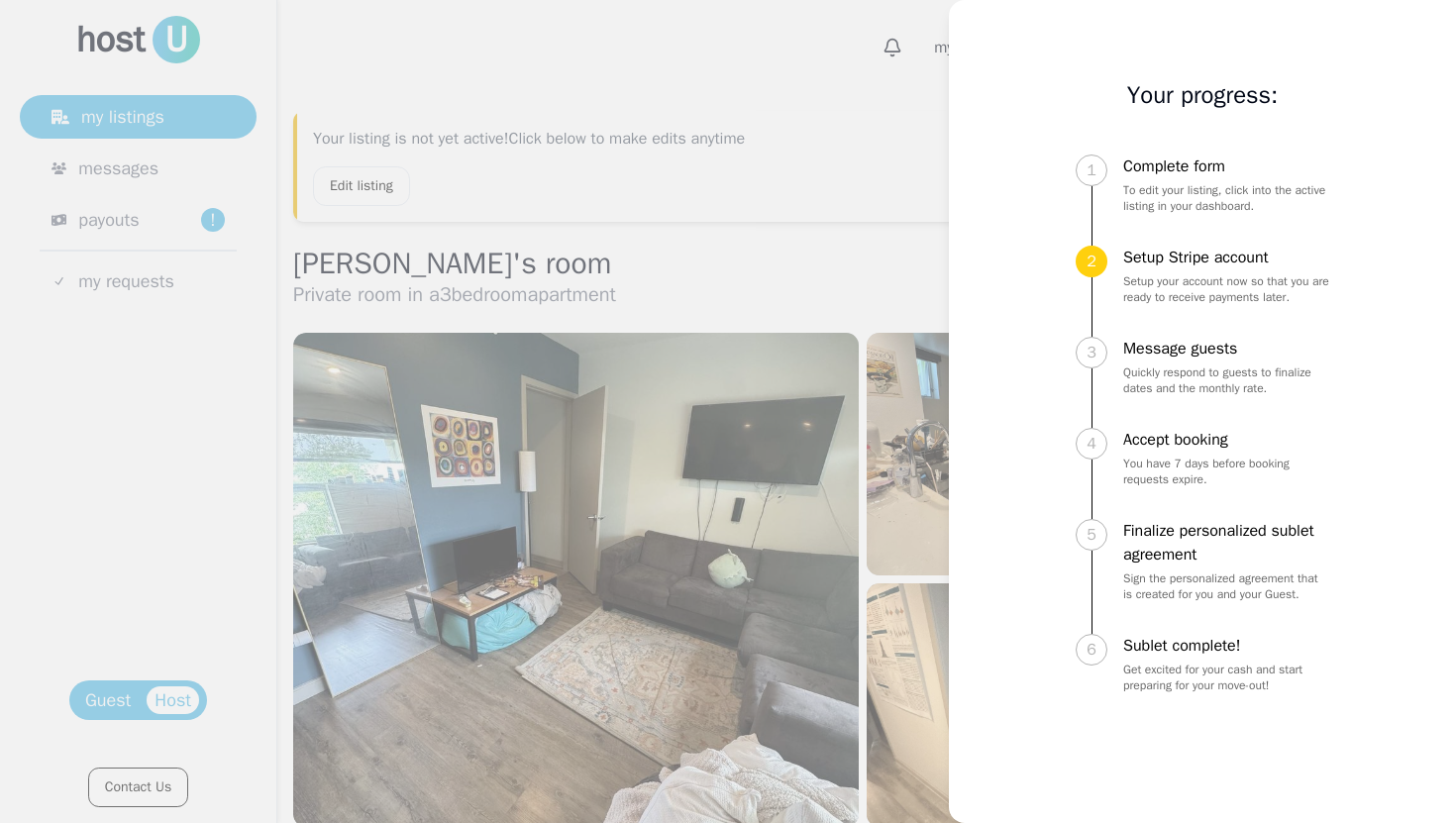 click at bounding box center [728, 411] 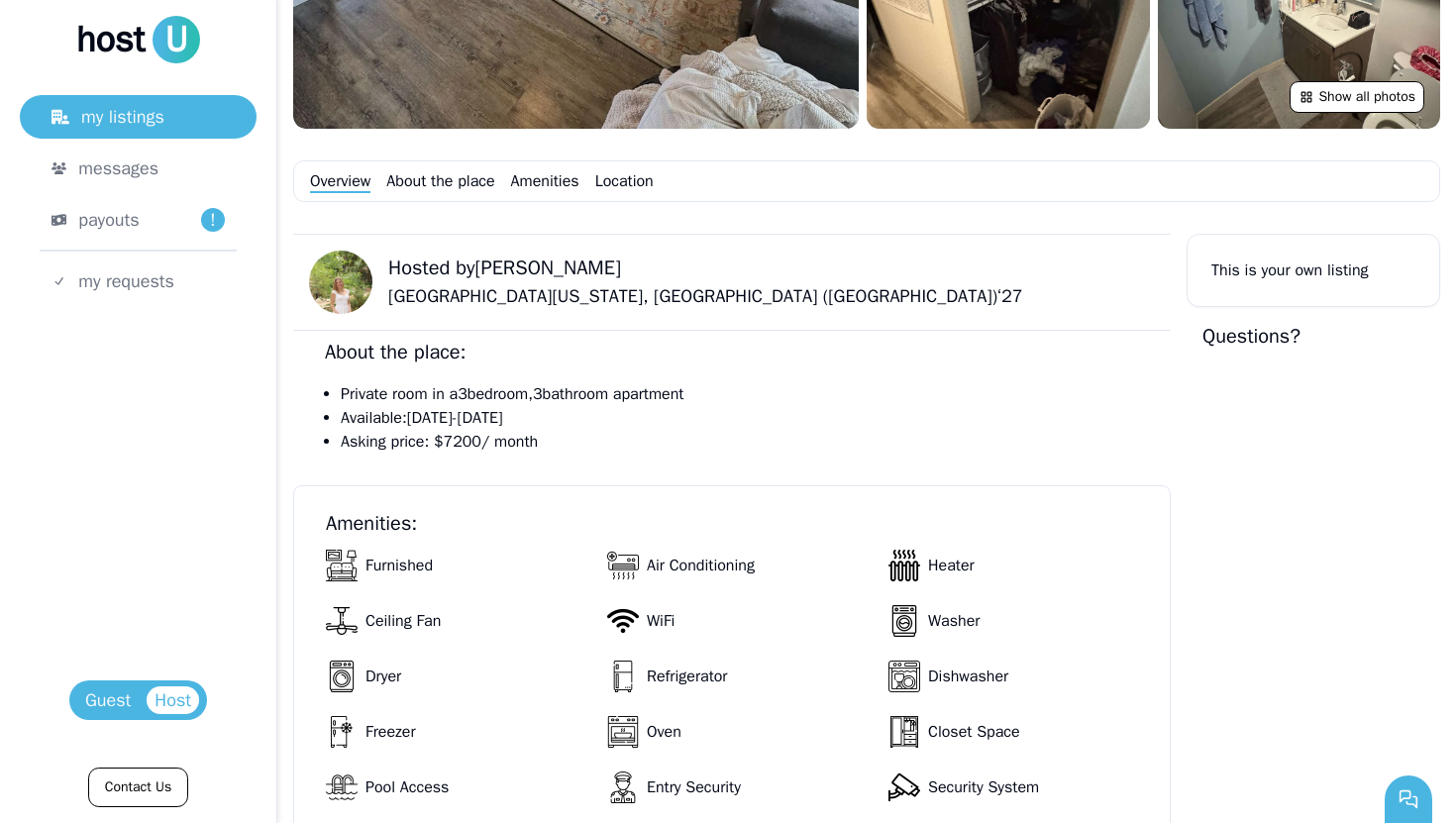 scroll, scrollTop: 0, scrollLeft: 0, axis: both 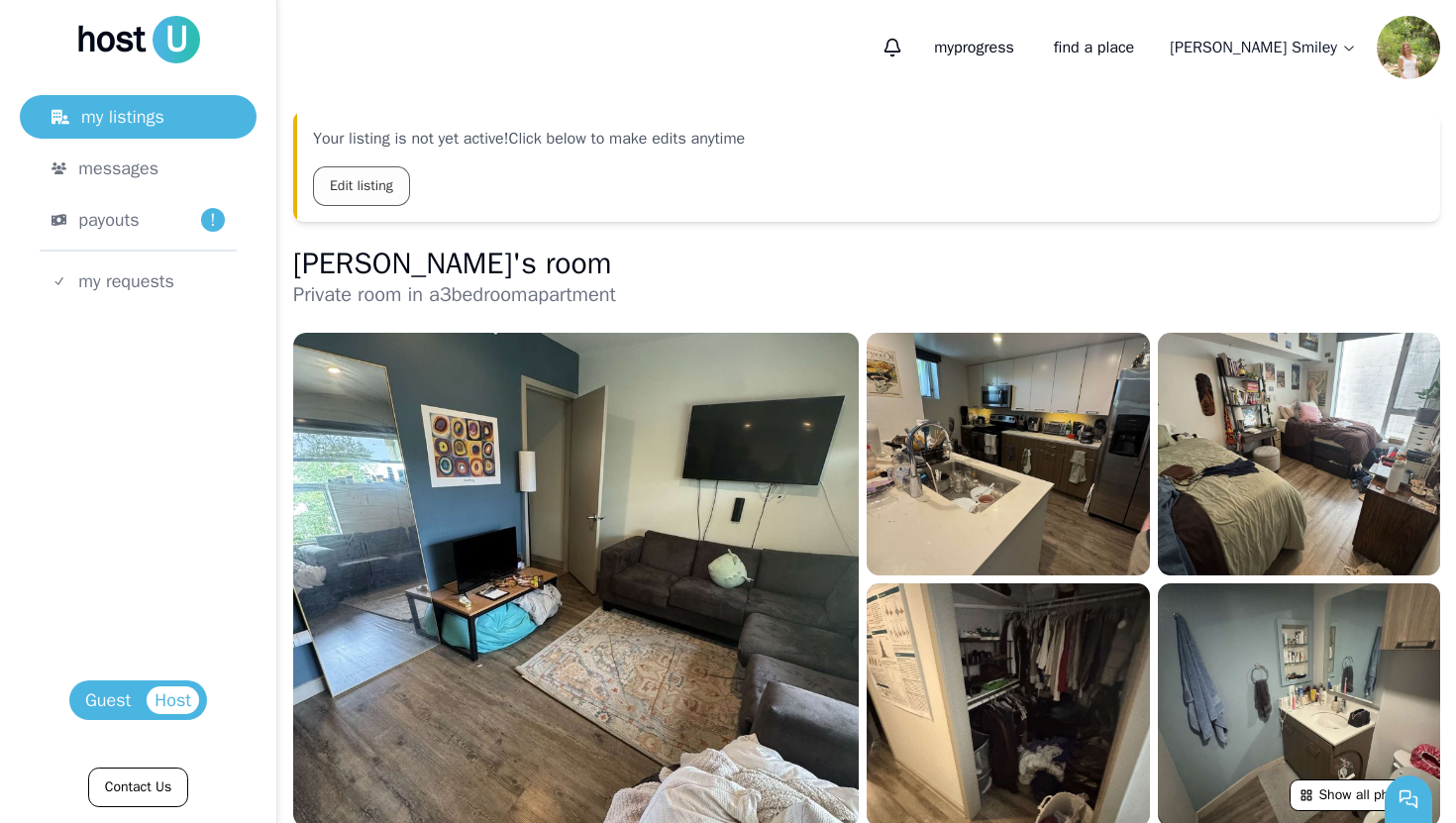 click on "Edit listing" at bounding box center (362, 186) 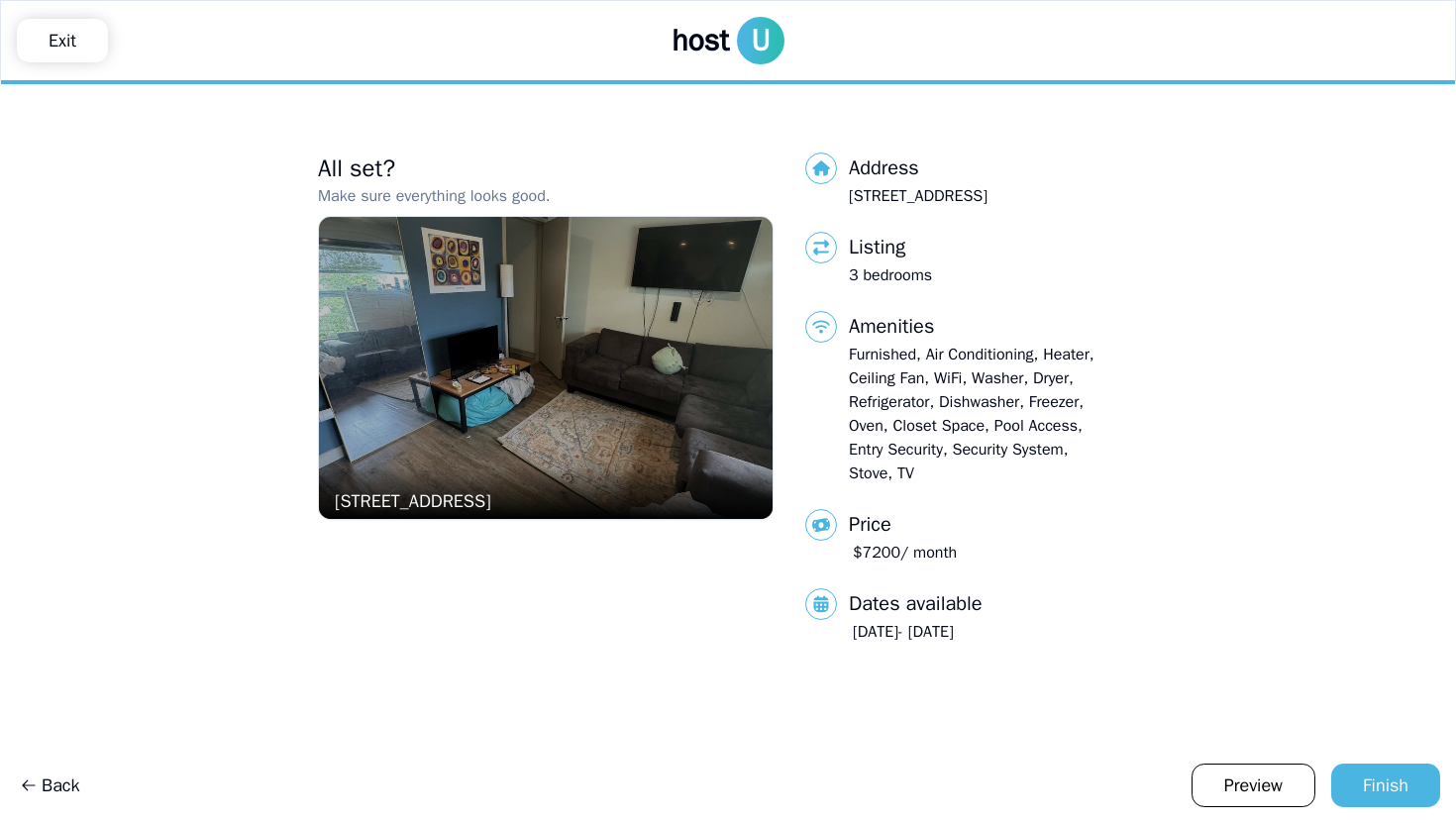 click on "3   bedrooms" at bounding box center [976, 275] 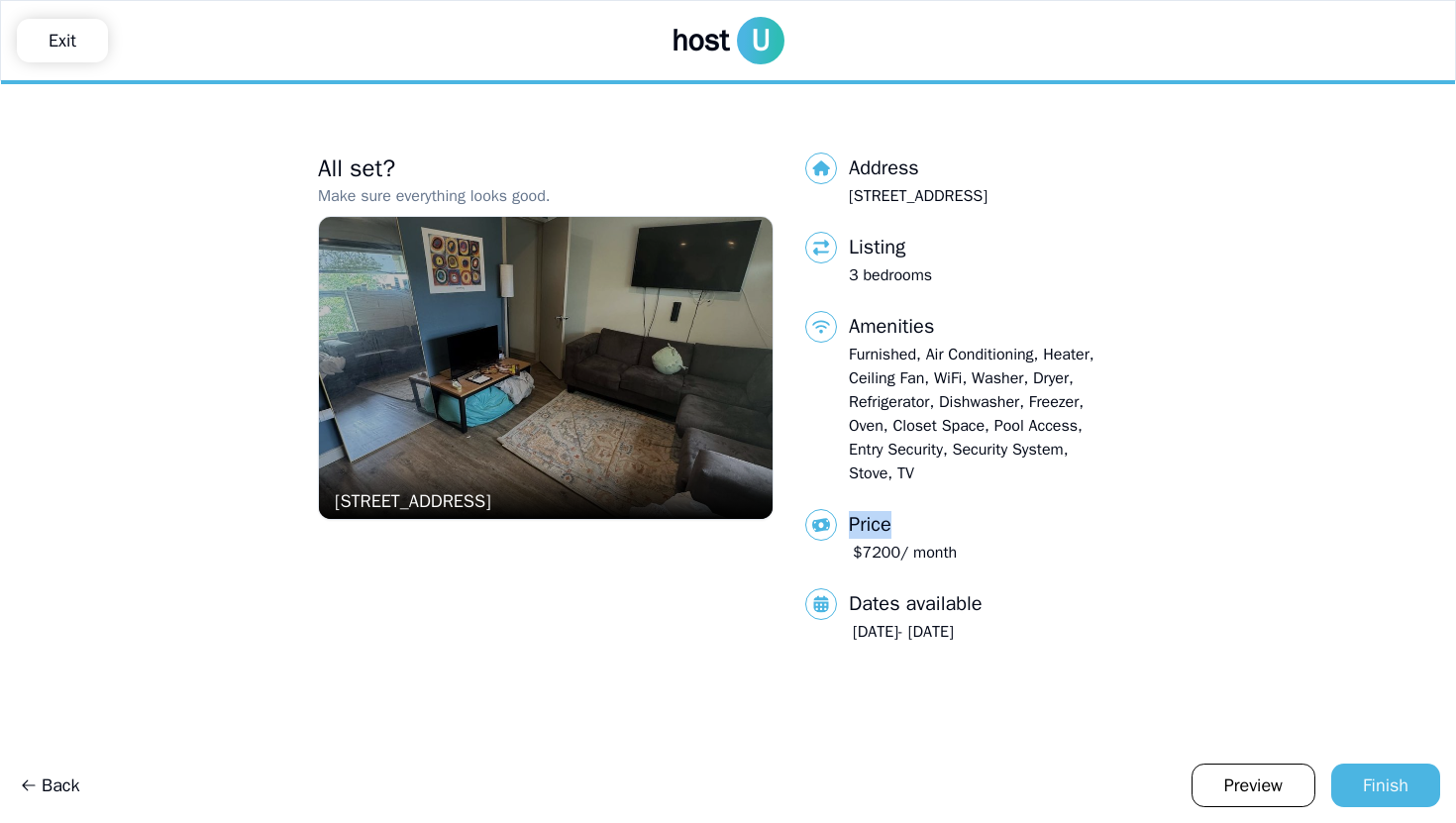 click on "Price" at bounding box center [870, 525] 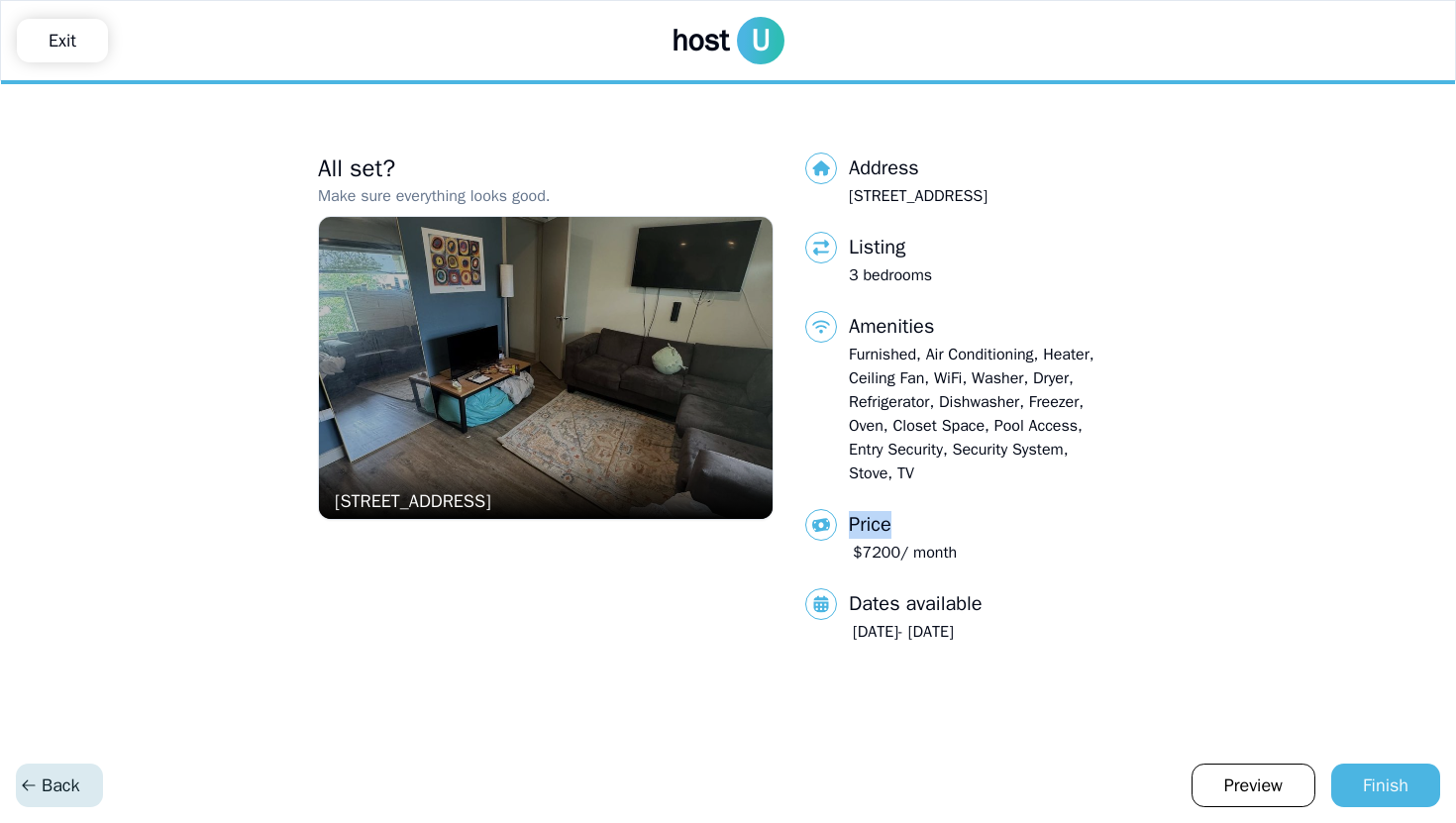 click on "Back" at bounding box center [50, 785] 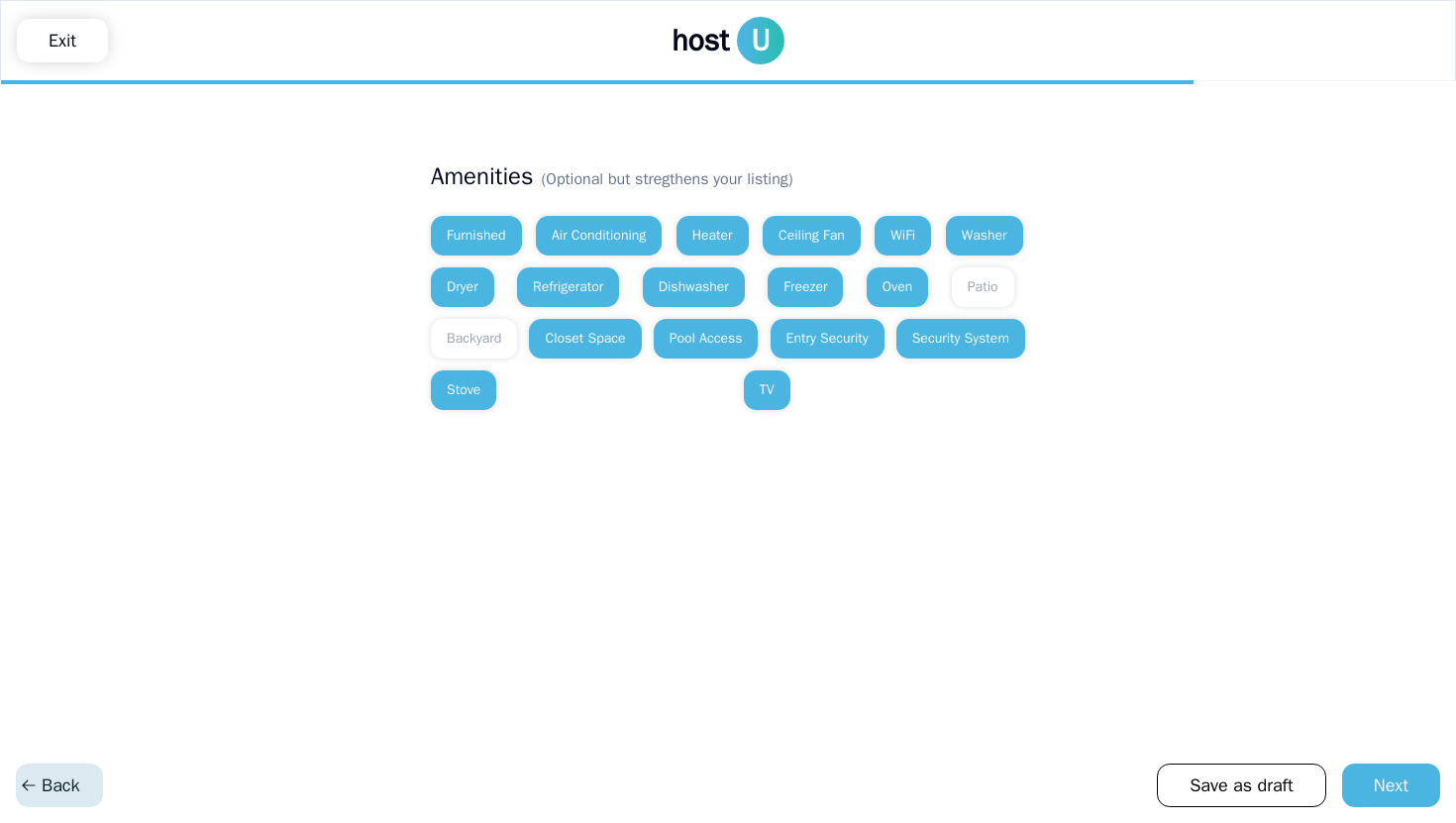 click on "Back" at bounding box center [50, 785] 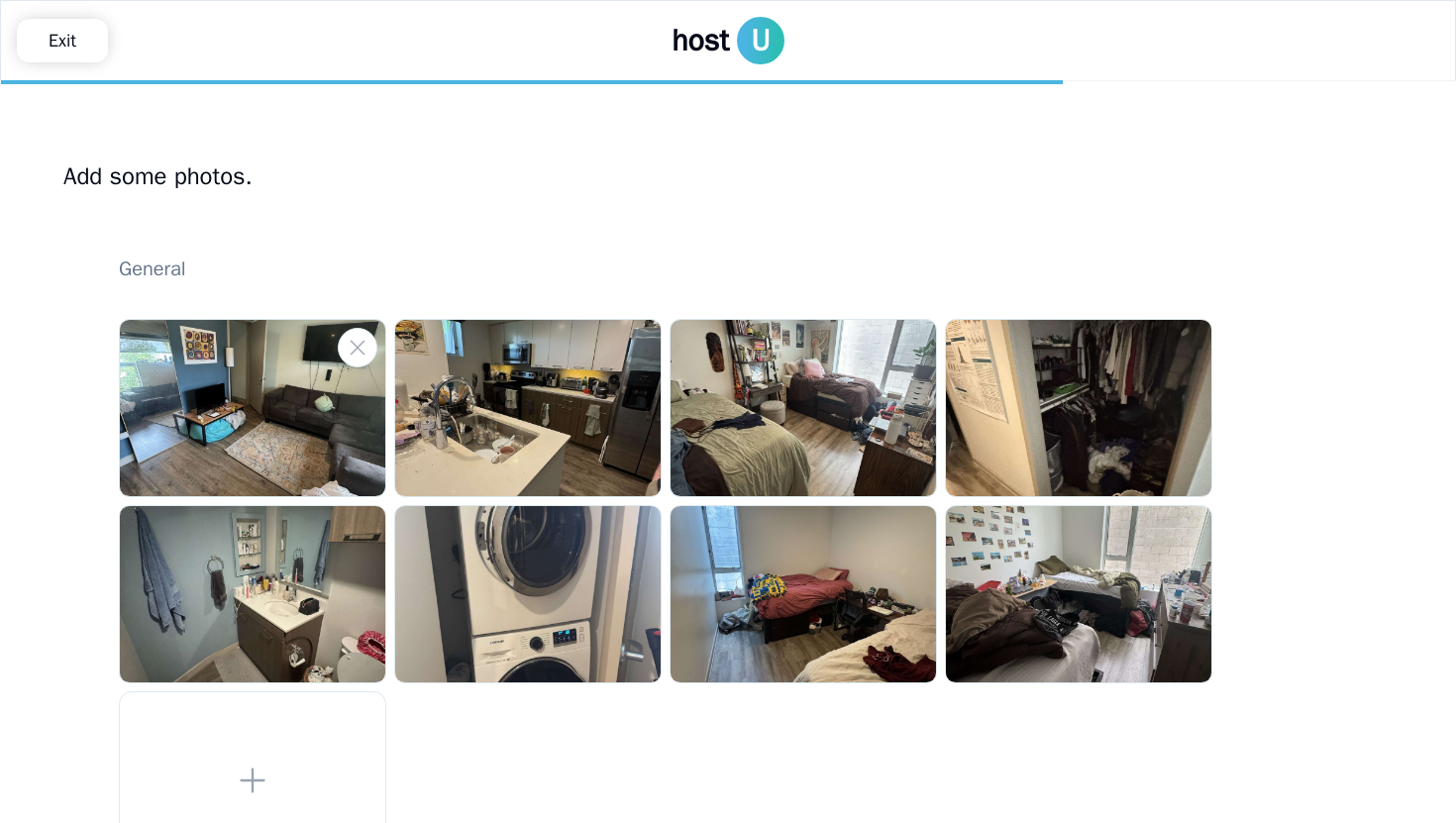 scroll, scrollTop: 173, scrollLeft: 0, axis: vertical 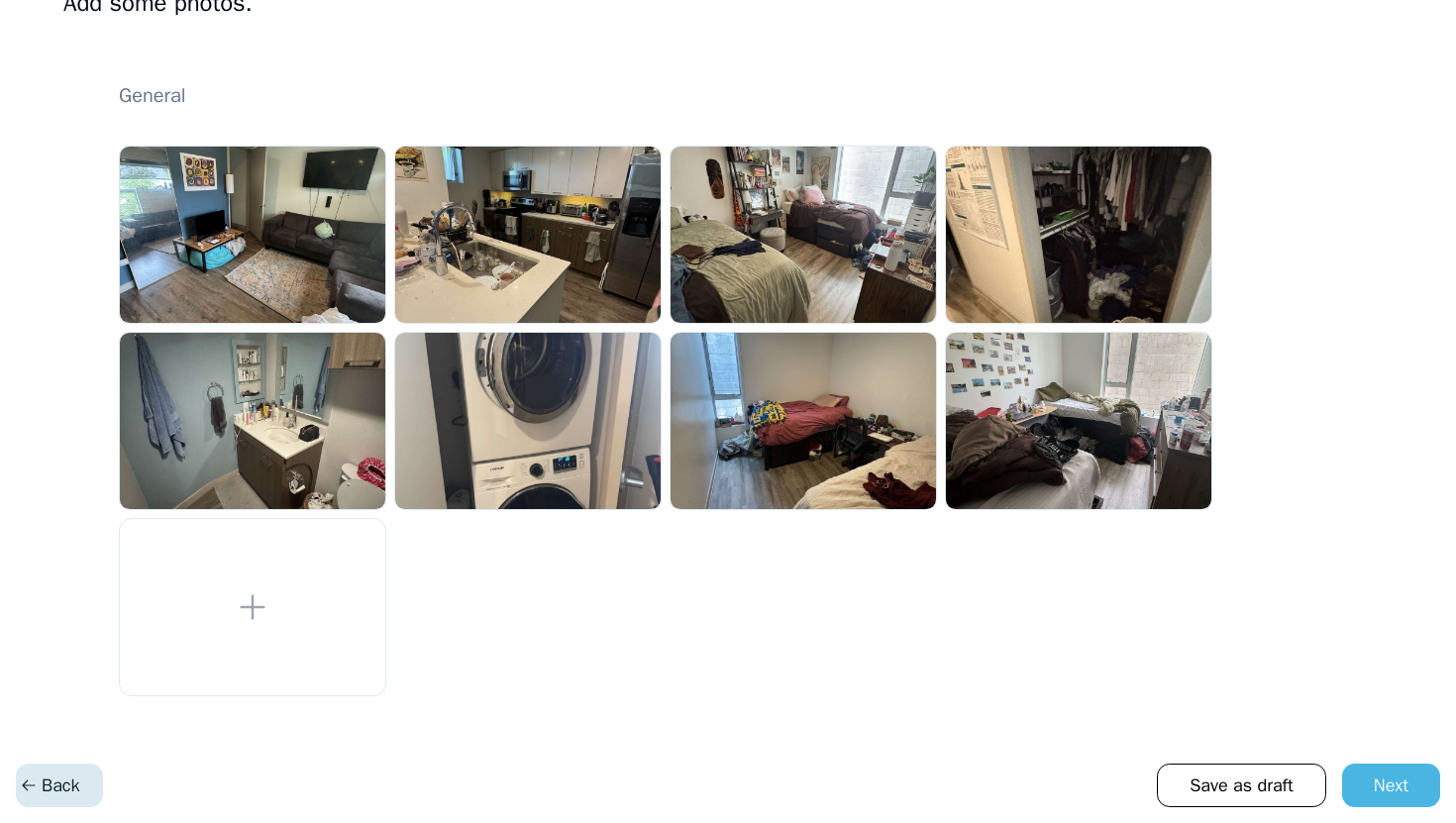 click on "Back" at bounding box center [50, 785] 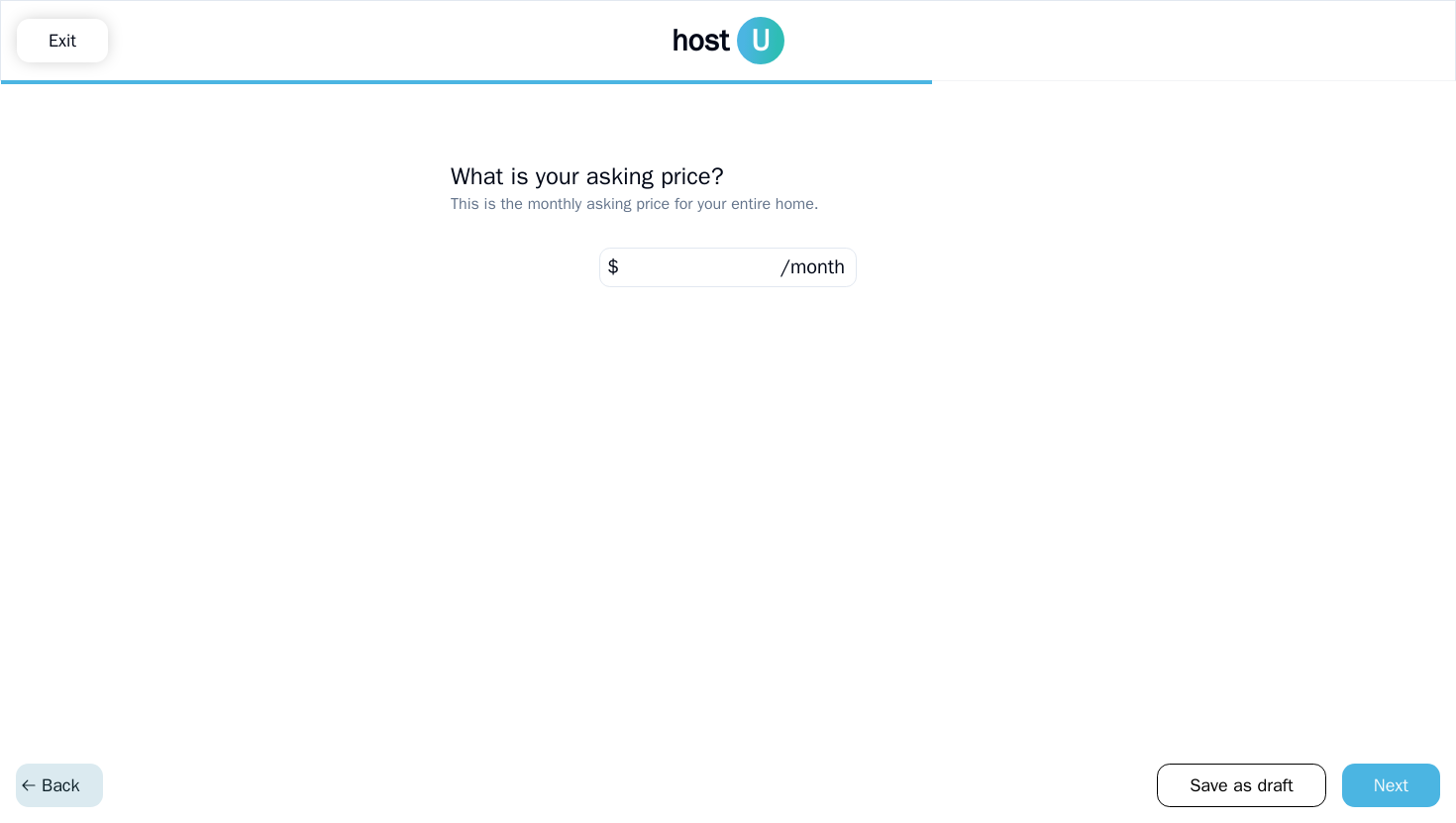 scroll, scrollTop: 0, scrollLeft: 0, axis: both 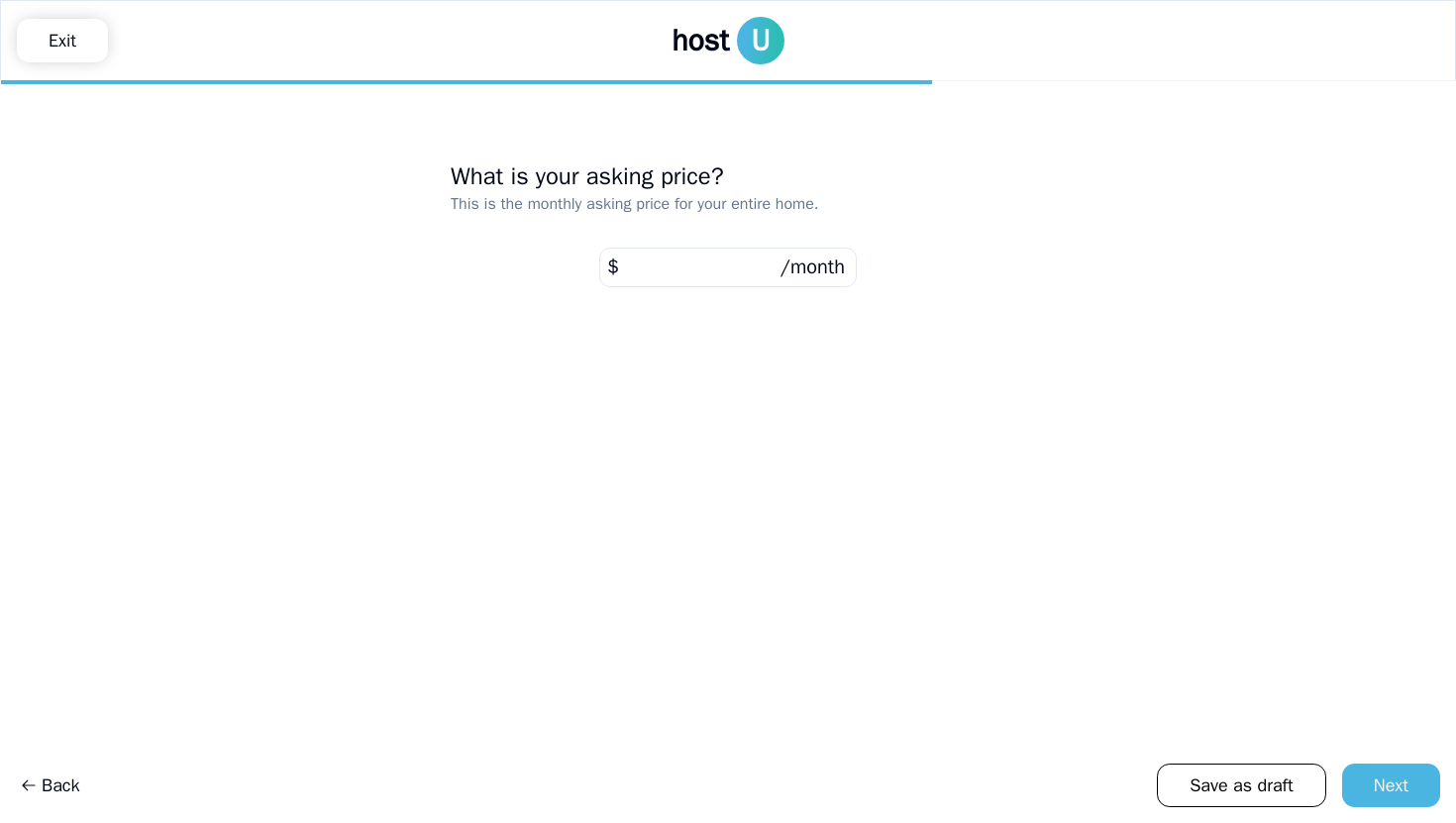 drag, startPoint x: 674, startPoint y: 265, endPoint x: 572, endPoint y: 262, distance: 102.044108 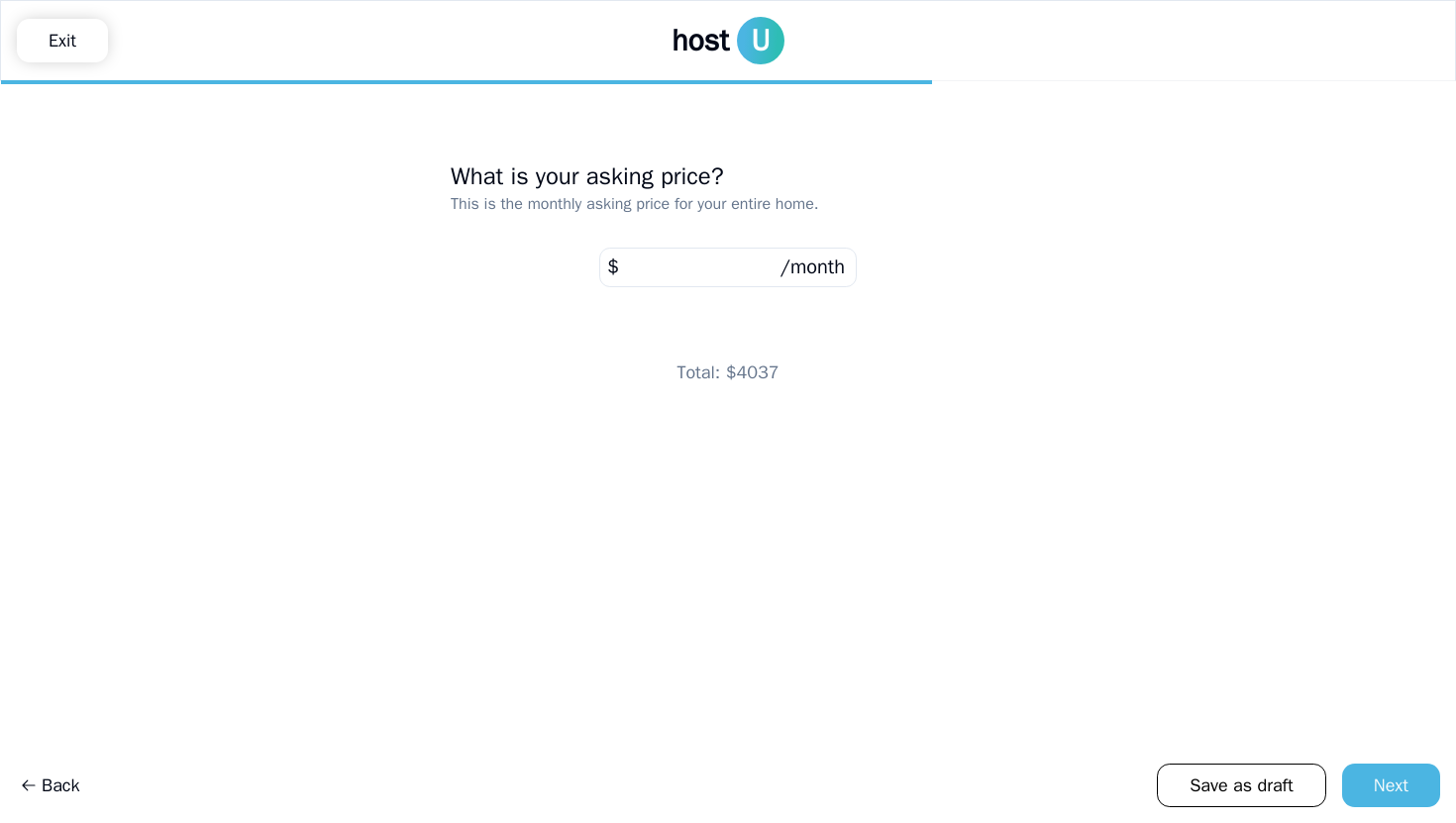 type on "****" 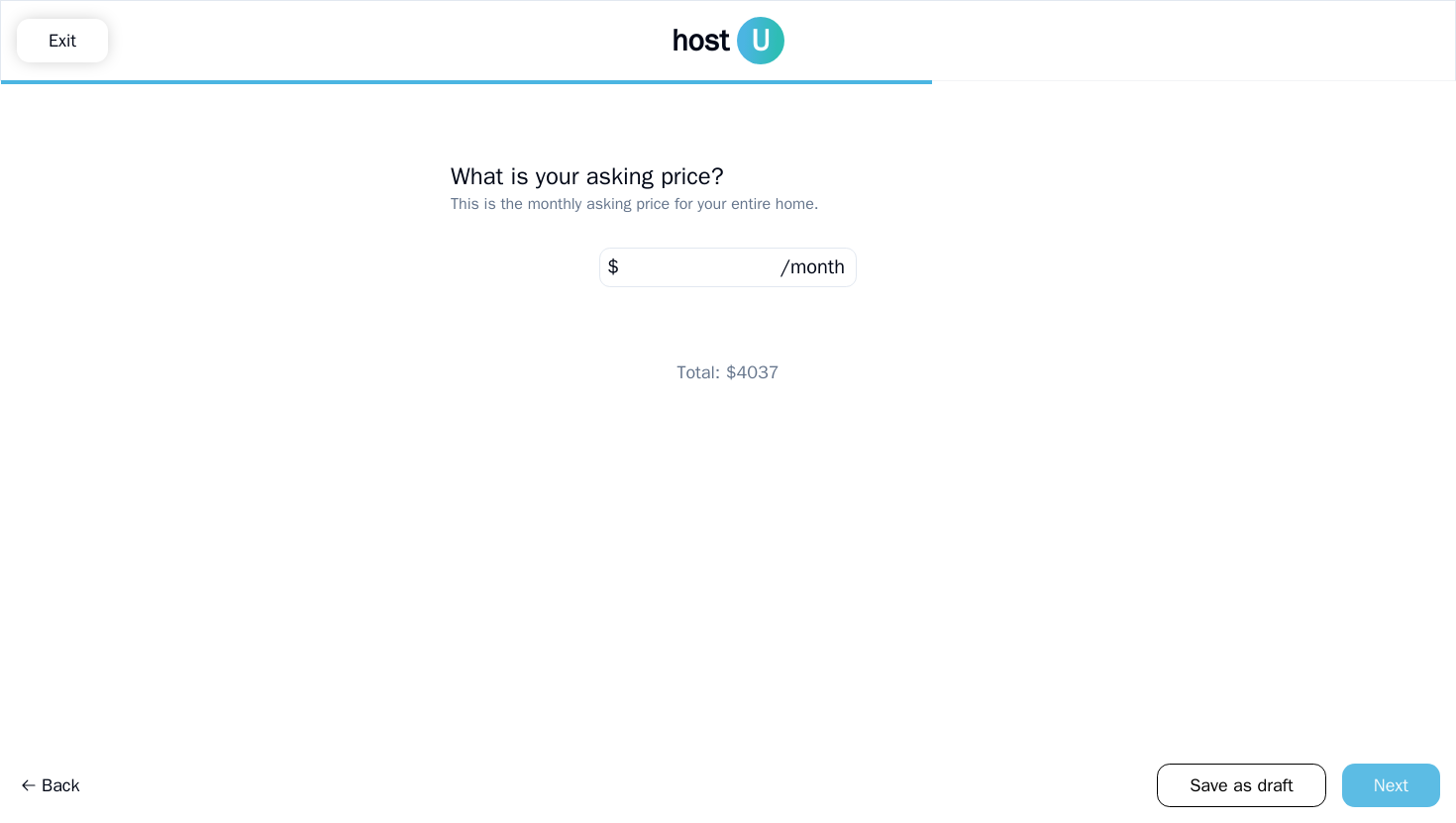 click on "Next" at bounding box center (1391, 785) 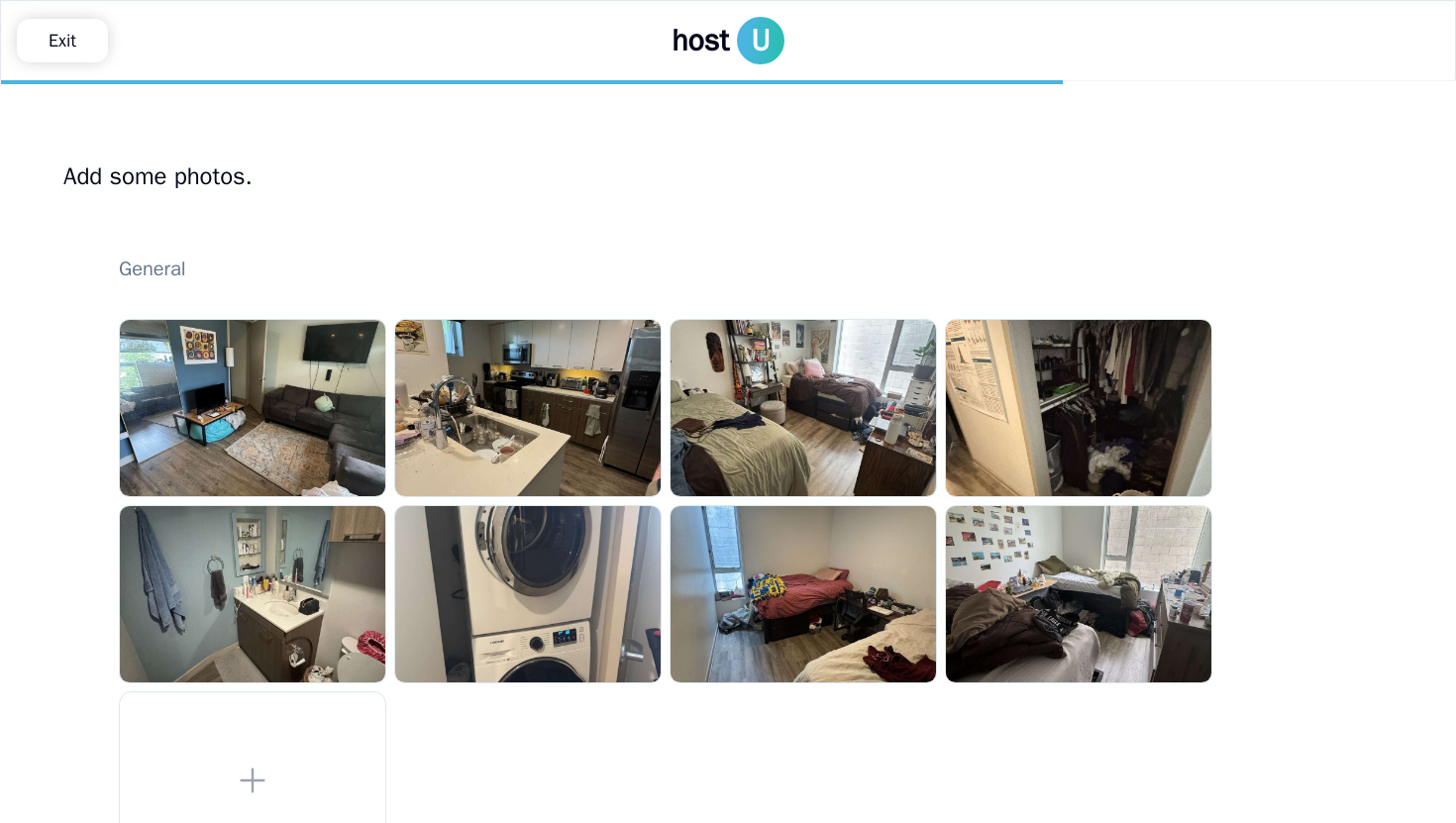 scroll, scrollTop: 173, scrollLeft: 0, axis: vertical 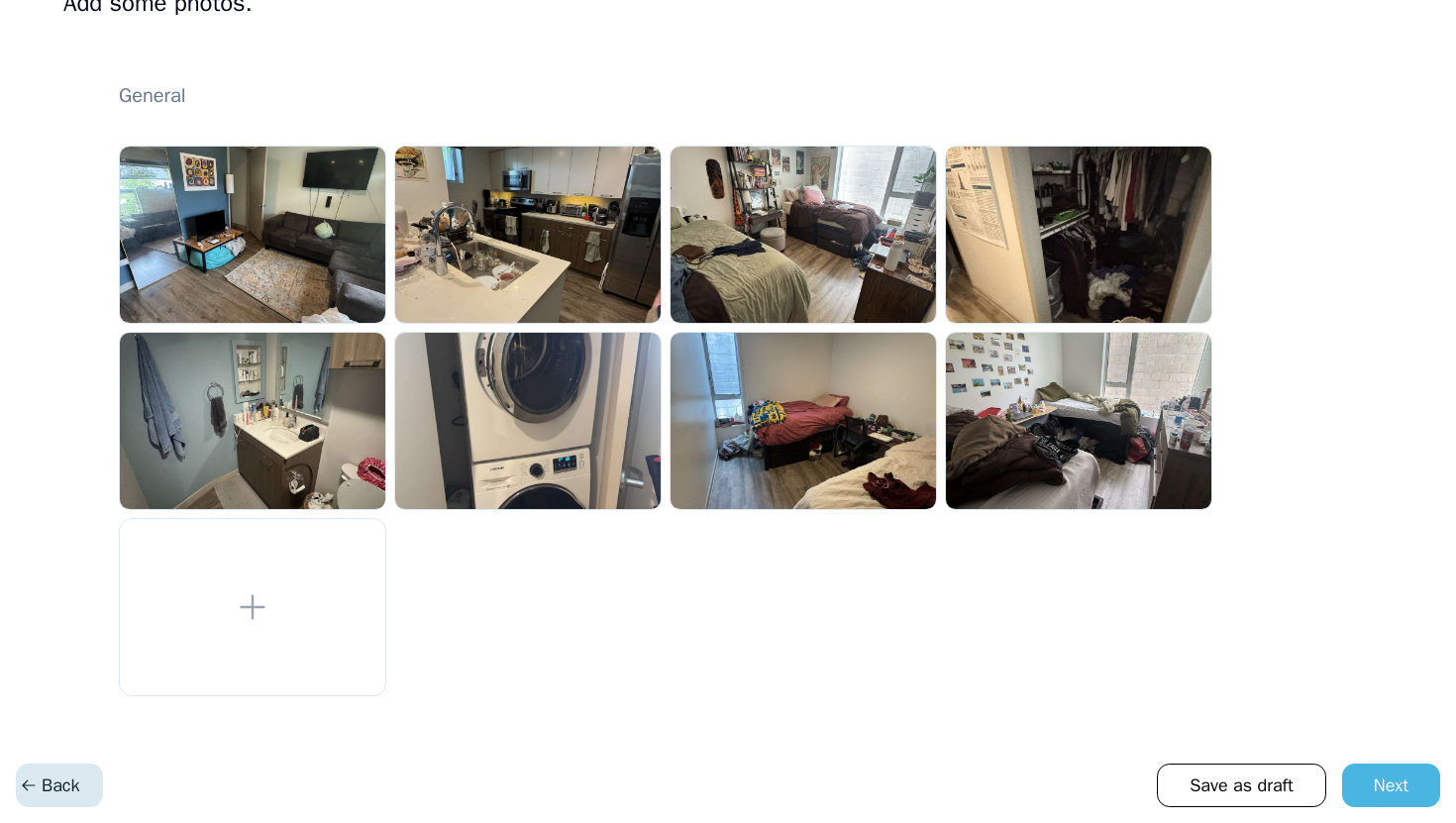 click 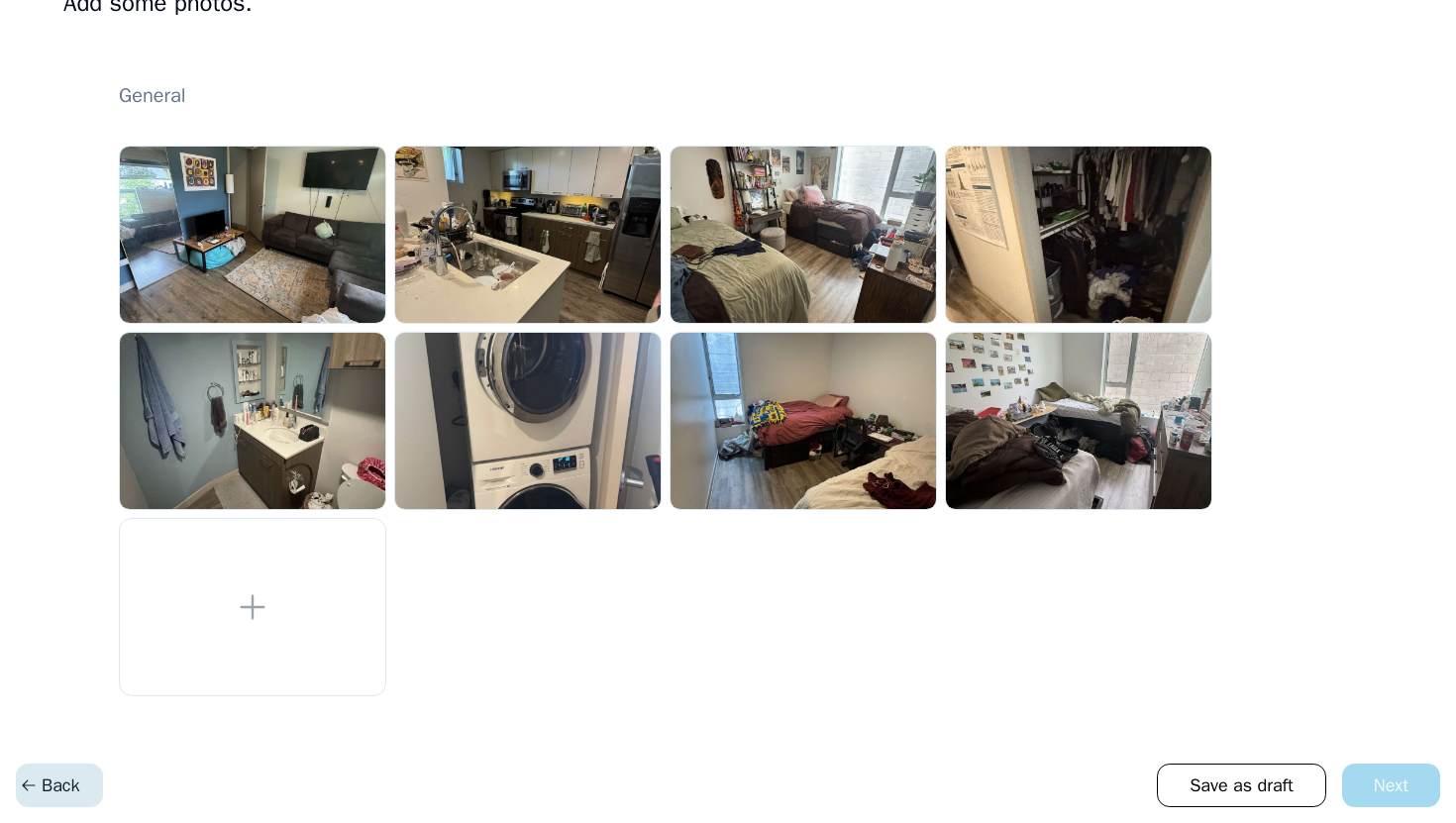 scroll, scrollTop: 0, scrollLeft: 0, axis: both 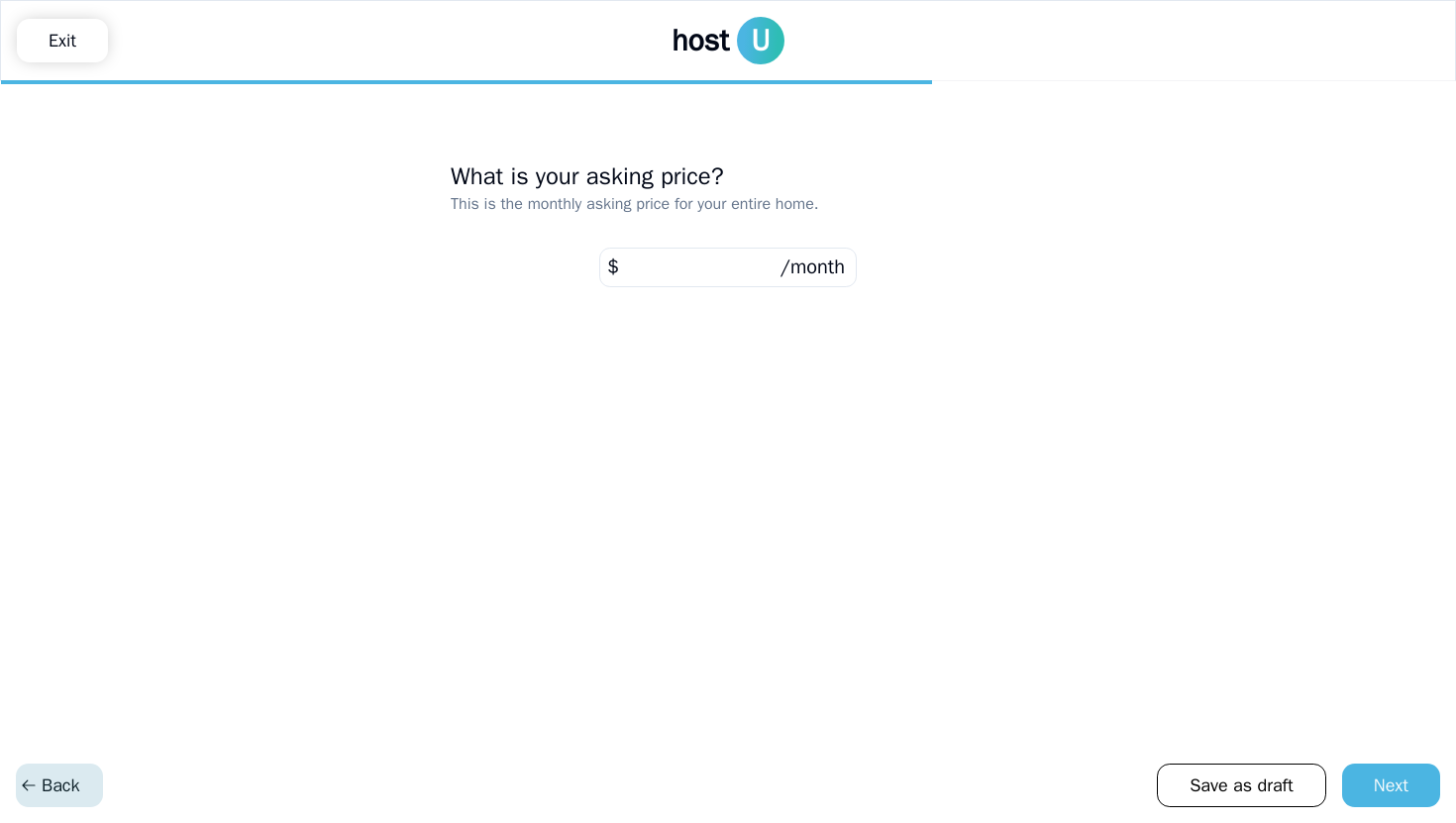 click on "Back" at bounding box center (50, 785) 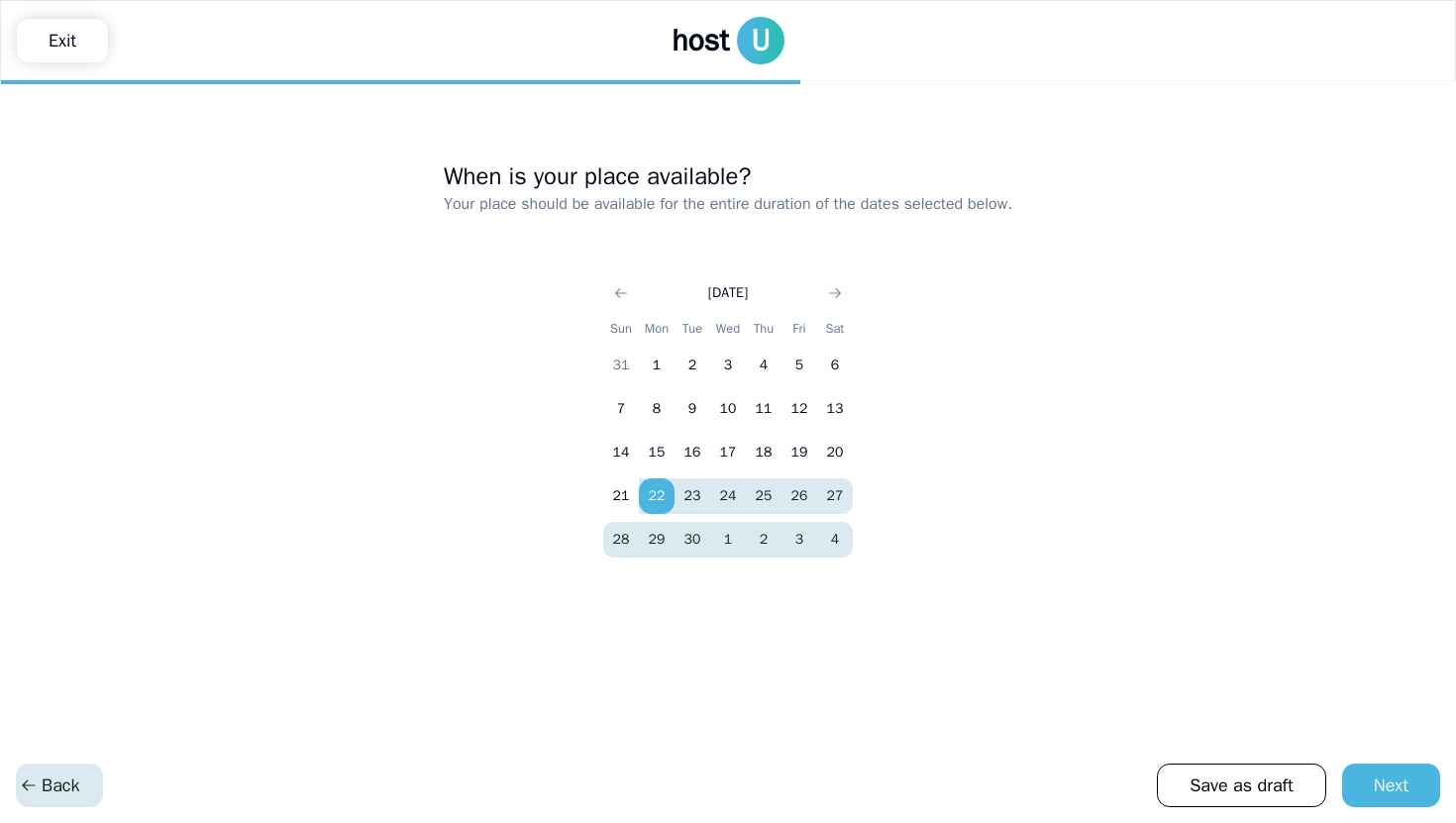 click on "Back" at bounding box center [50, 785] 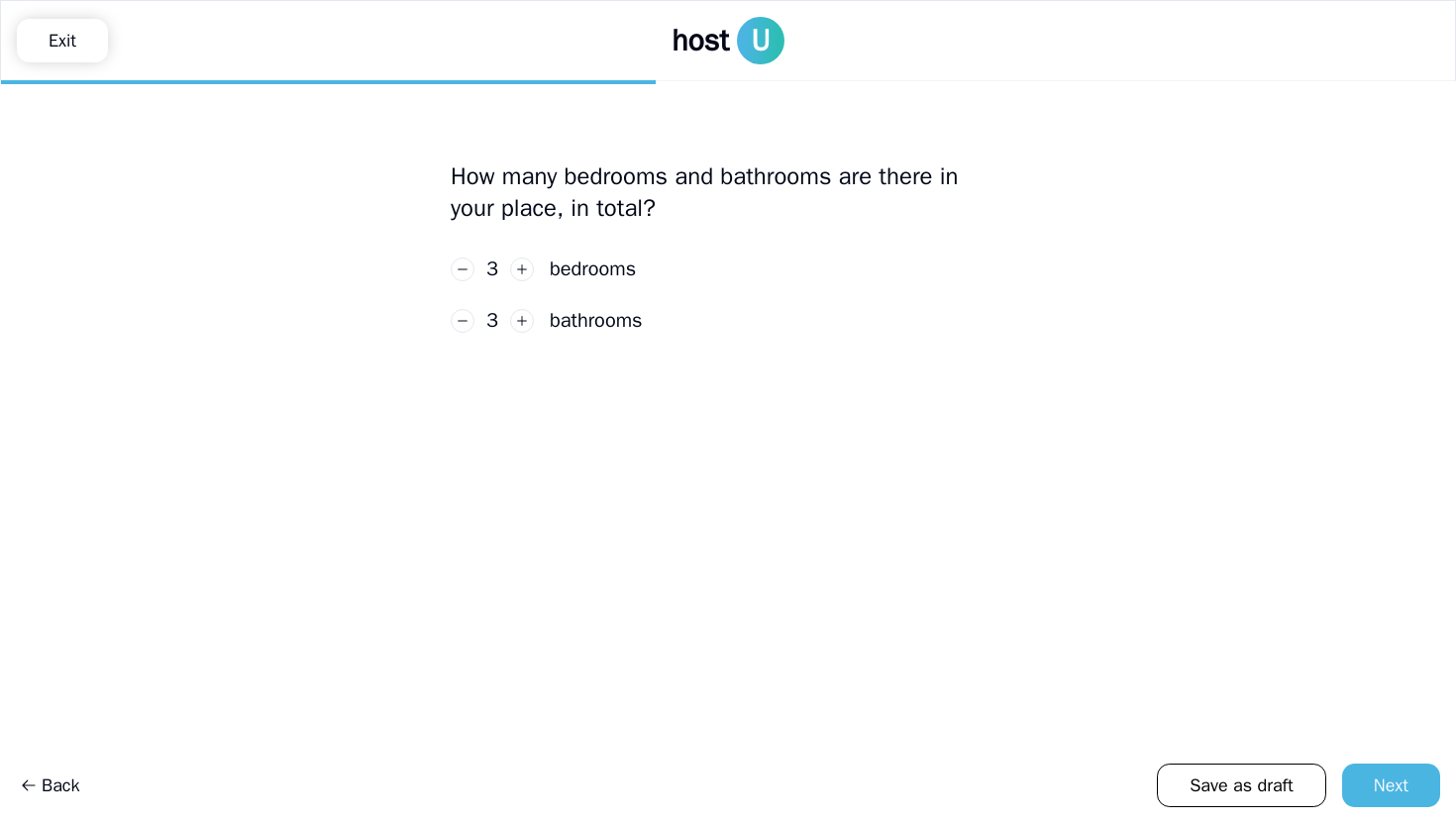 click on "How many bedrooms and bathrooms are there in your place, in total? 3 bedrooms 3 bathrooms Of the  3  bedrooms in your place, how many (private/shared)bedrooms are available for rent? 1 bedrooms" at bounding box center (728, 452) 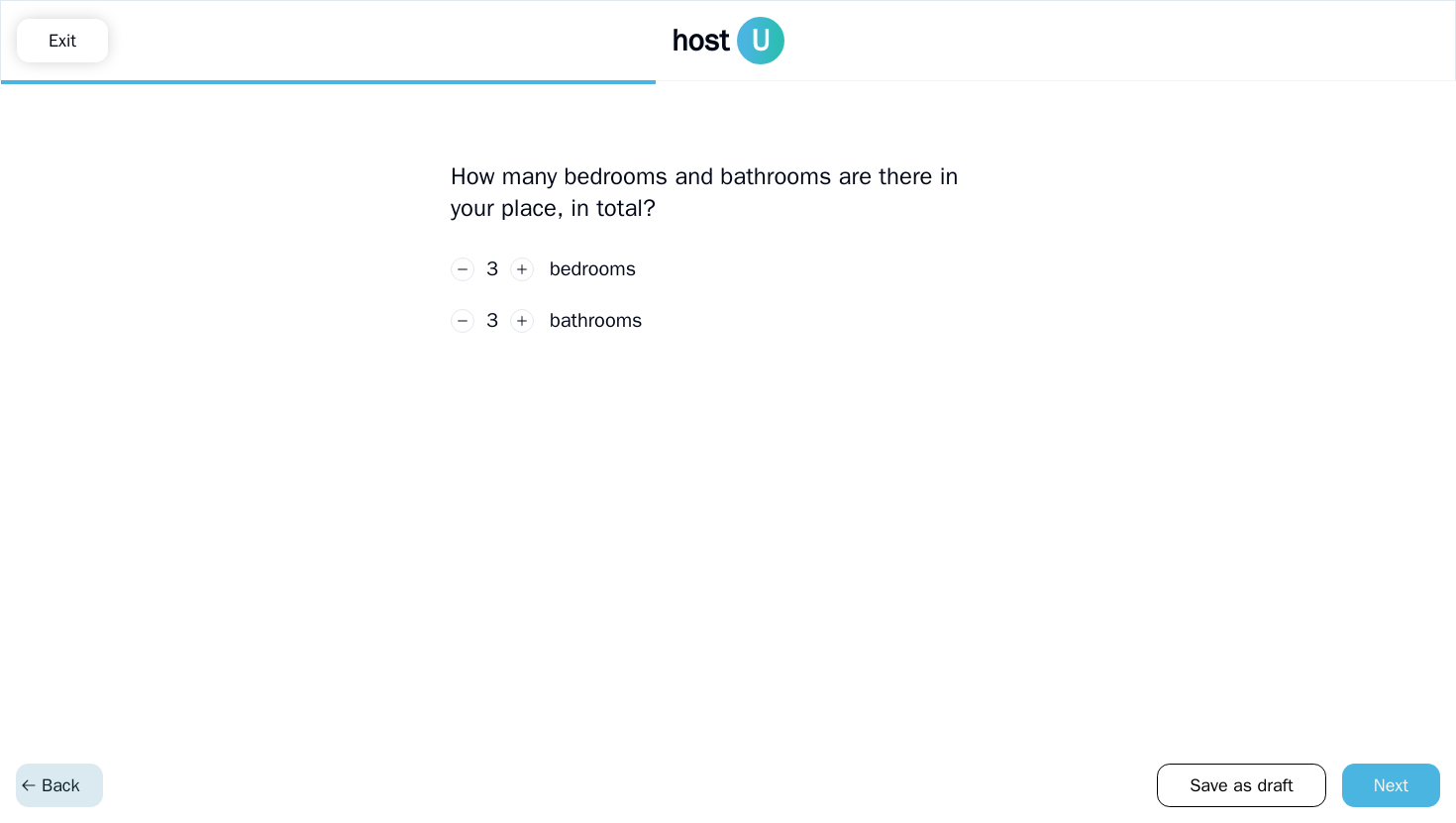 click on "Back" at bounding box center (50, 785) 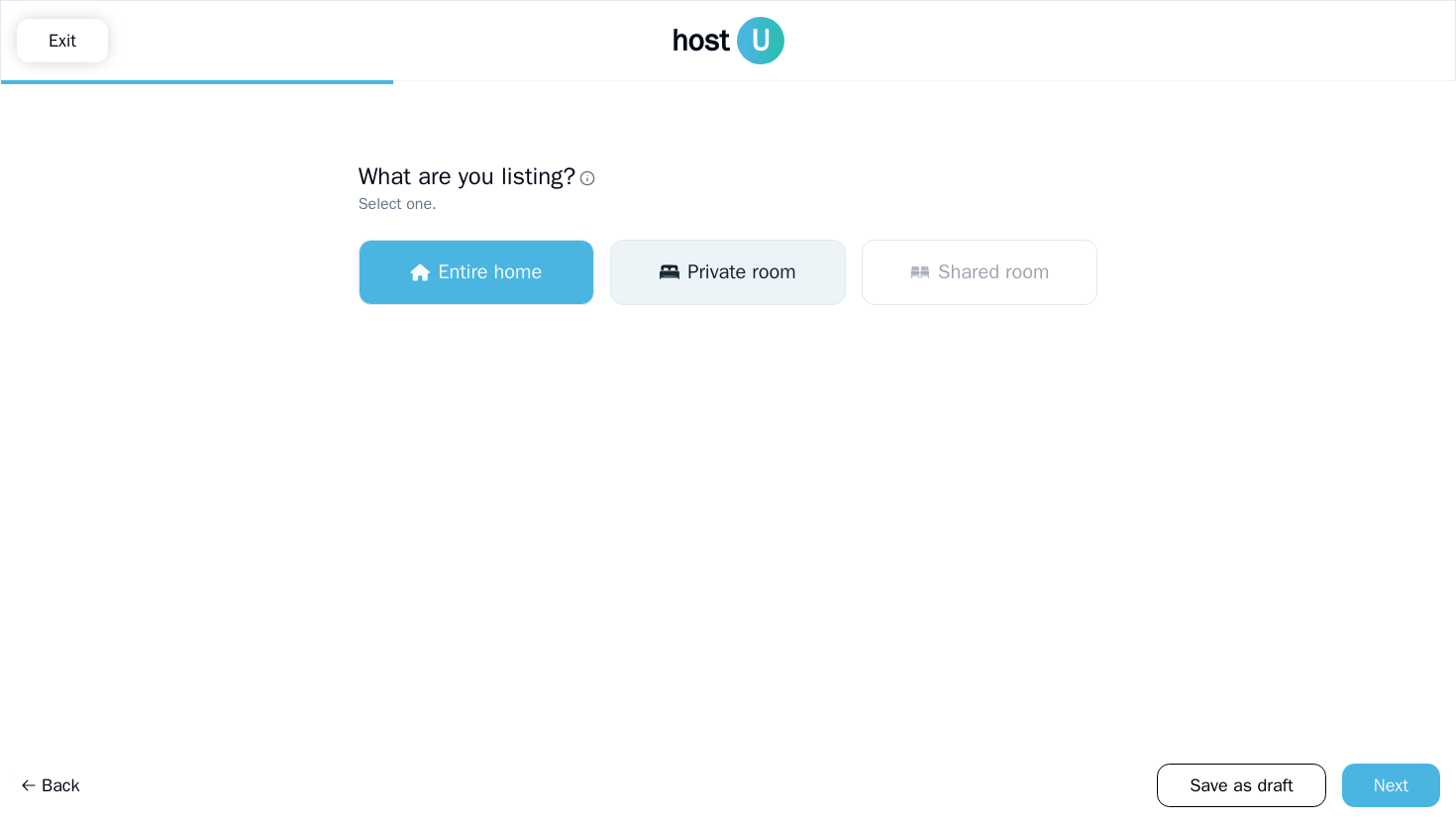 click on "Private room" at bounding box center (741, 272) 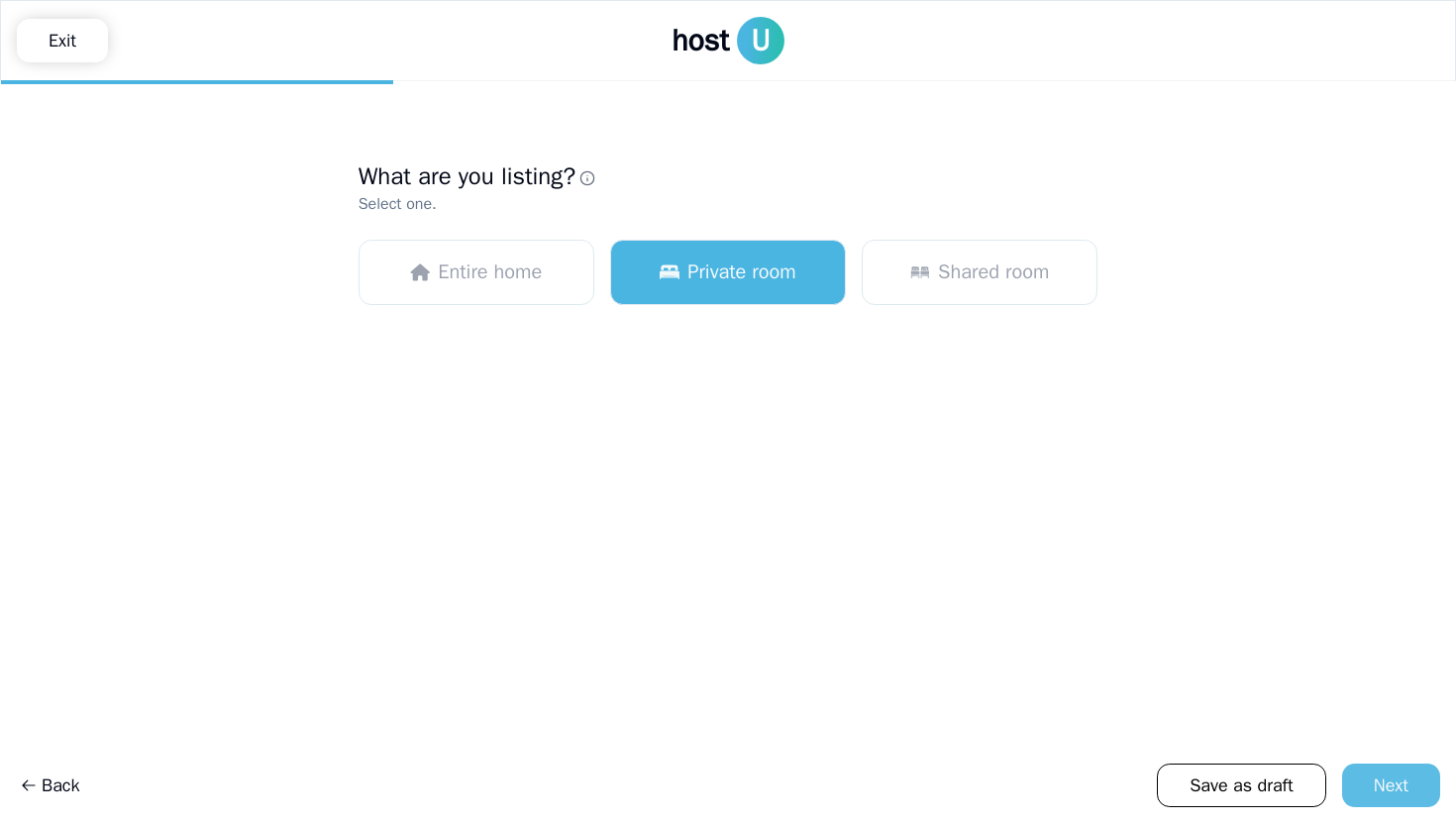 click on "Next" at bounding box center (1391, 785) 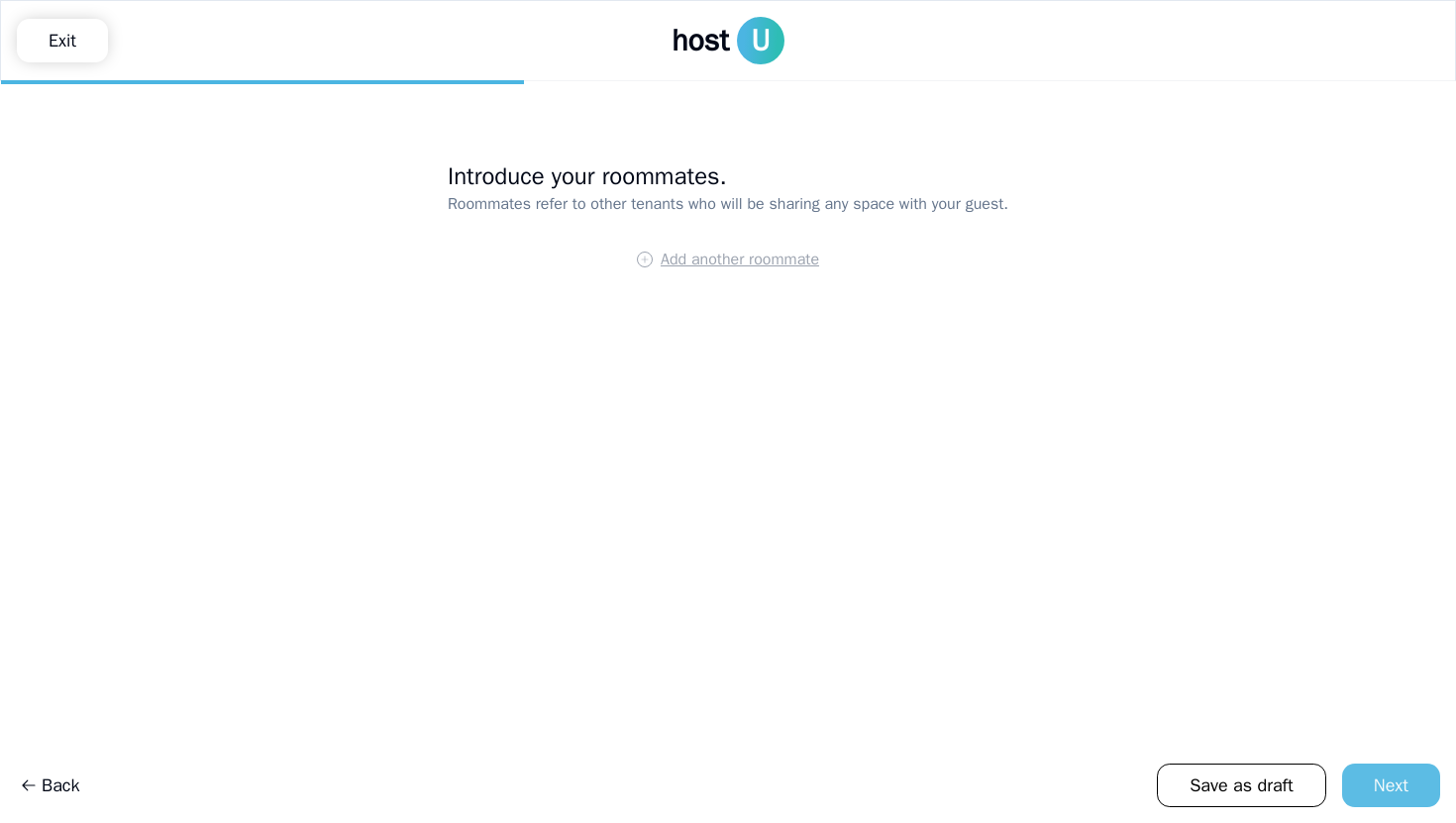 click on "Next" at bounding box center (1391, 785) 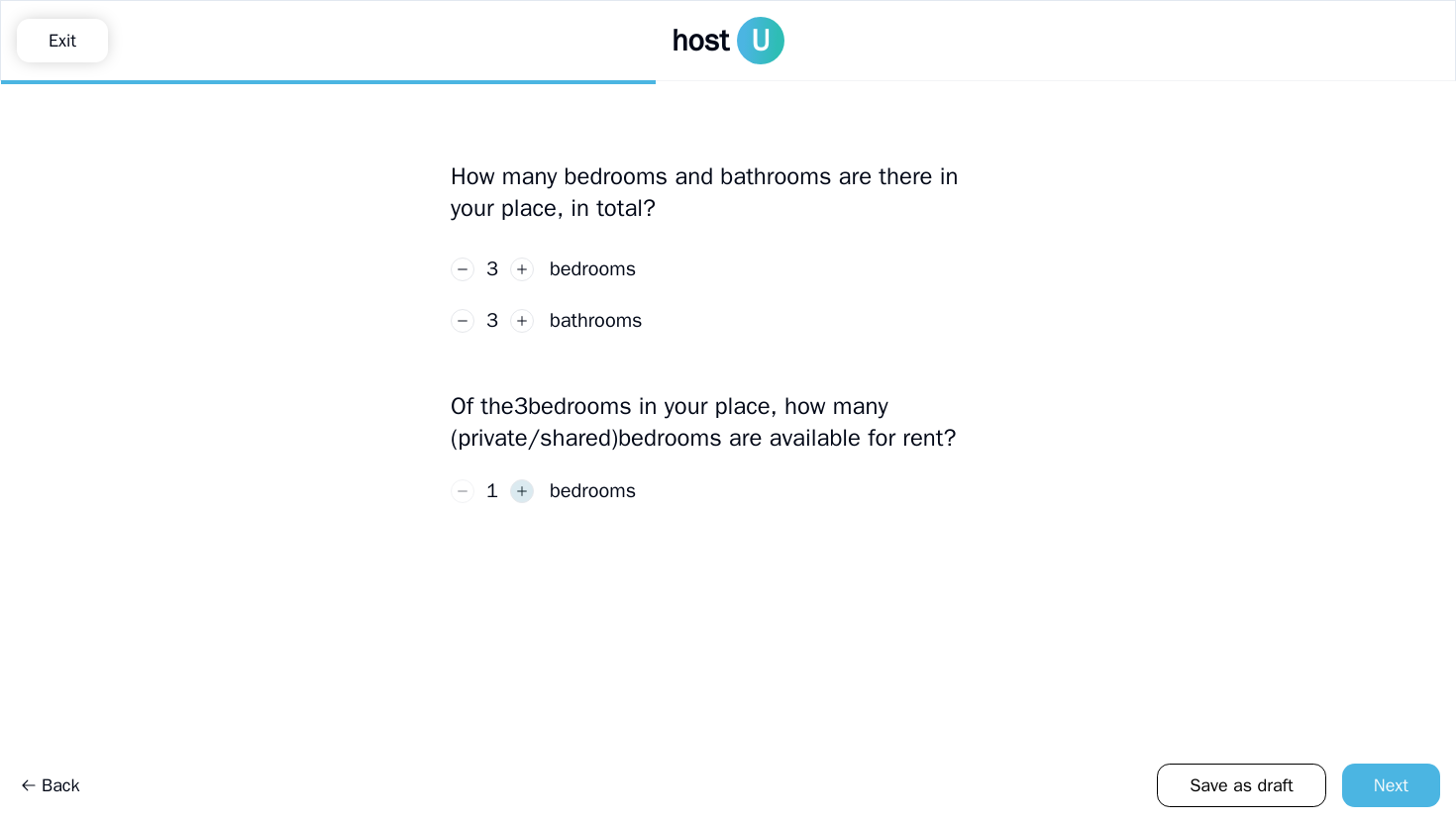 click 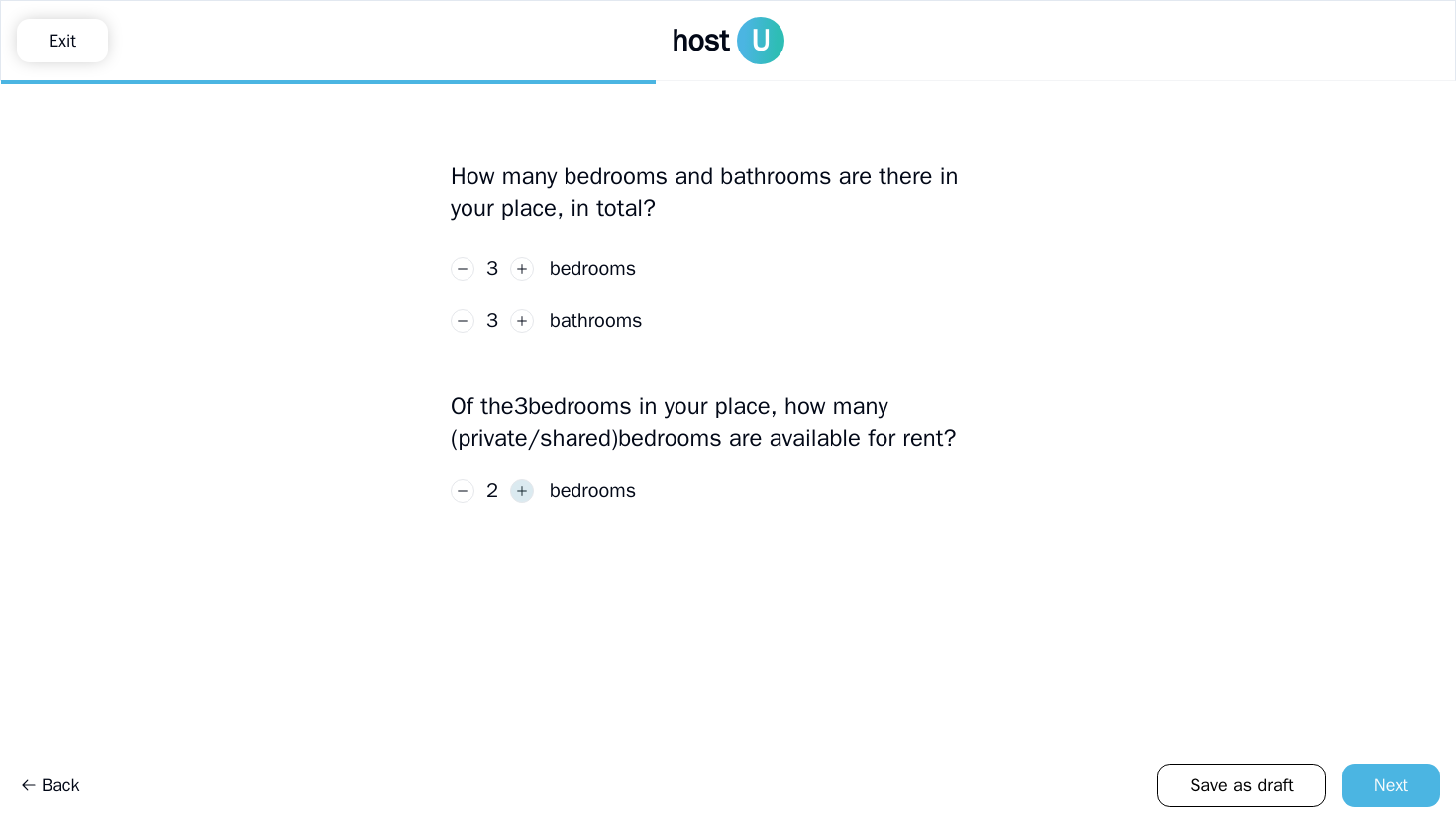 click 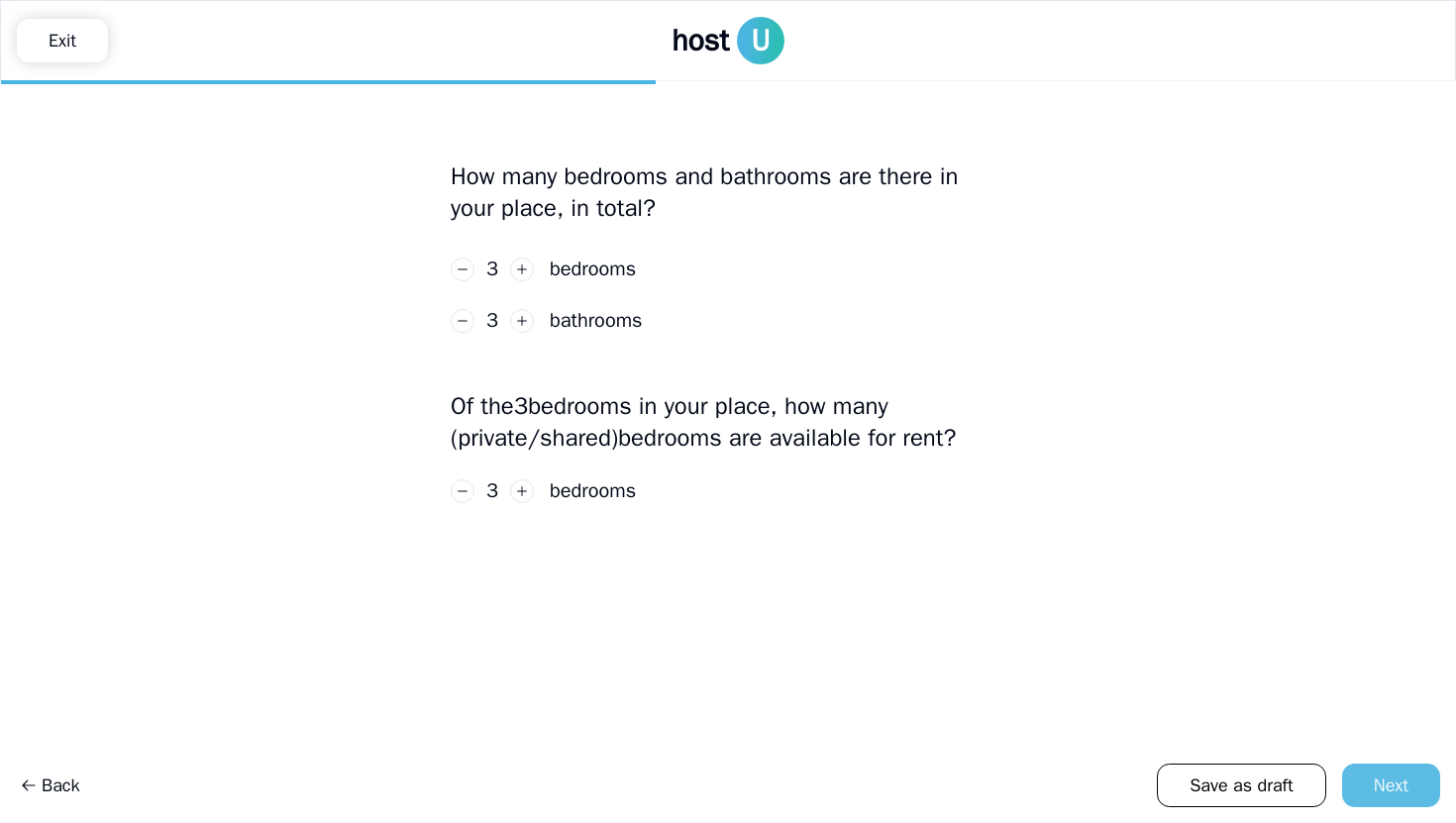 click on "Next" at bounding box center (1391, 785) 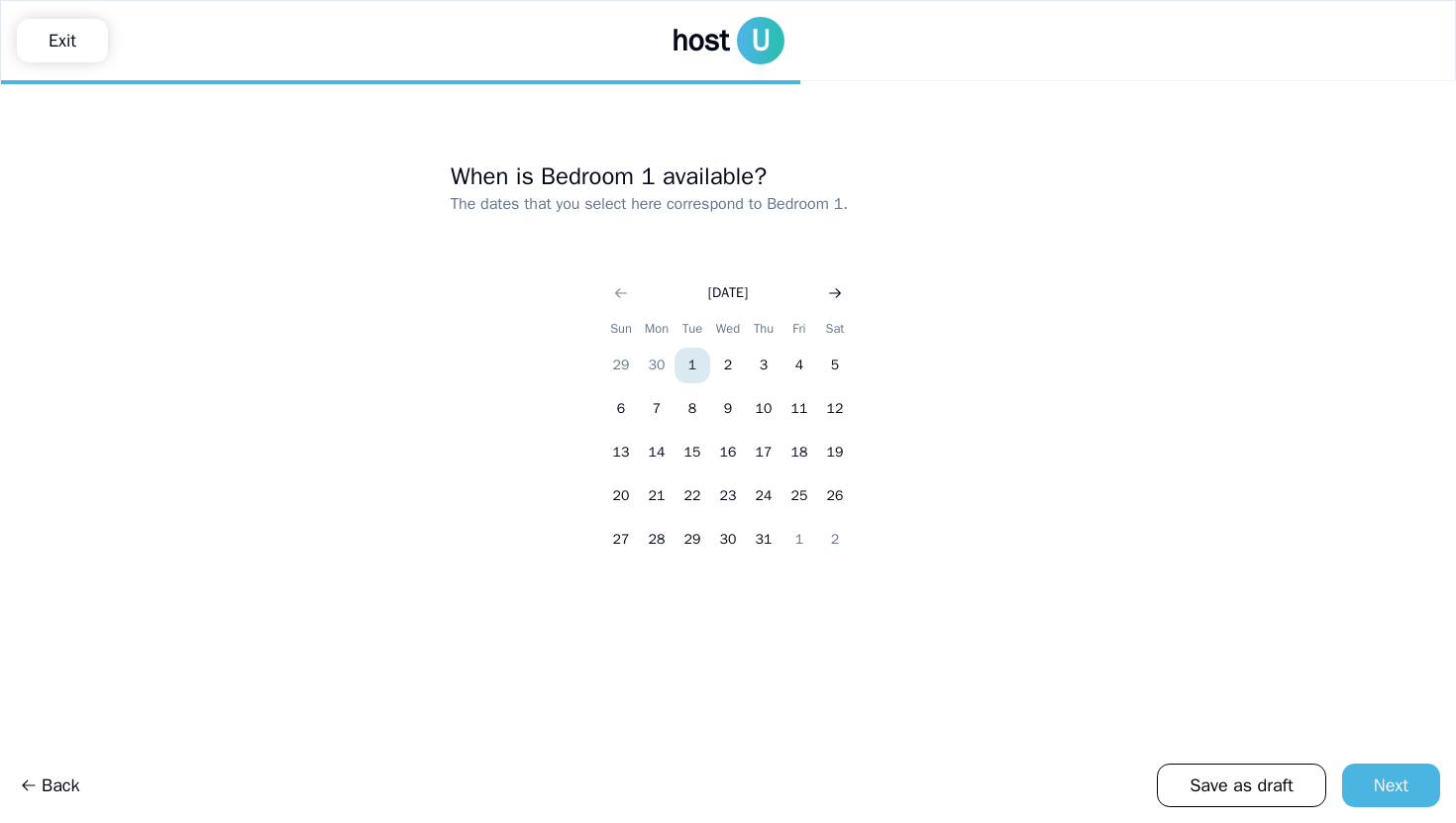 click 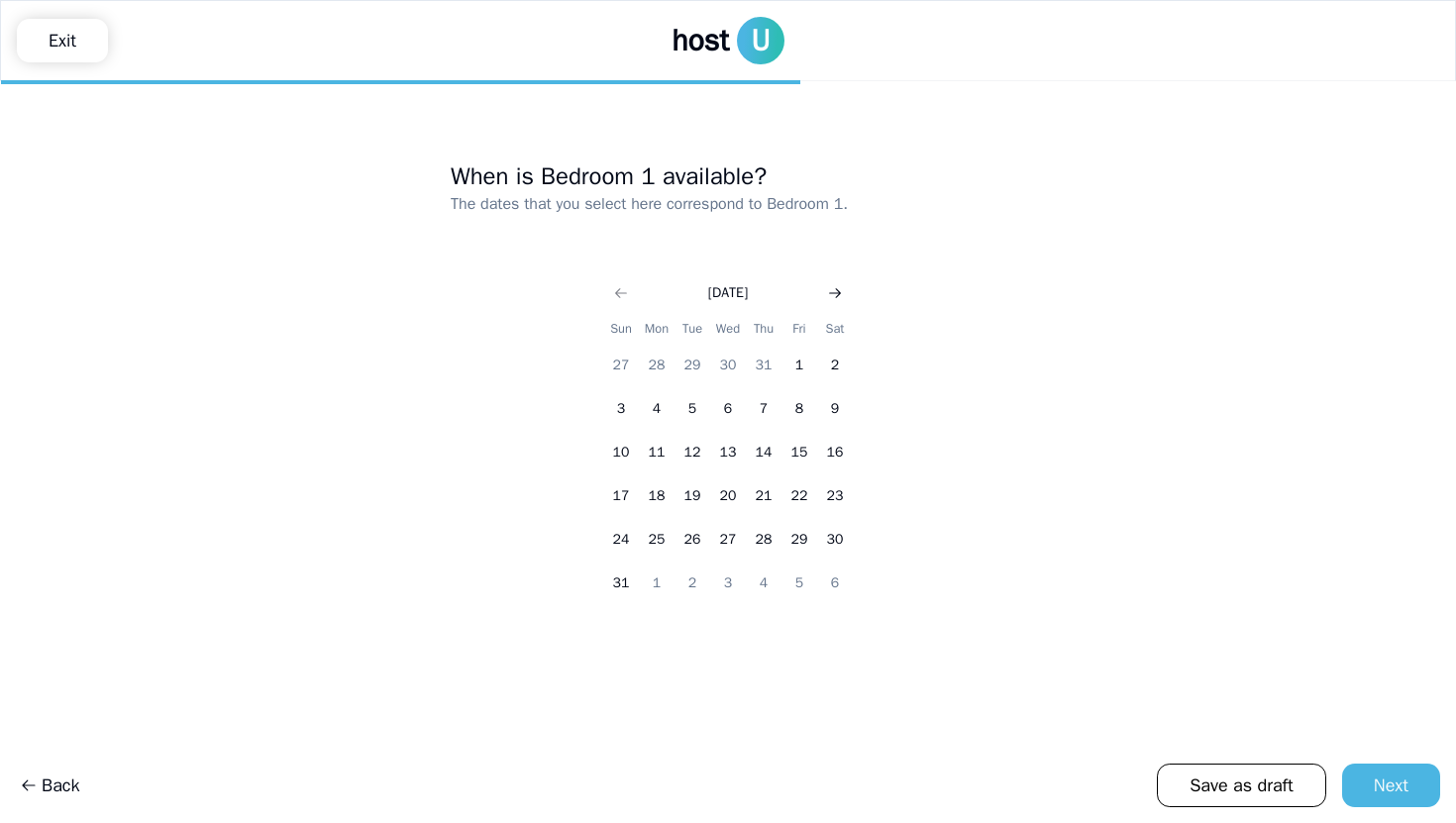 click 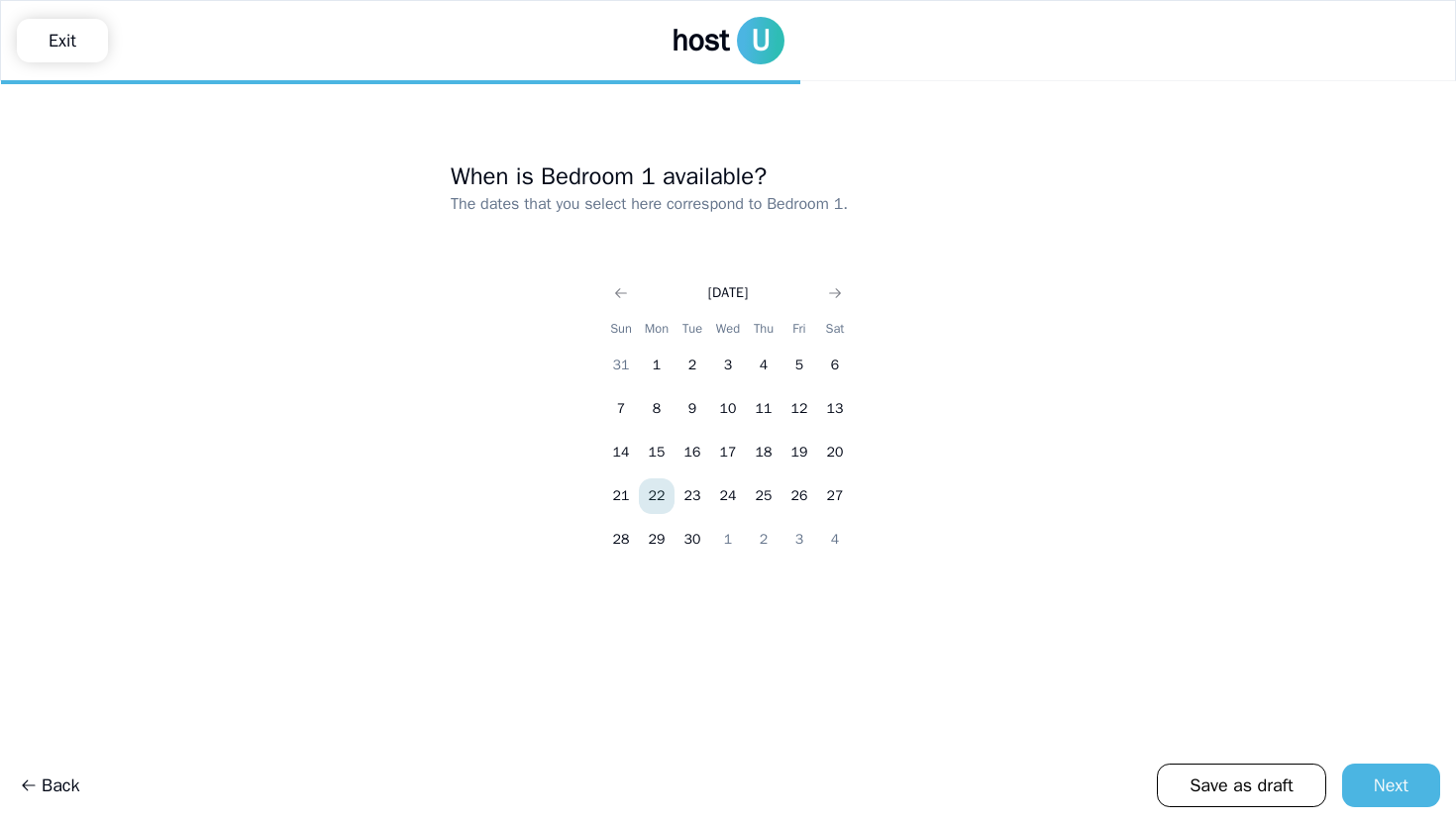 click on "22" at bounding box center (657, 496) 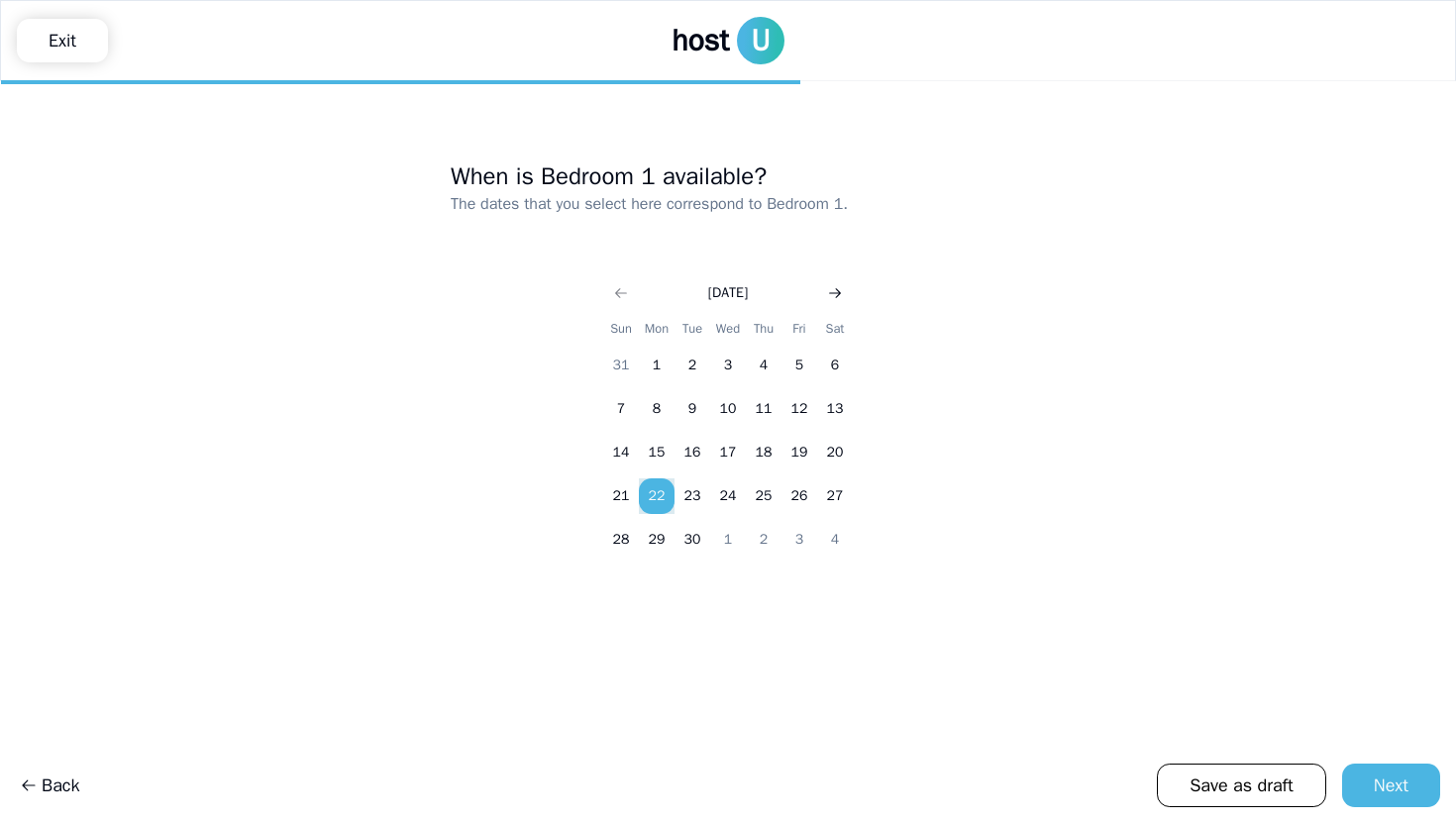 click 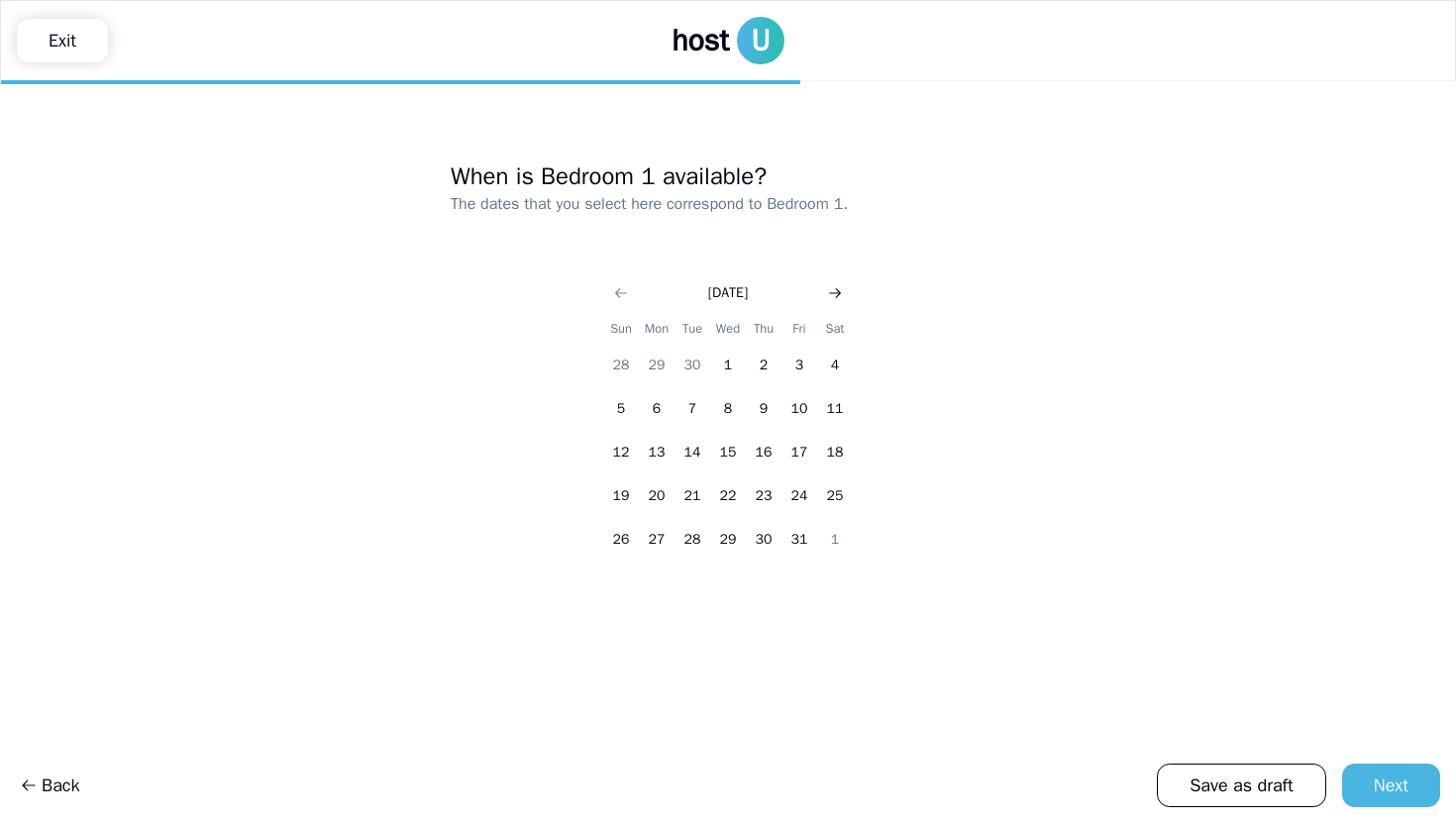 click 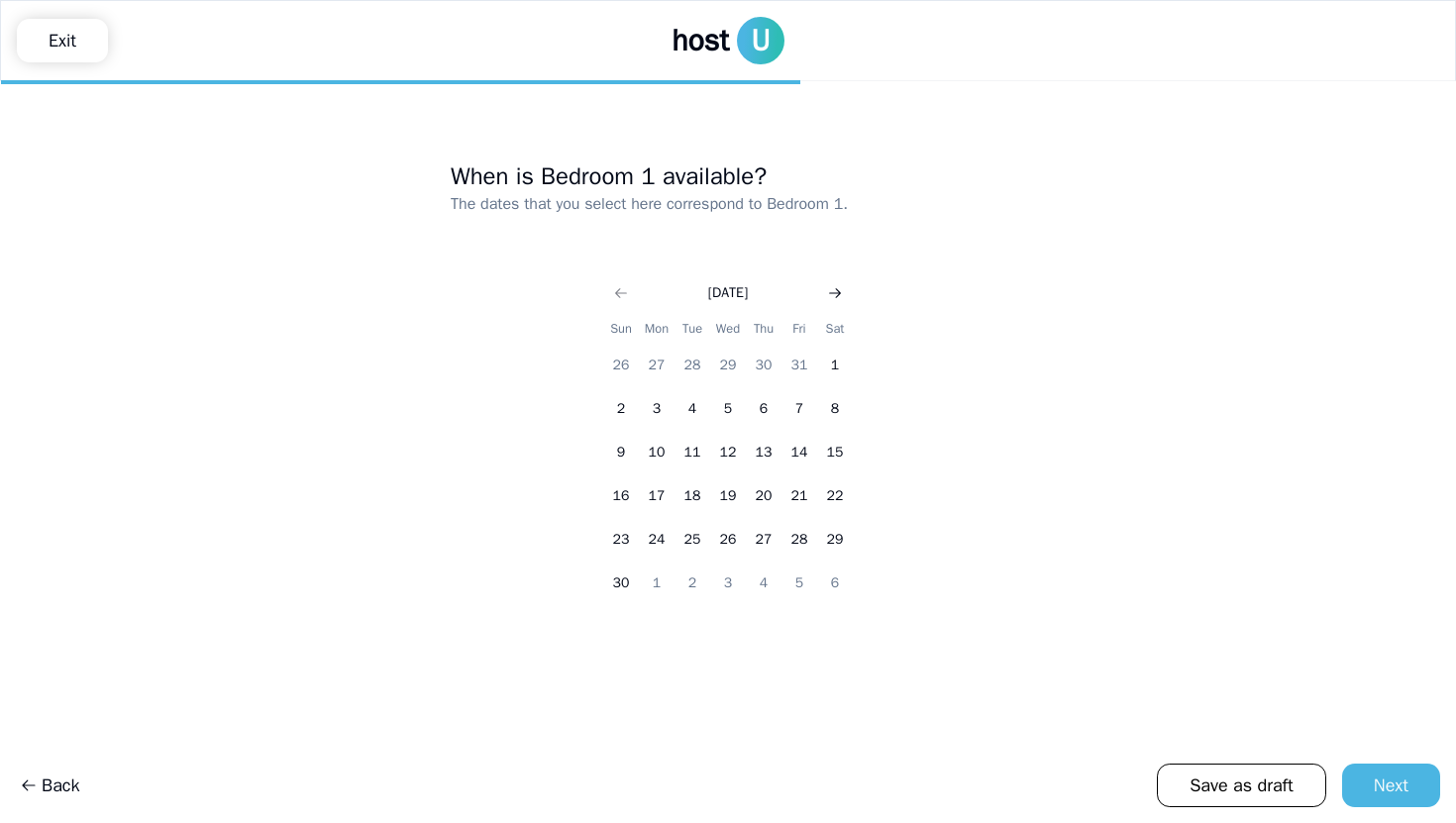 click 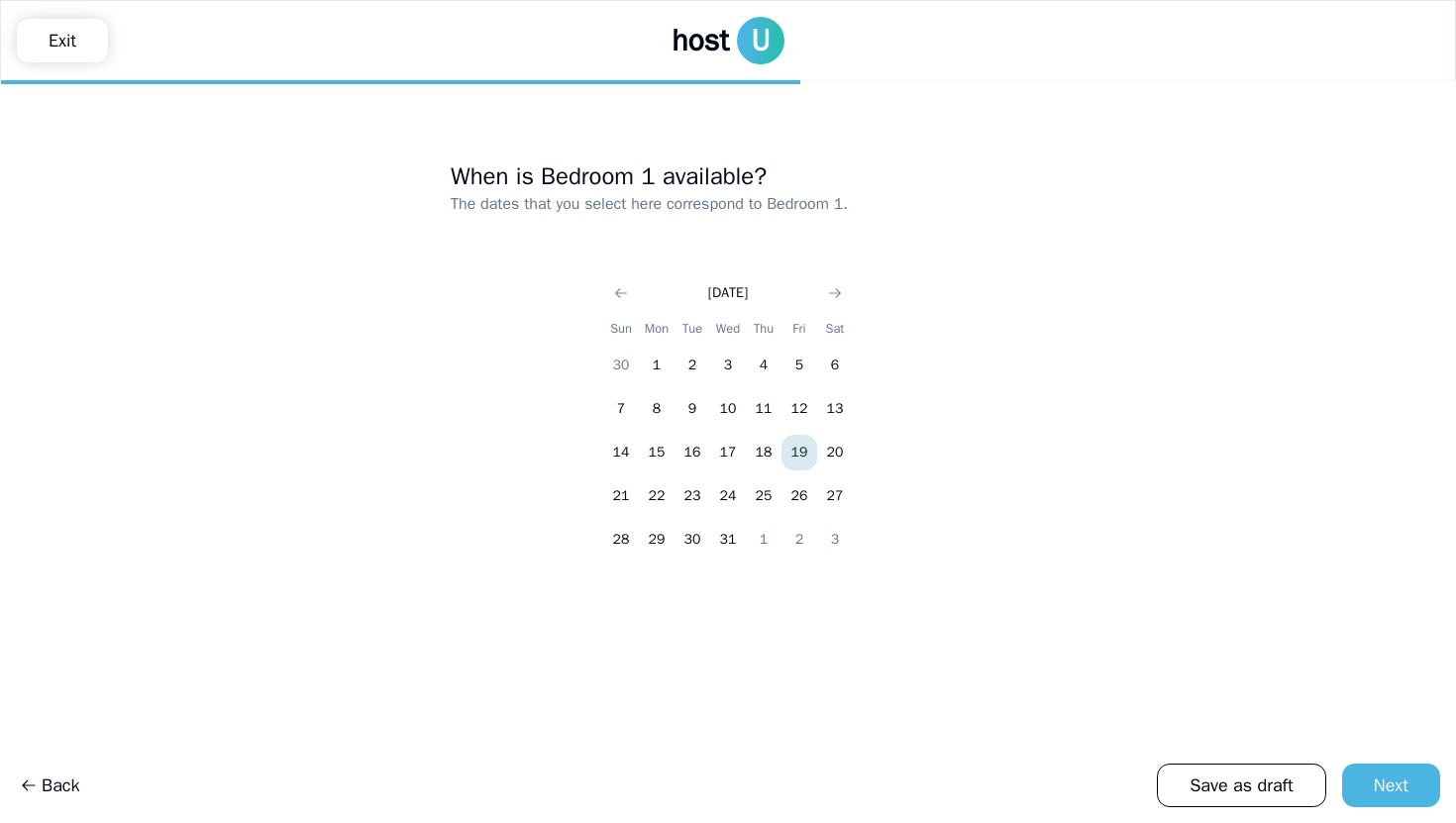 click on "19" at bounding box center (799, 453) 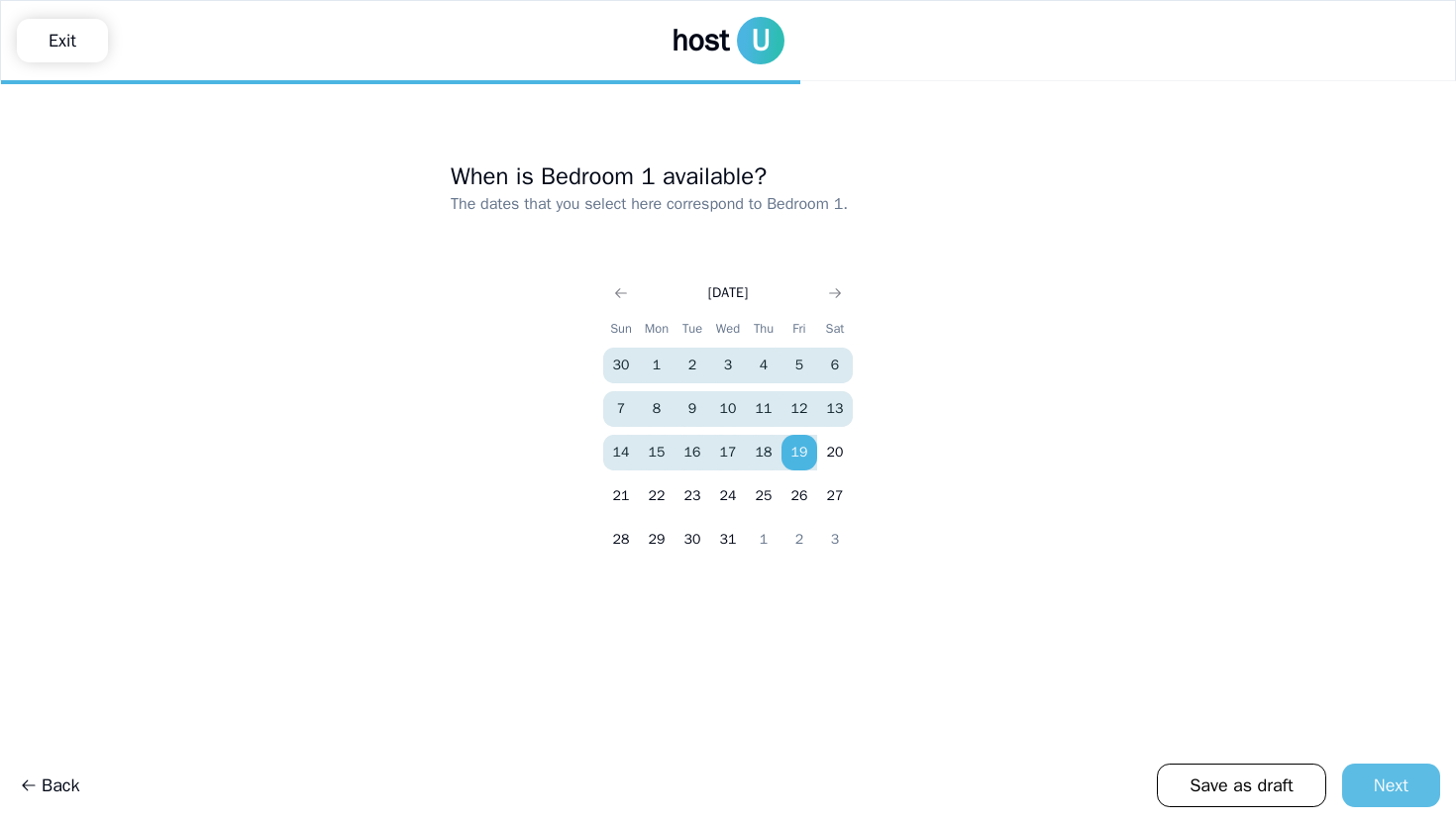 click on "Next" at bounding box center (1391, 785) 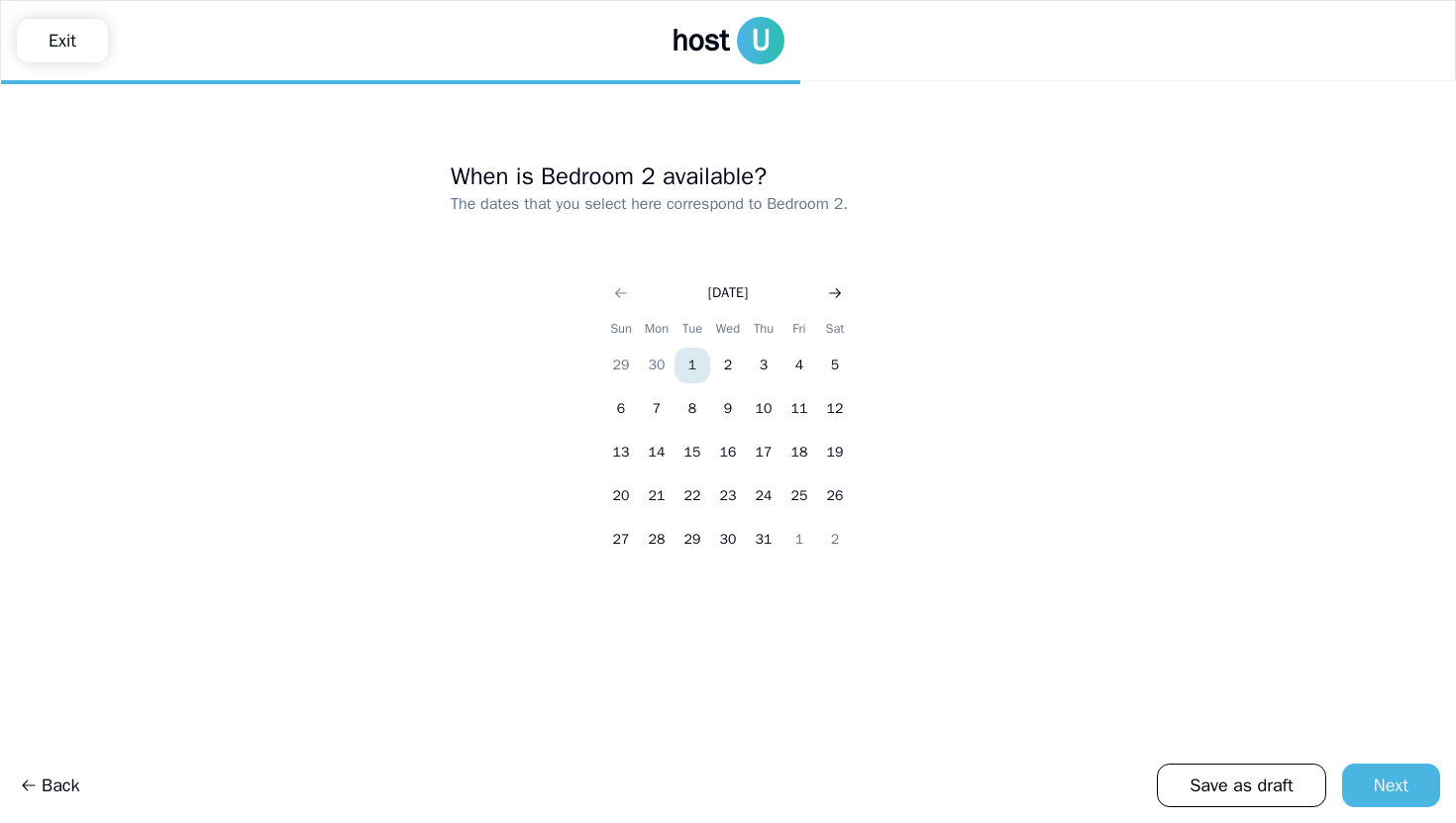 click 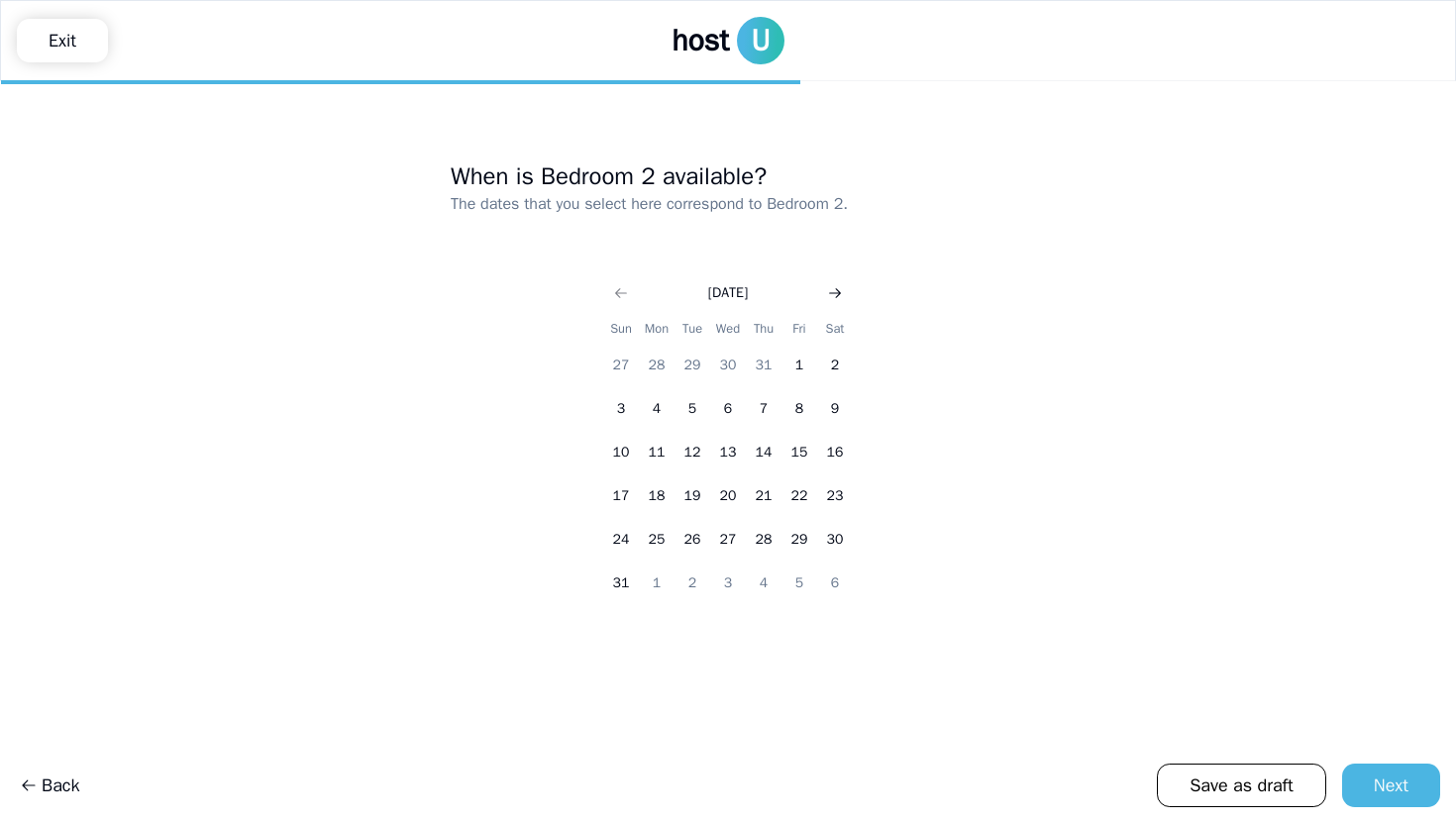 click 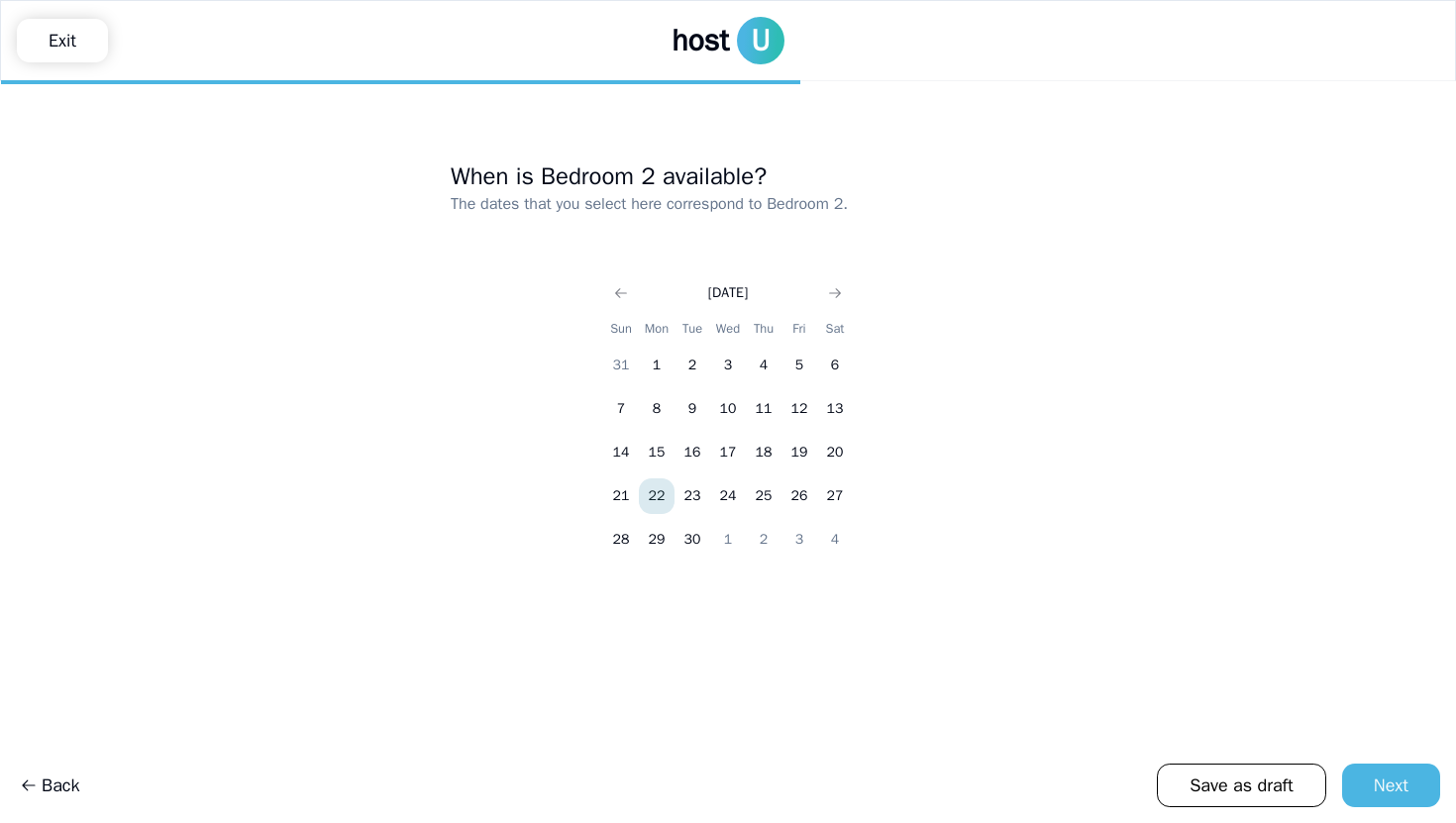 click on "22" at bounding box center (657, 496) 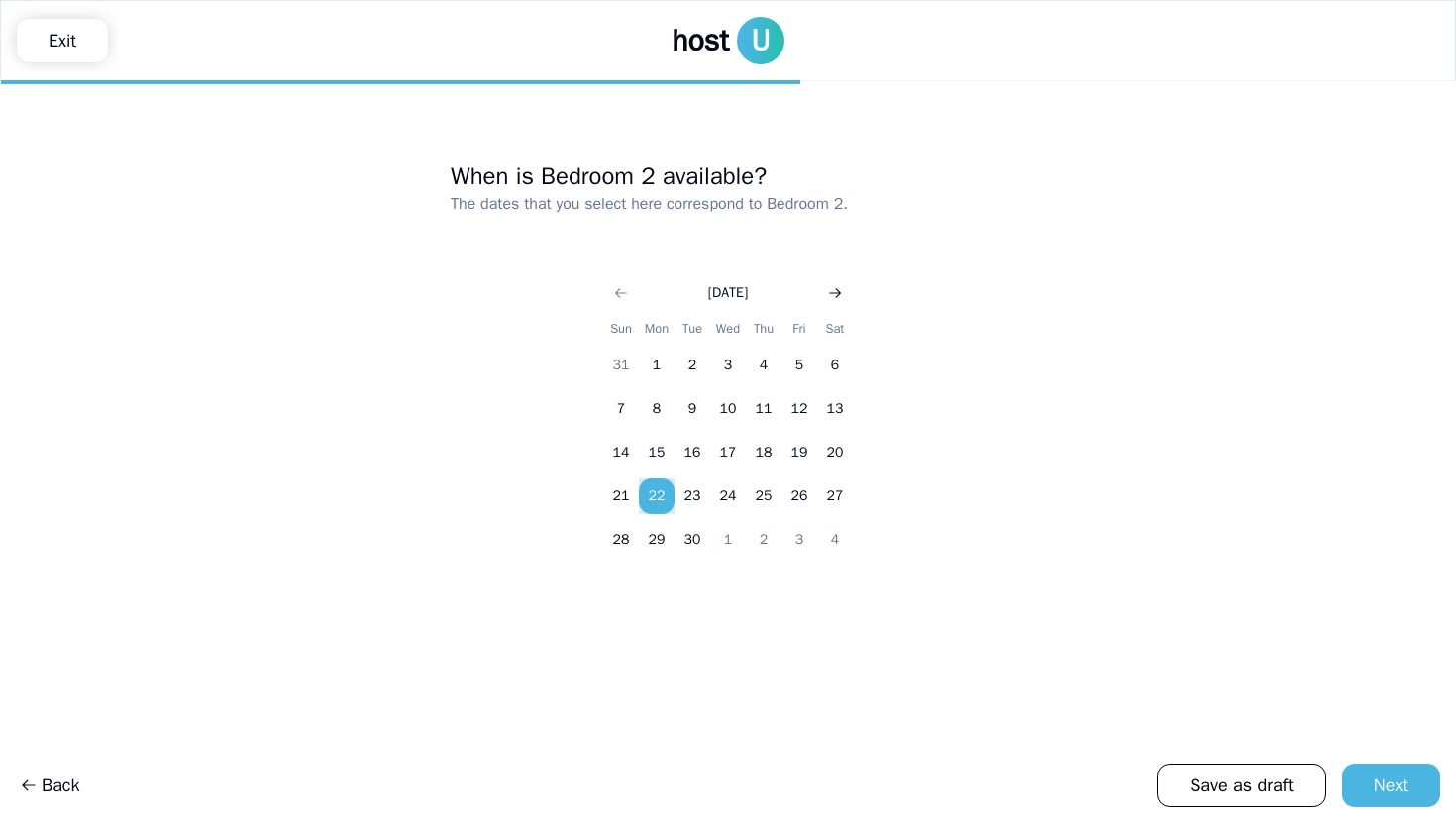 click 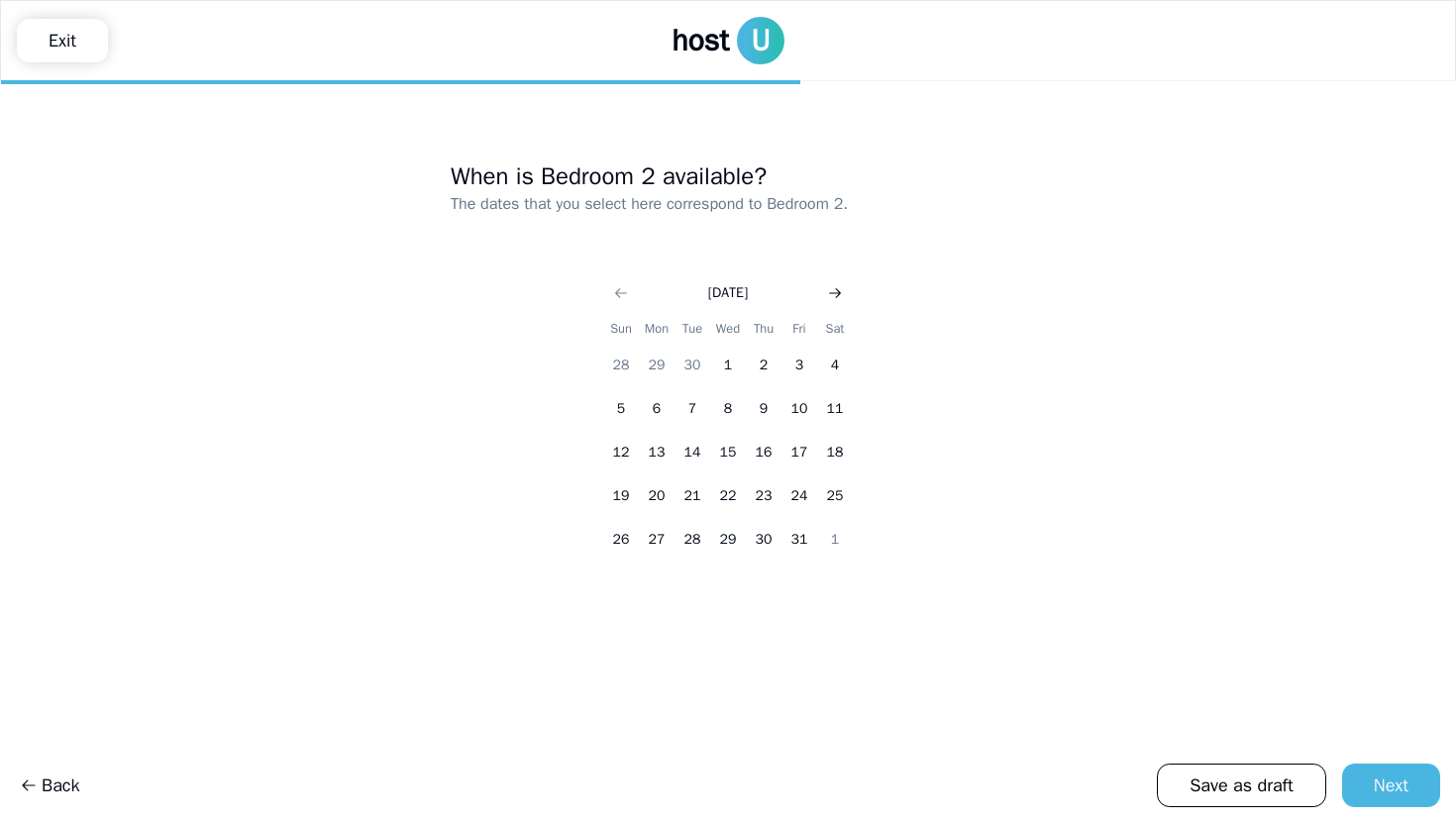 click 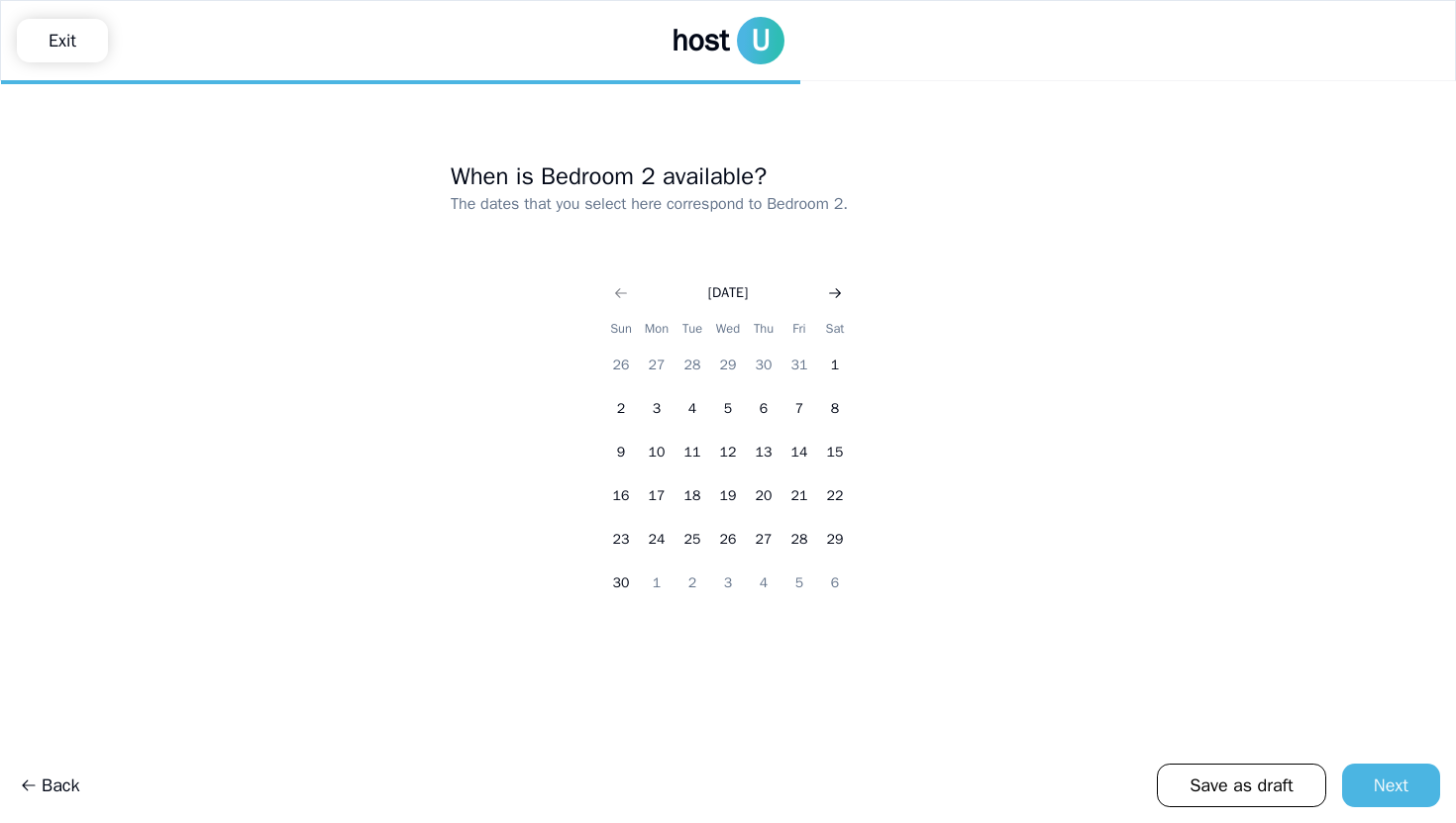 click 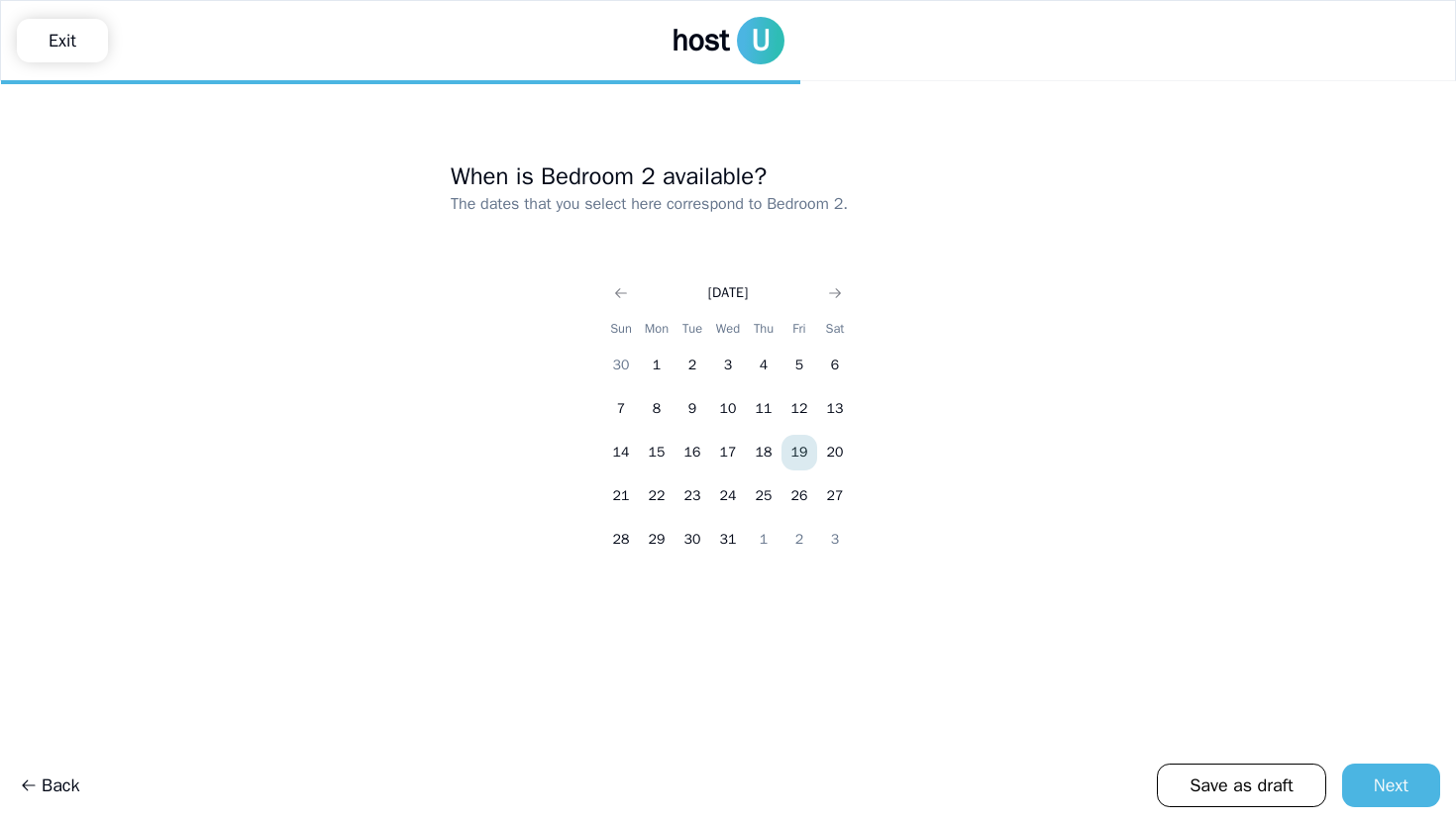 click on "19" at bounding box center (799, 453) 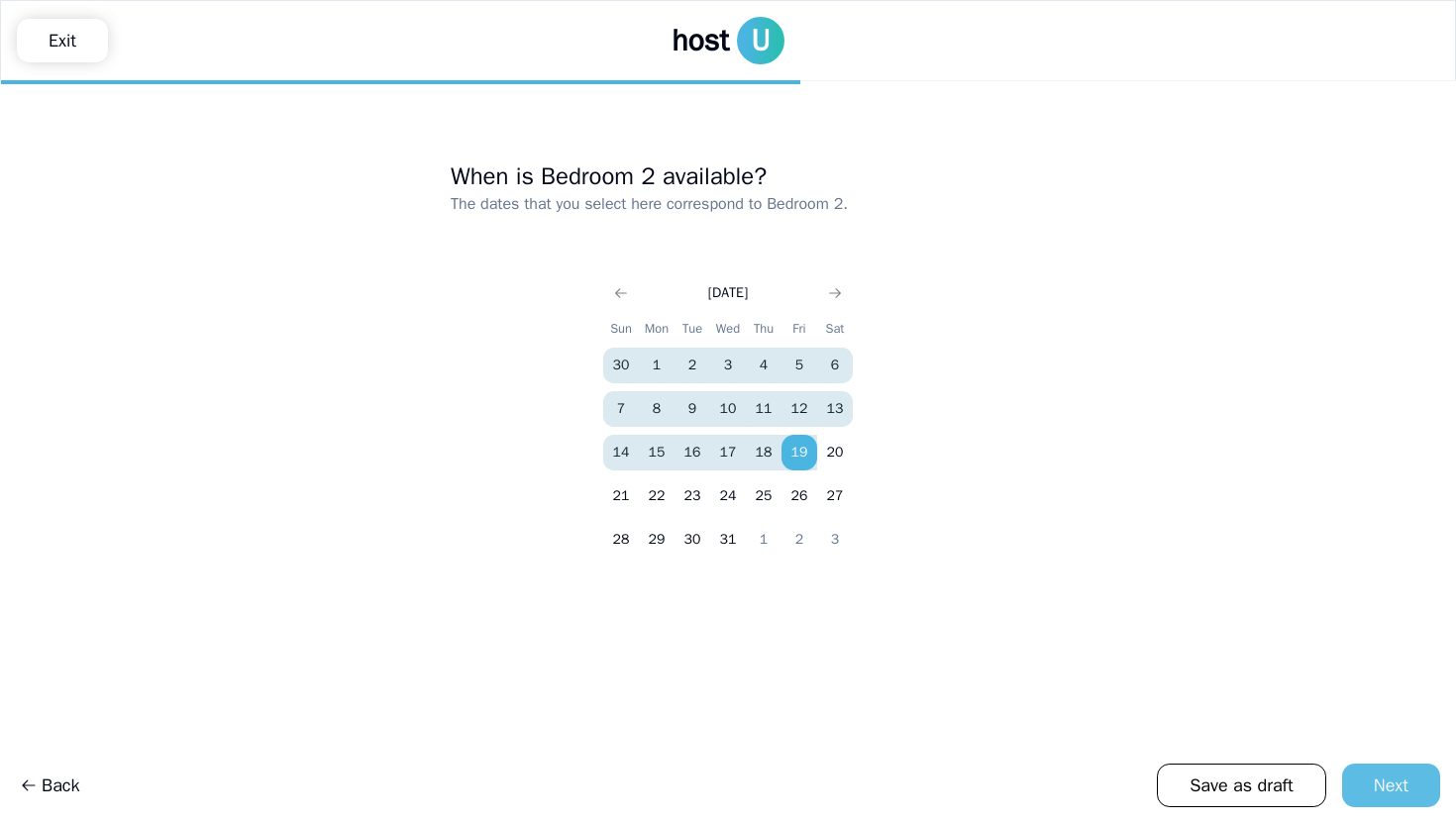 click on "Next" at bounding box center [1391, 785] 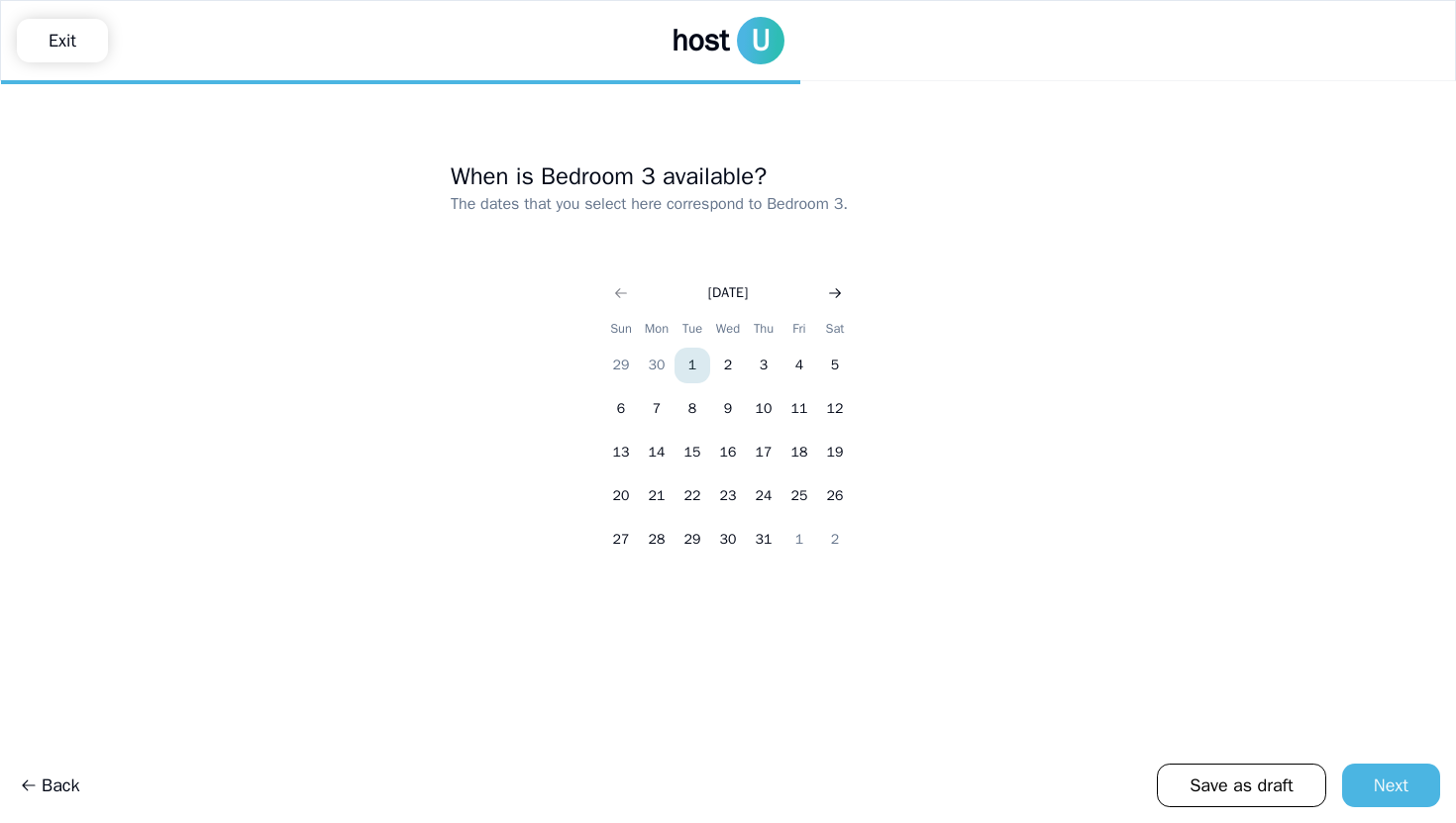 click 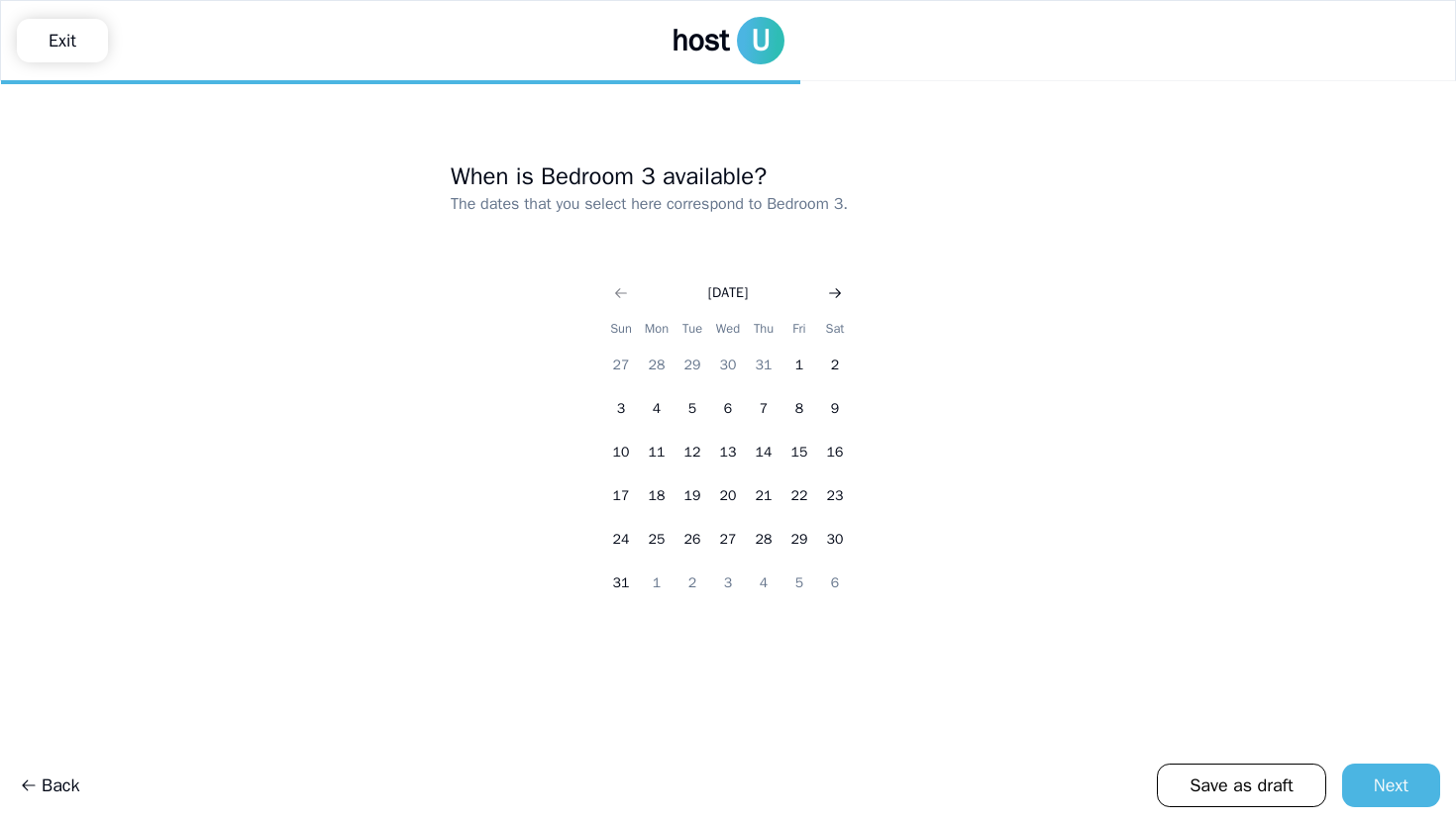 click at bounding box center (835, 293) 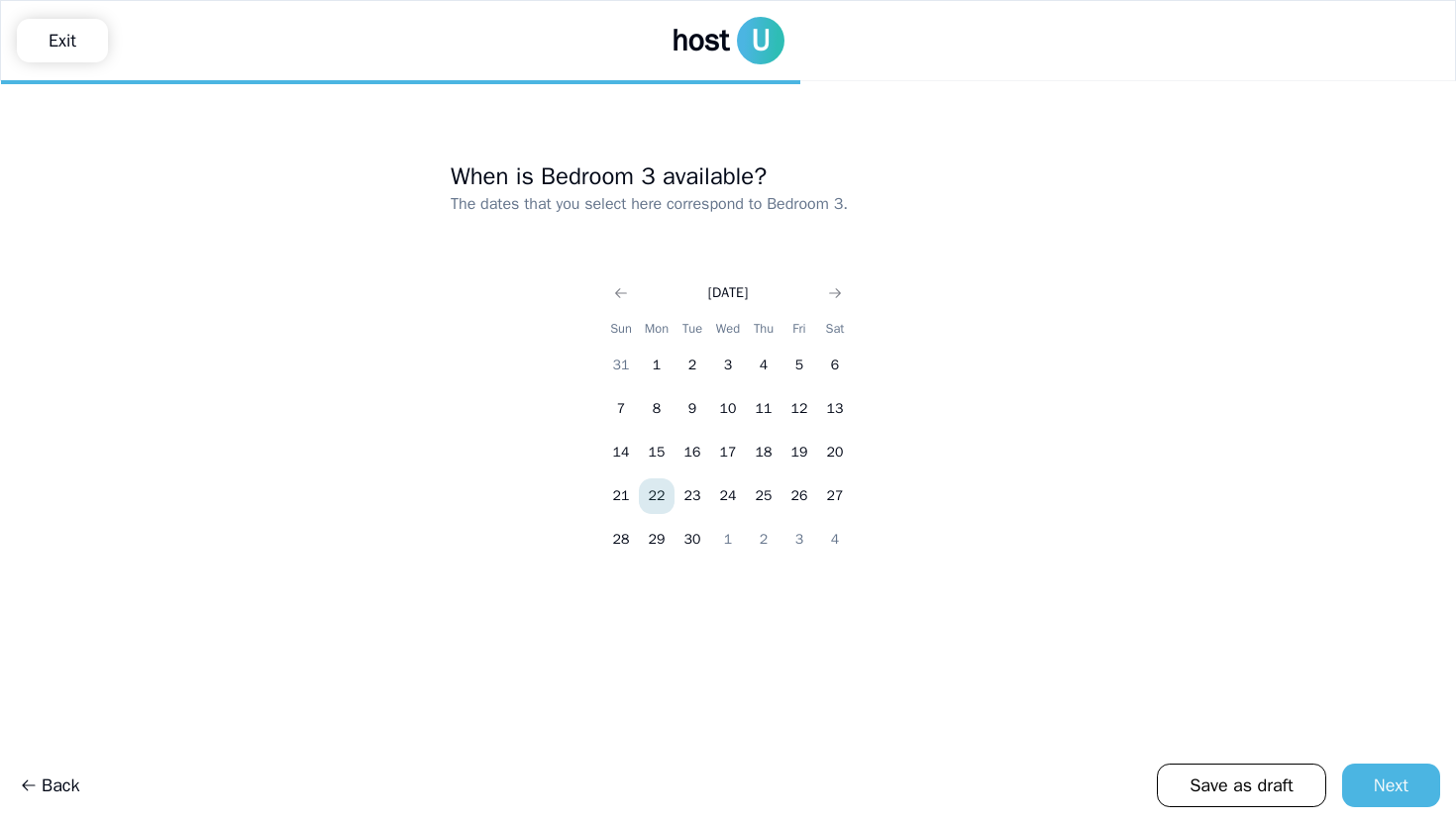 click on "22" at bounding box center [657, 496] 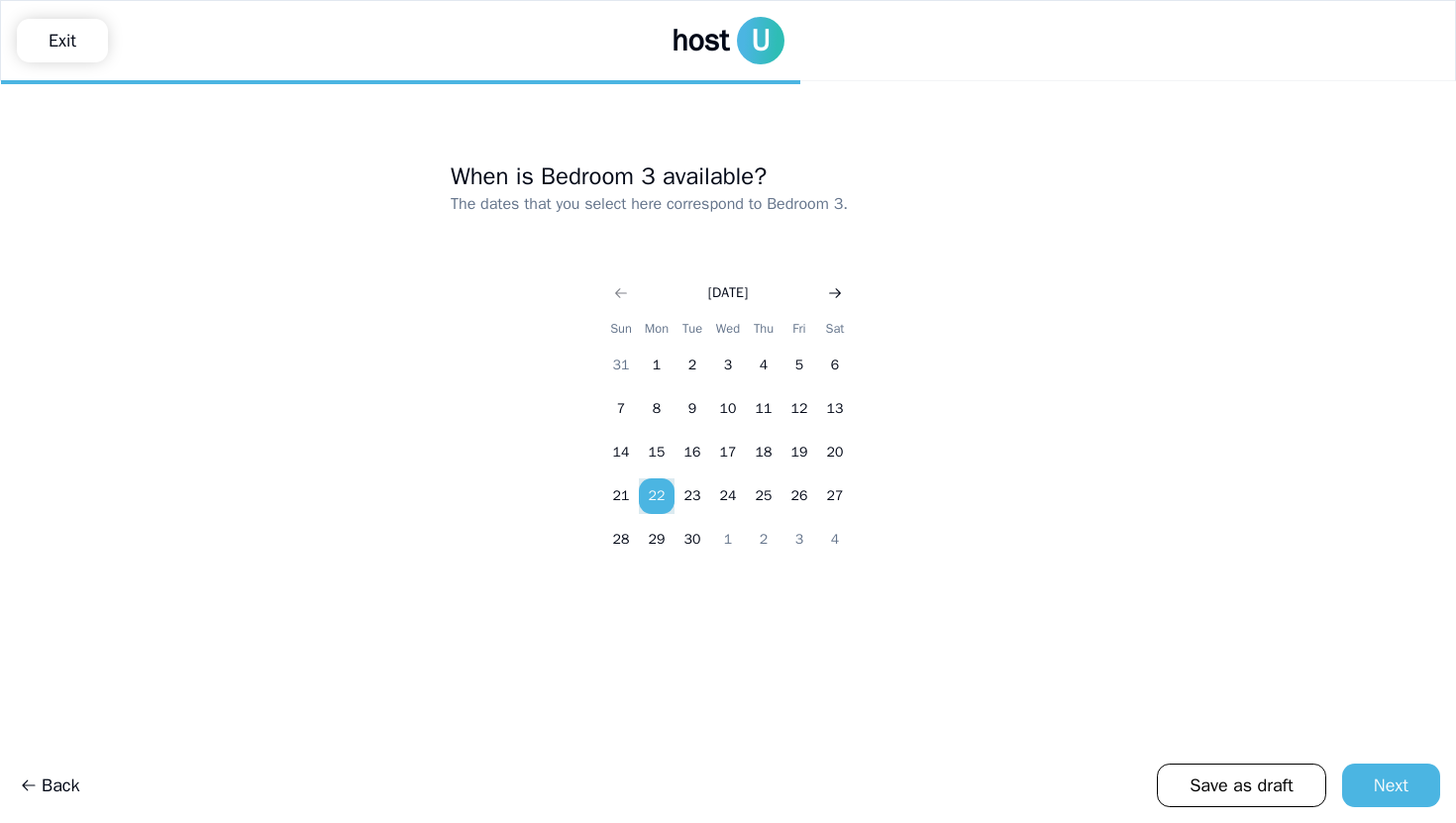 click 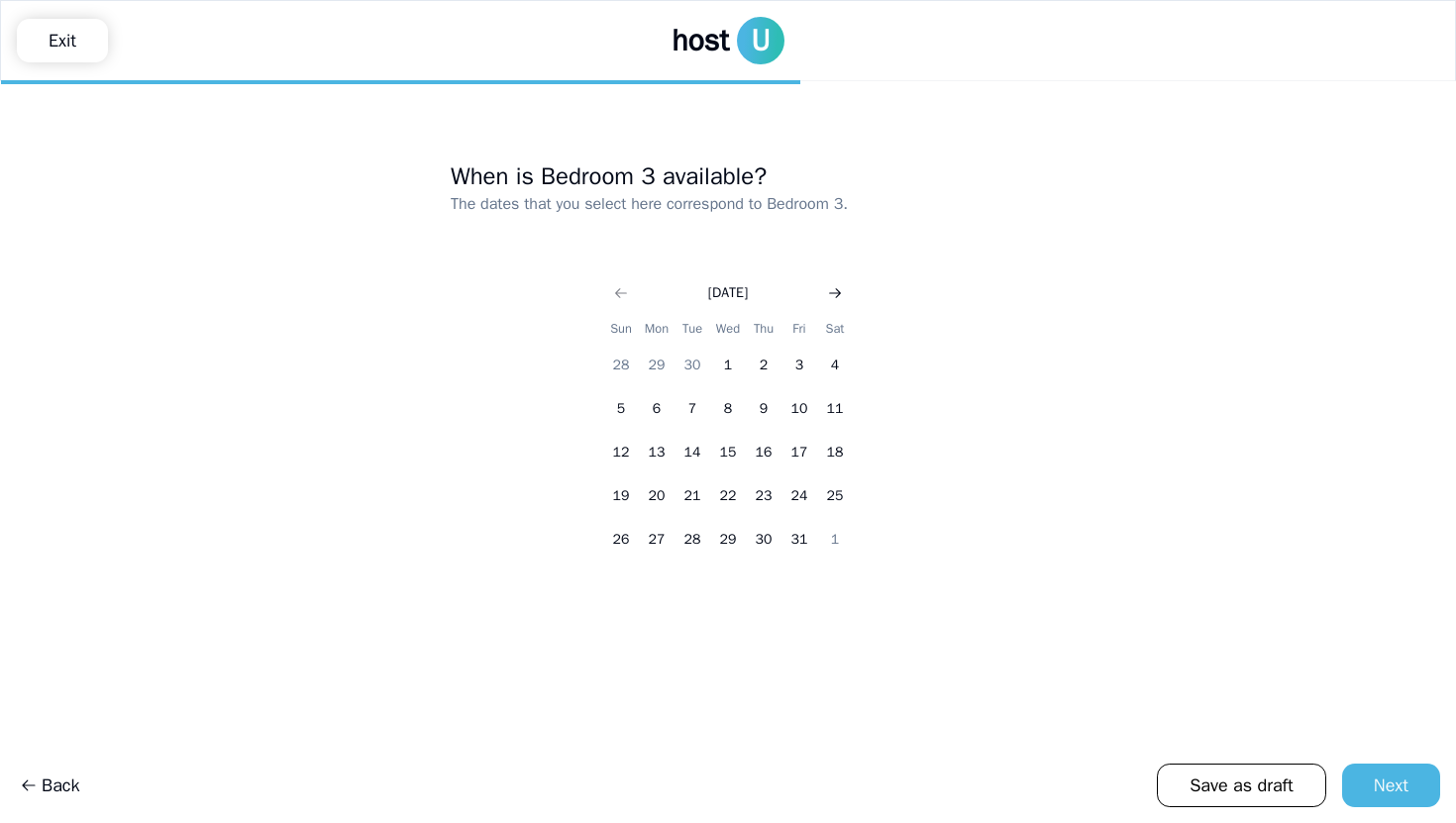 click 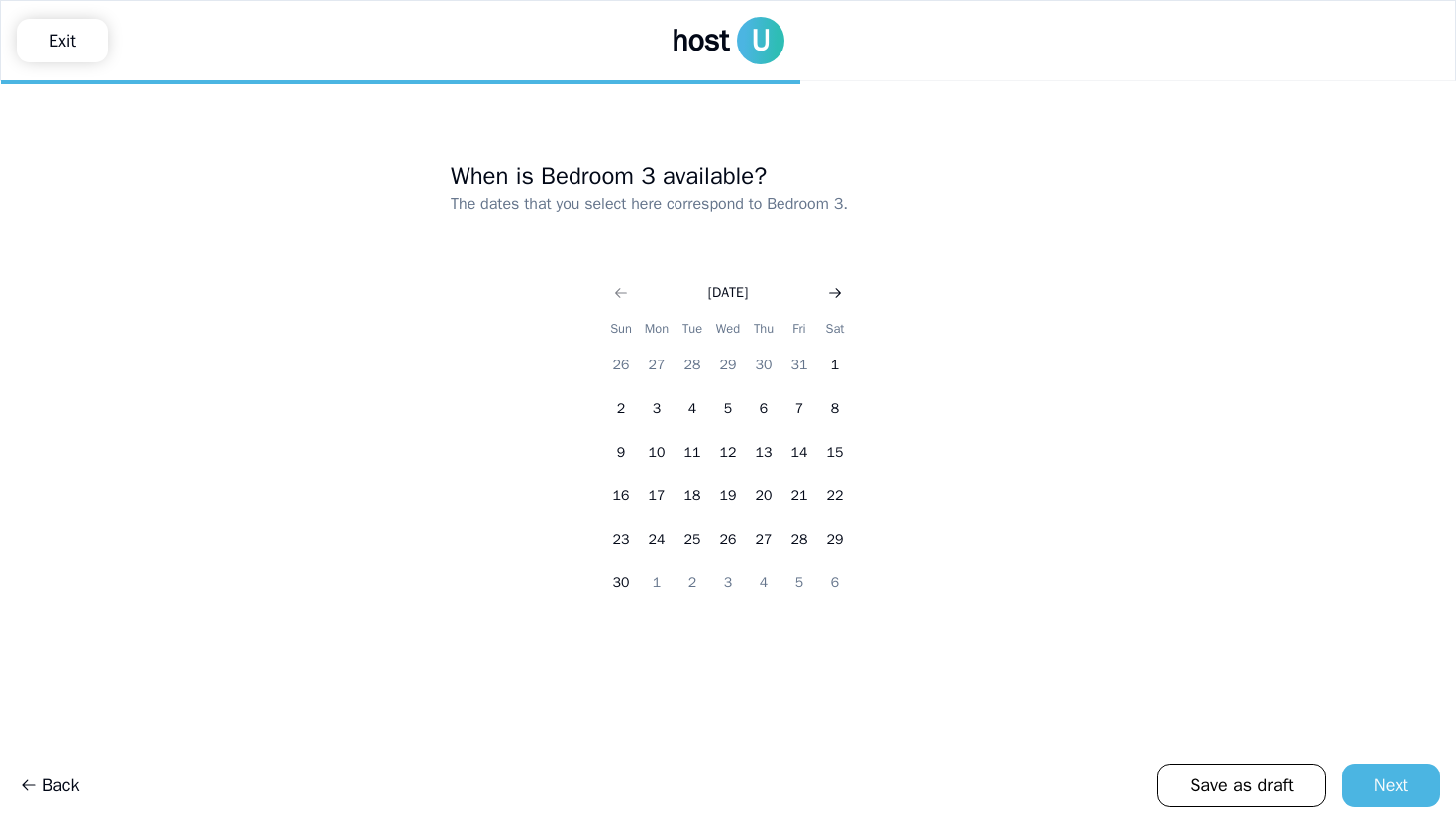 click 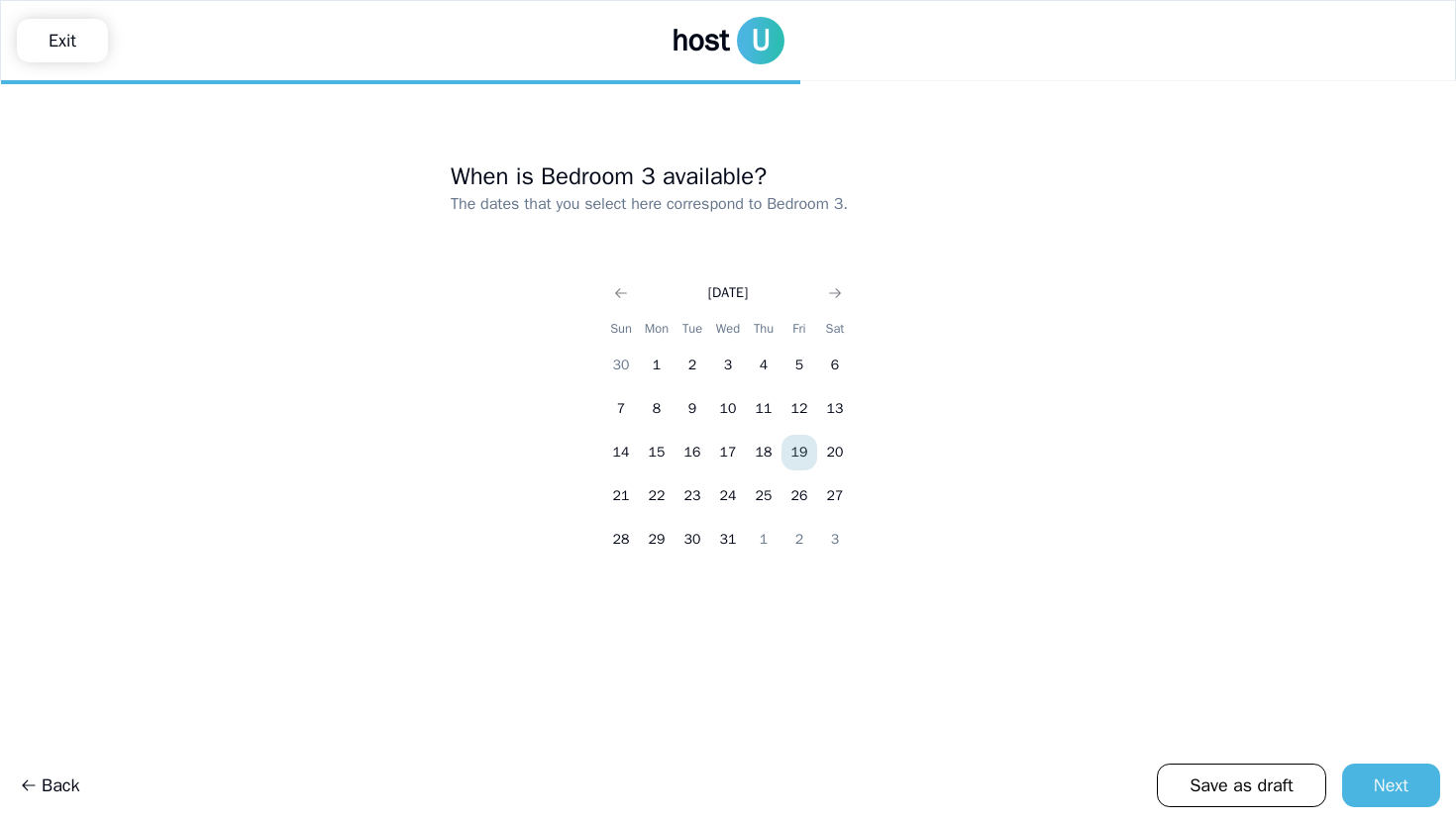 click on "19" at bounding box center [799, 453] 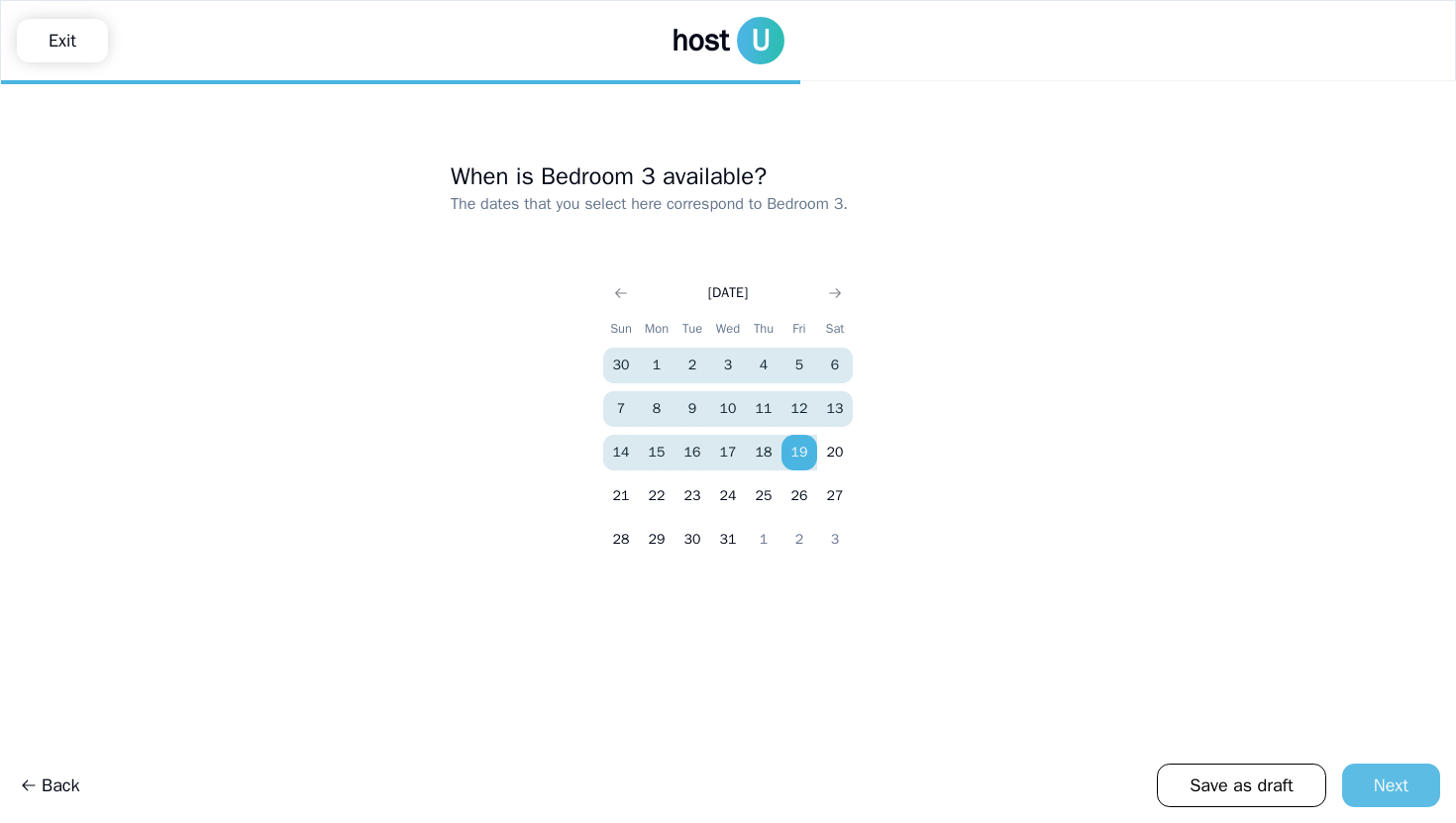 click on "Next" at bounding box center (1391, 785) 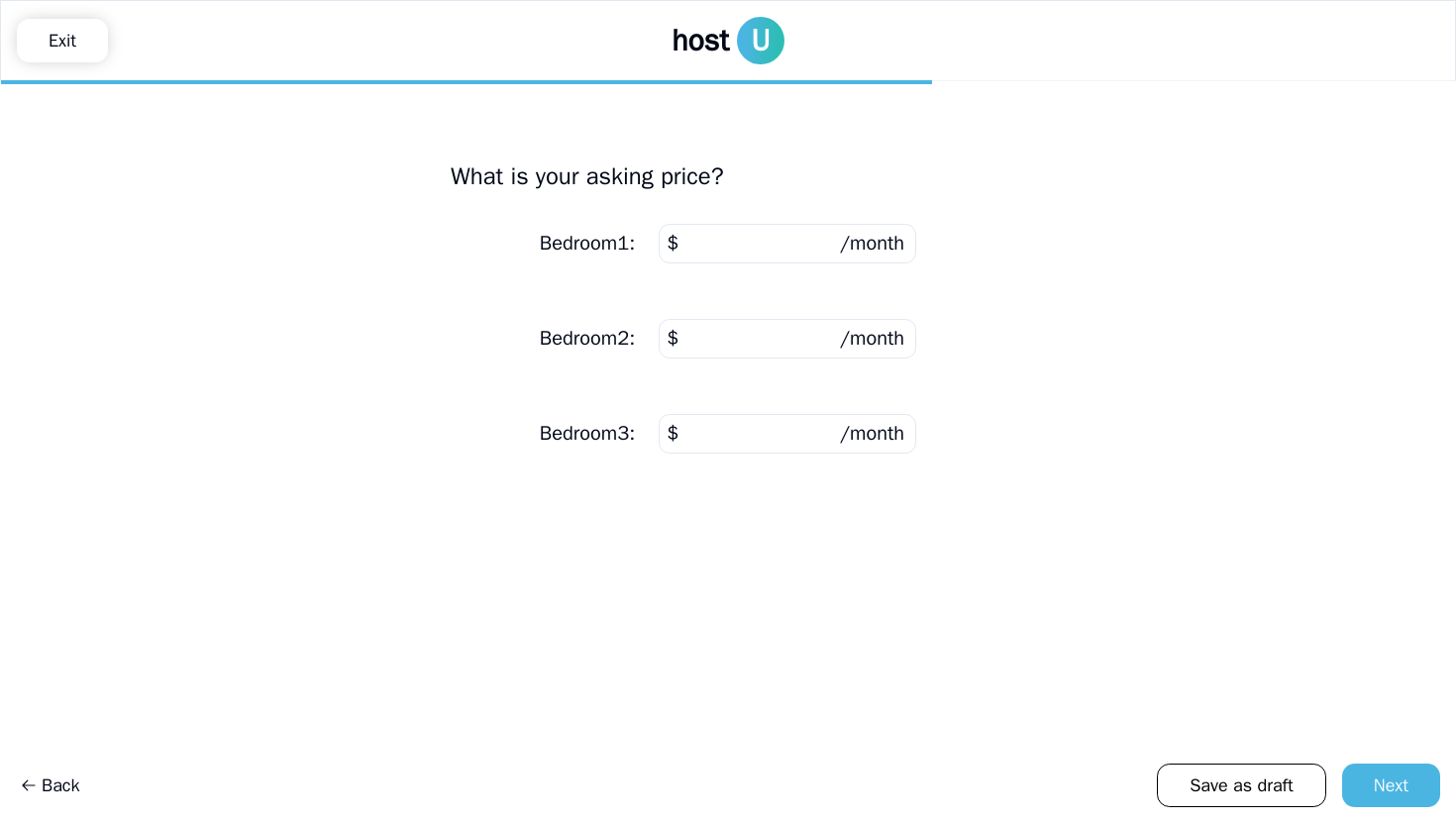 click at bounding box center (787, 244) 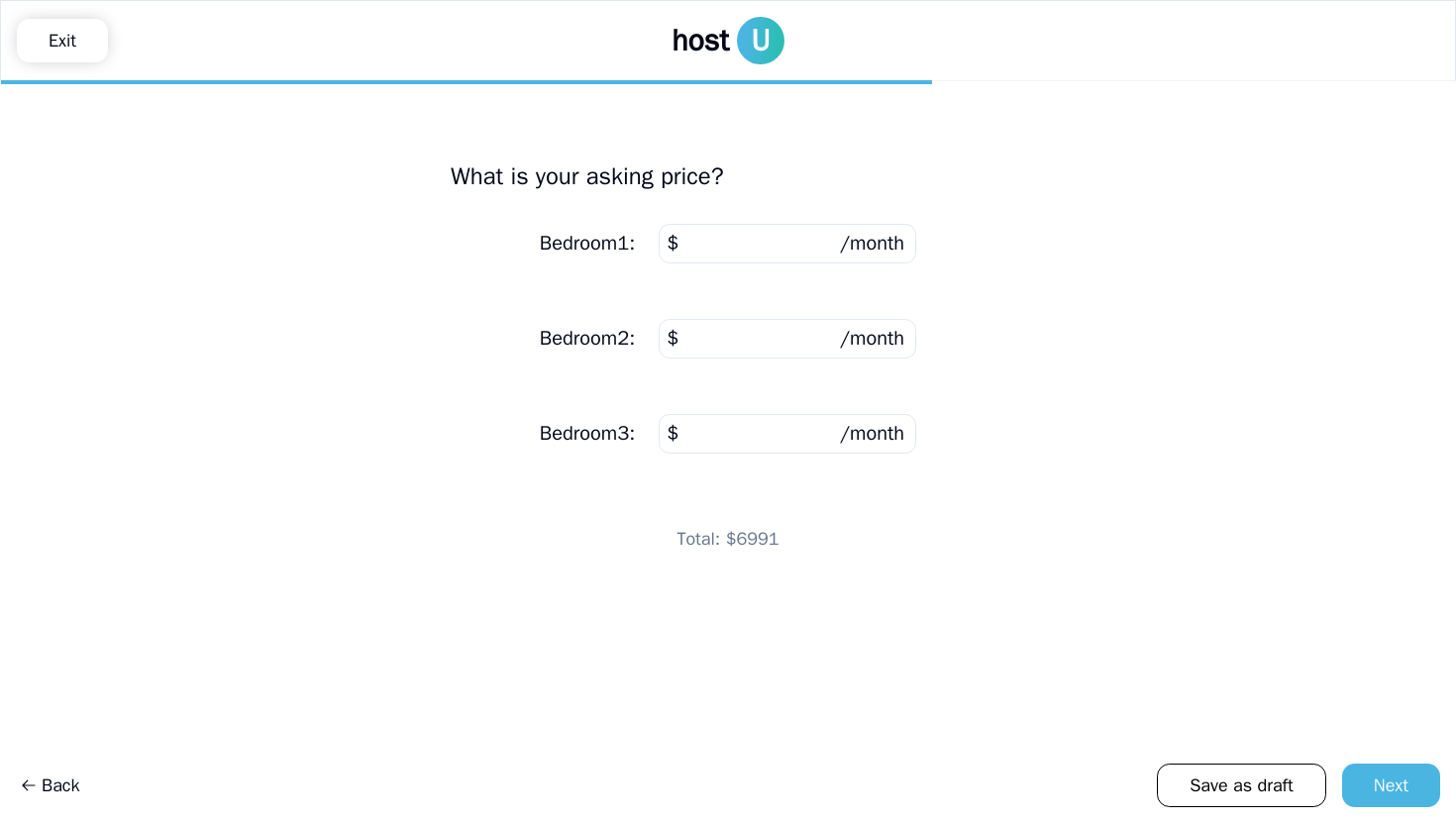 type on "****" 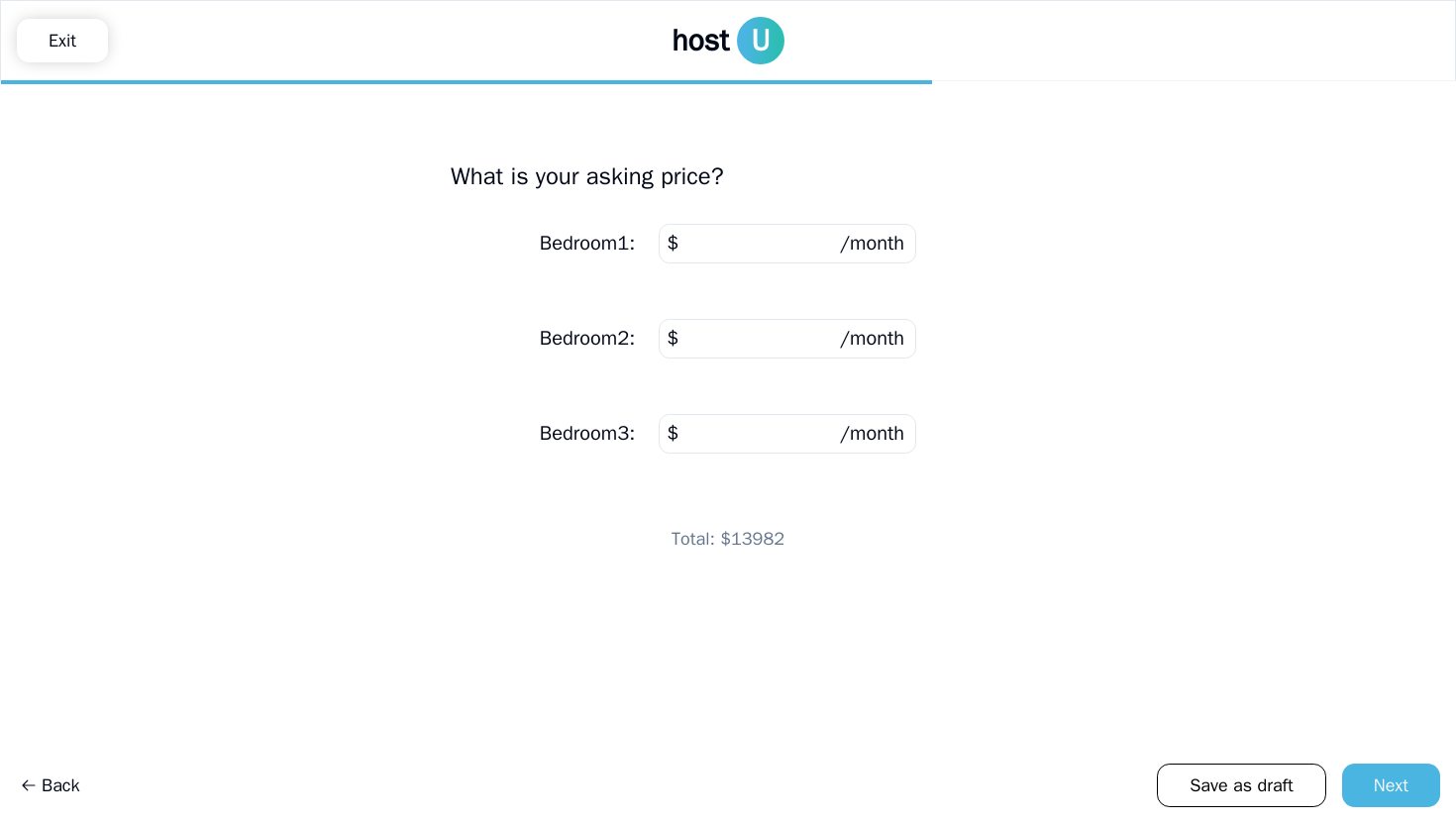 type on "****" 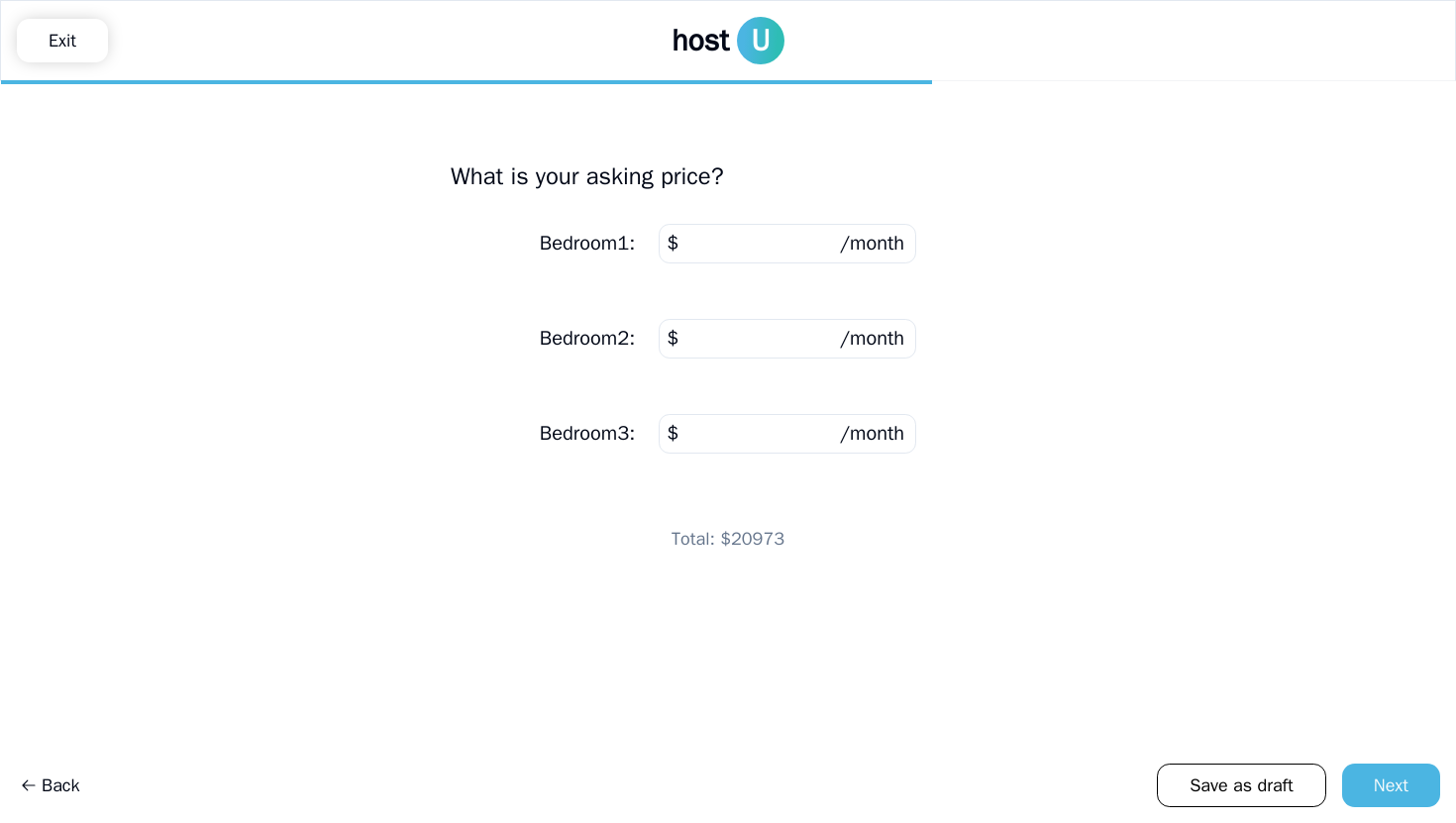 type on "****" 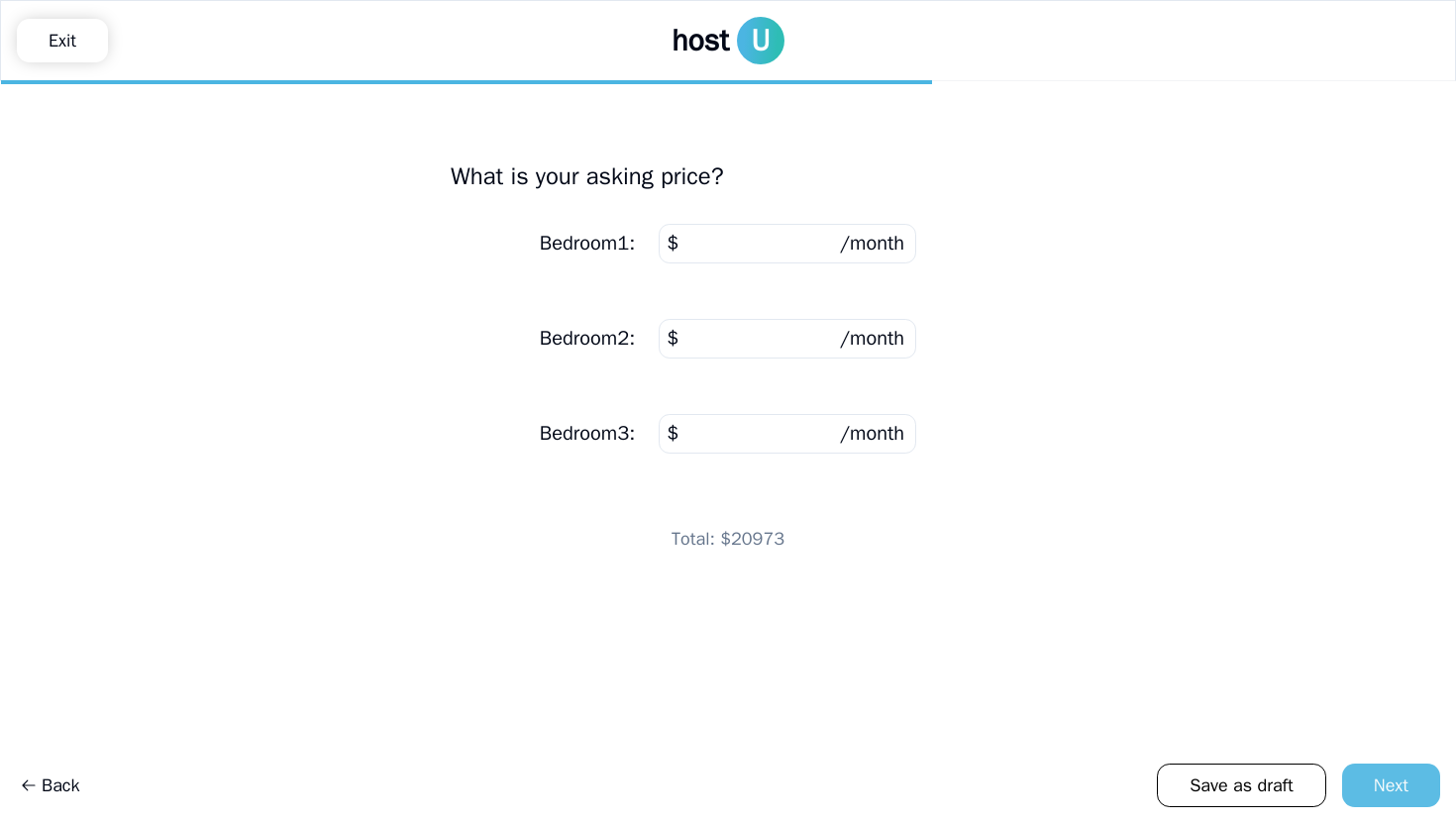 click on "Next" at bounding box center [1391, 785] 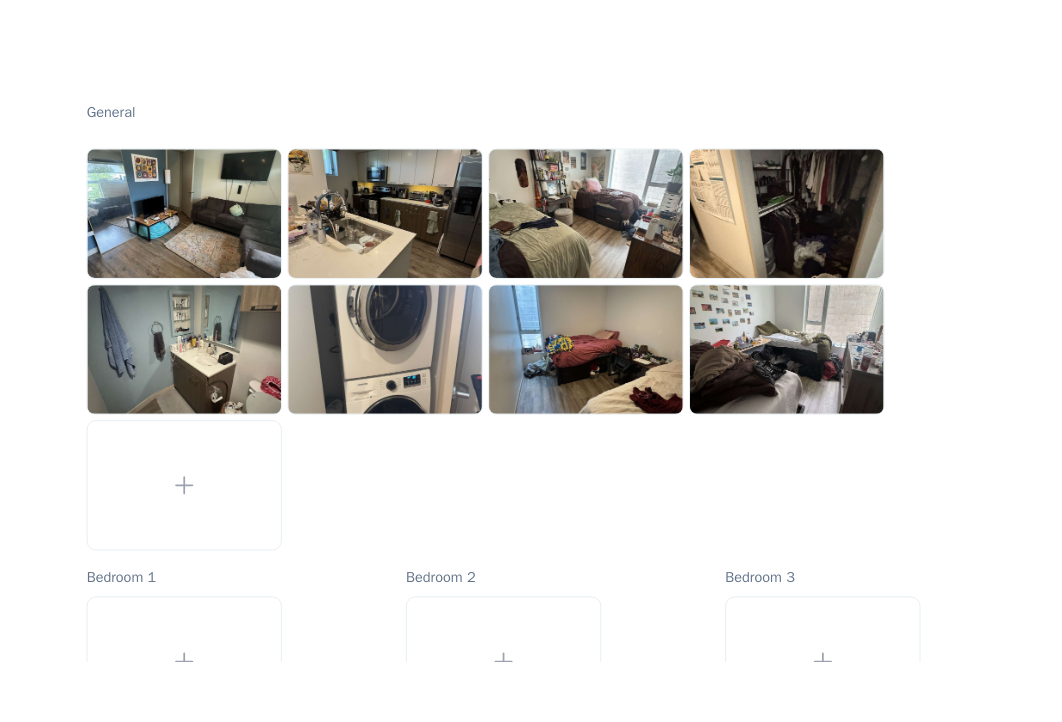 scroll, scrollTop: 419, scrollLeft: 0, axis: vertical 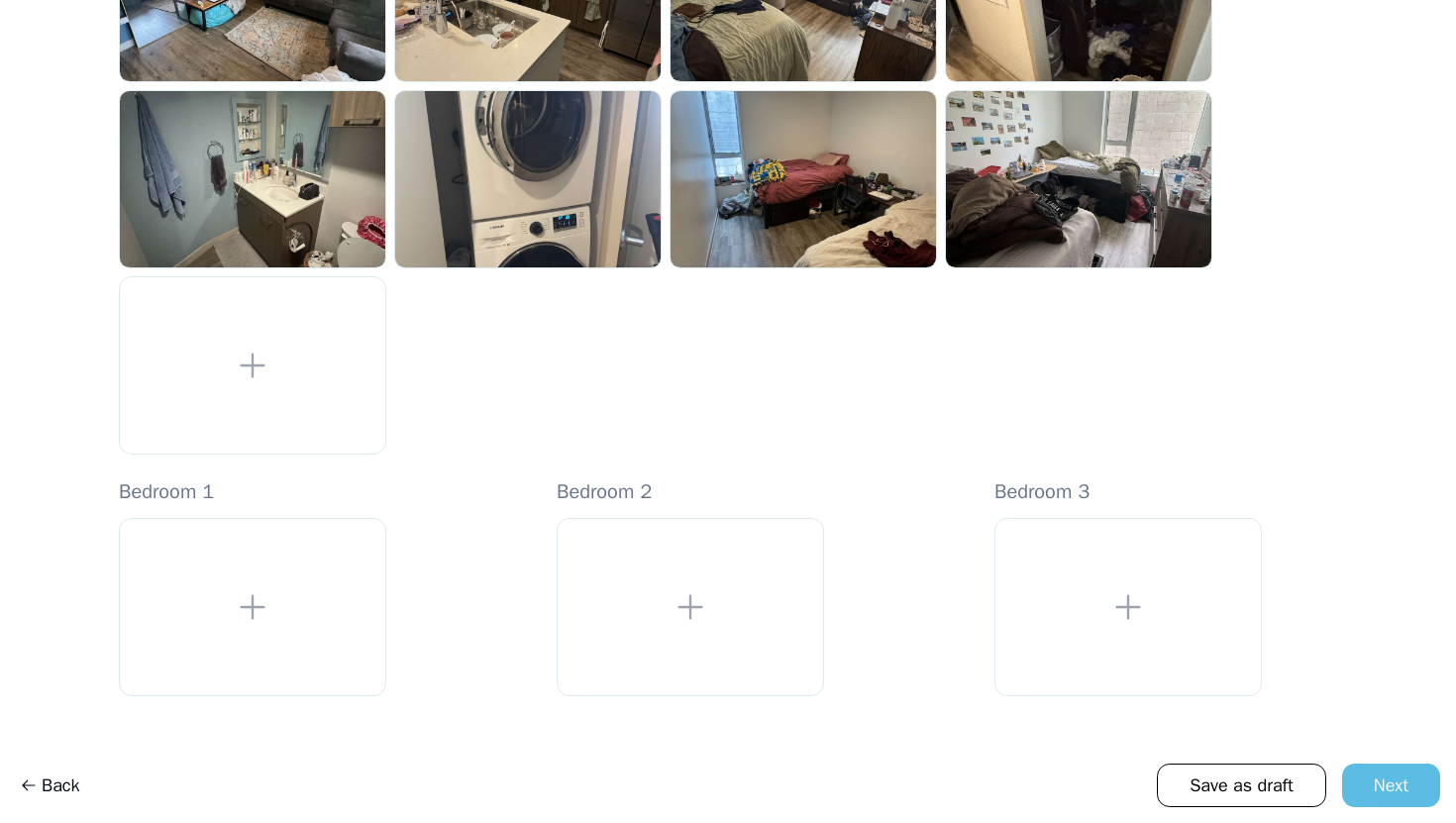 click on "Next" at bounding box center [1391, 785] 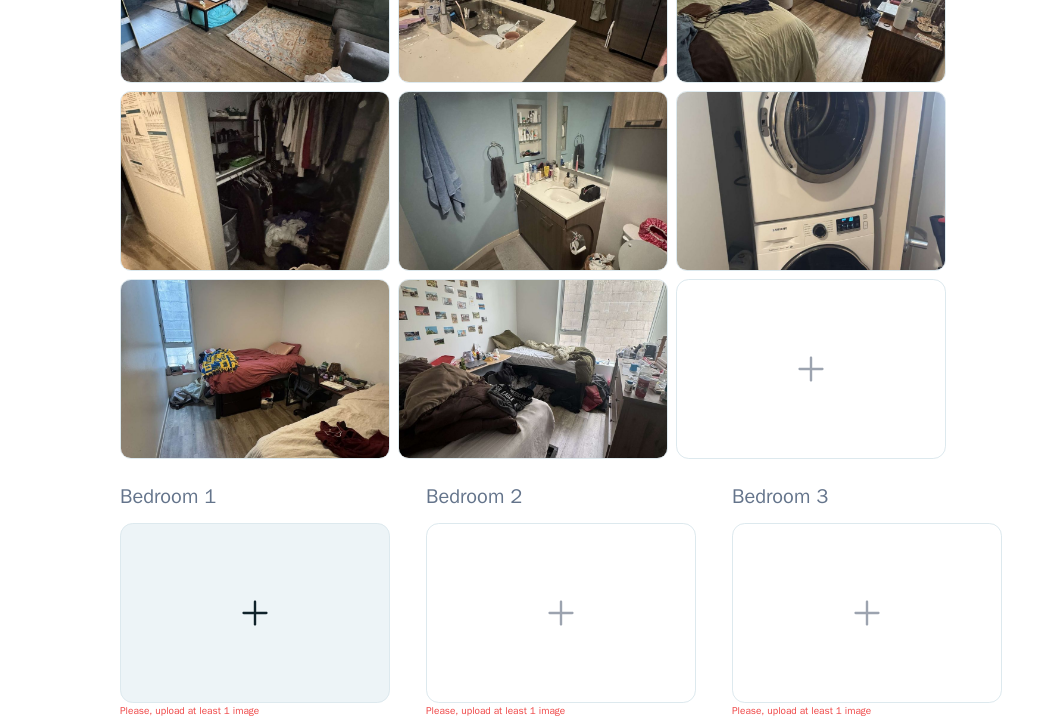 click at bounding box center [255, 613] 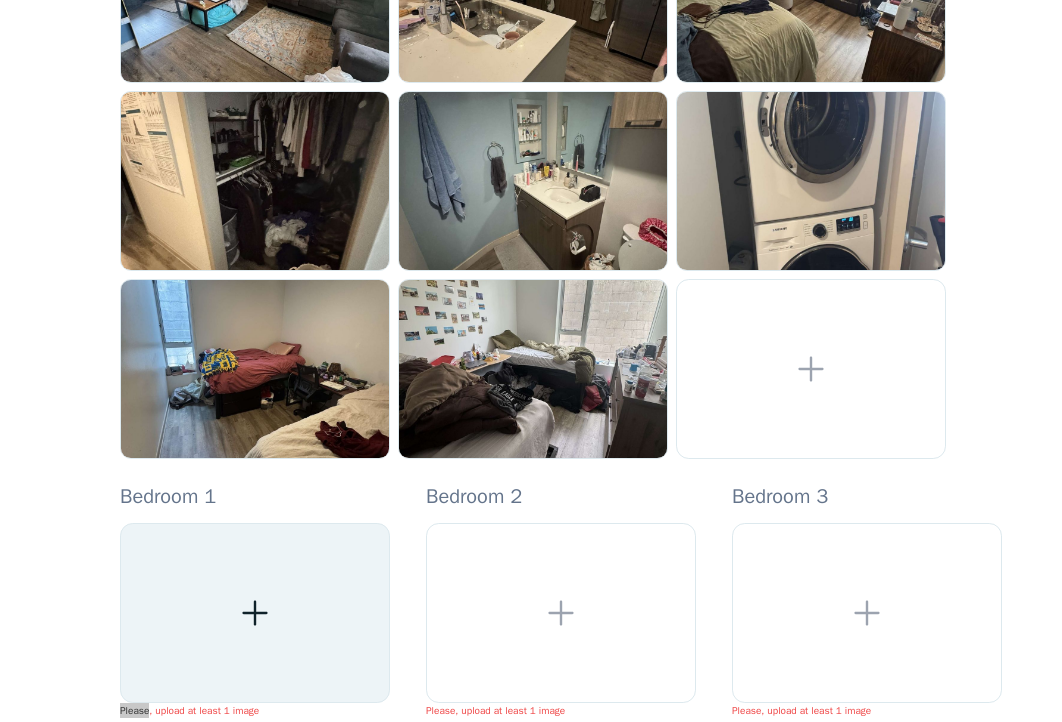 click at bounding box center (255, 613) 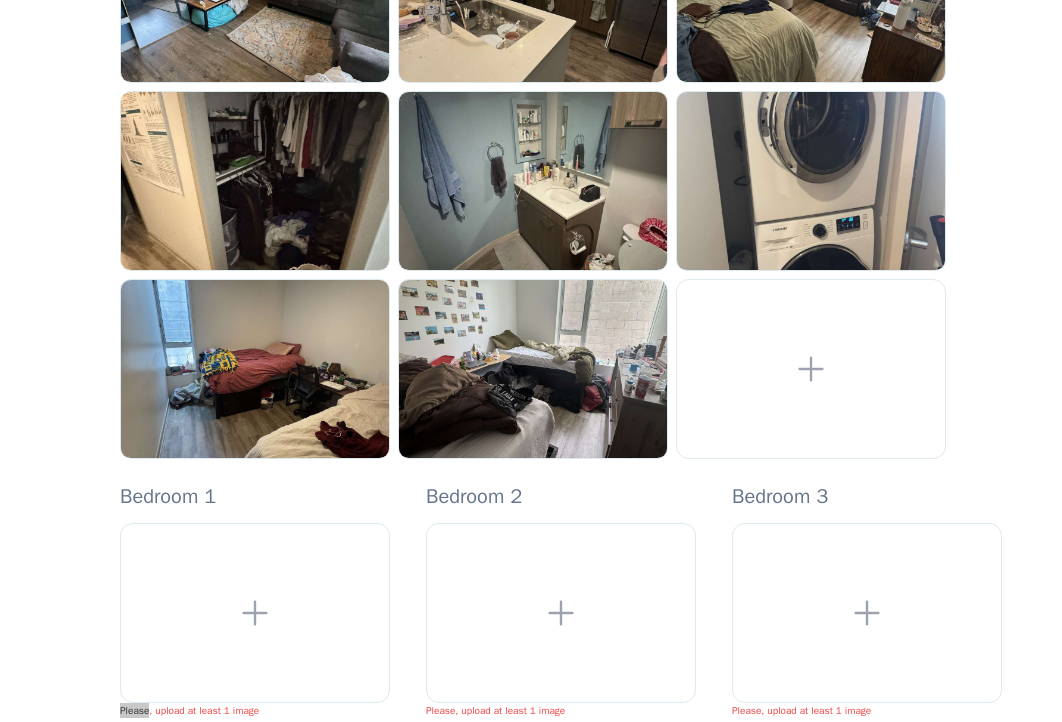 scroll, scrollTop: 543, scrollLeft: 0, axis: vertical 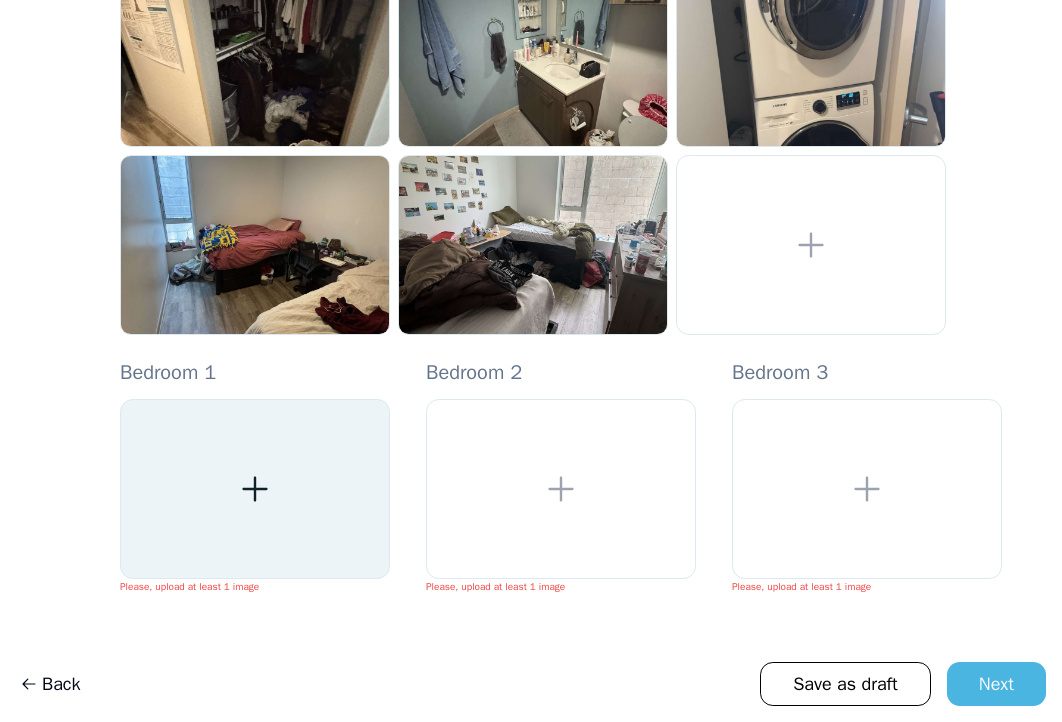 click at bounding box center [255, 489] 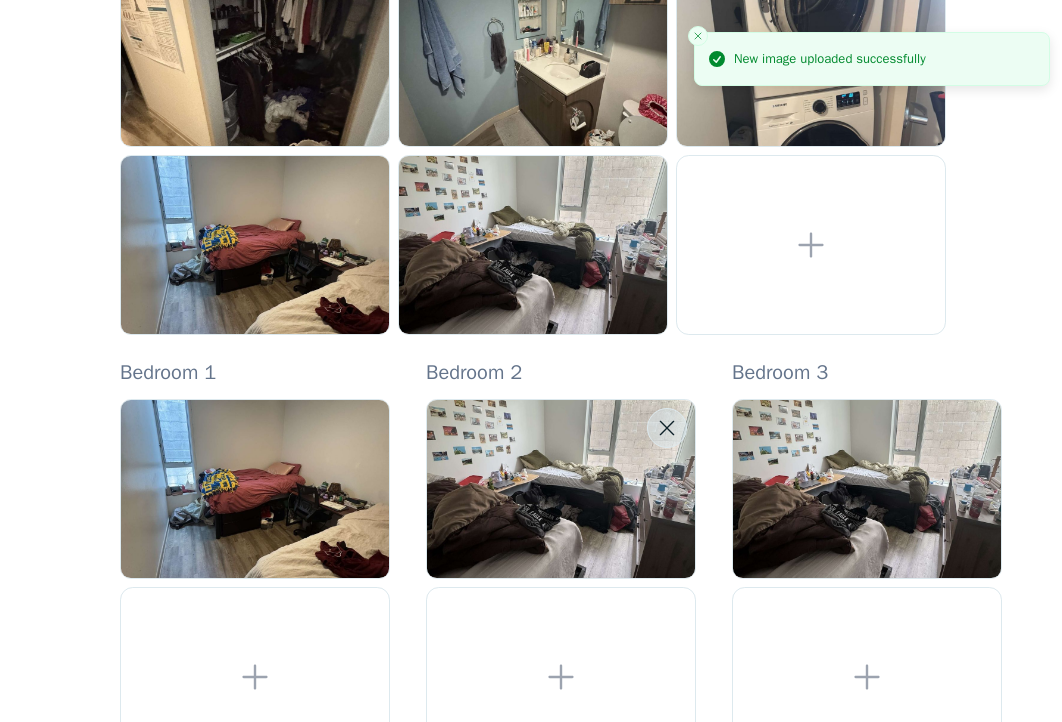 click at bounding box center (667, 428) 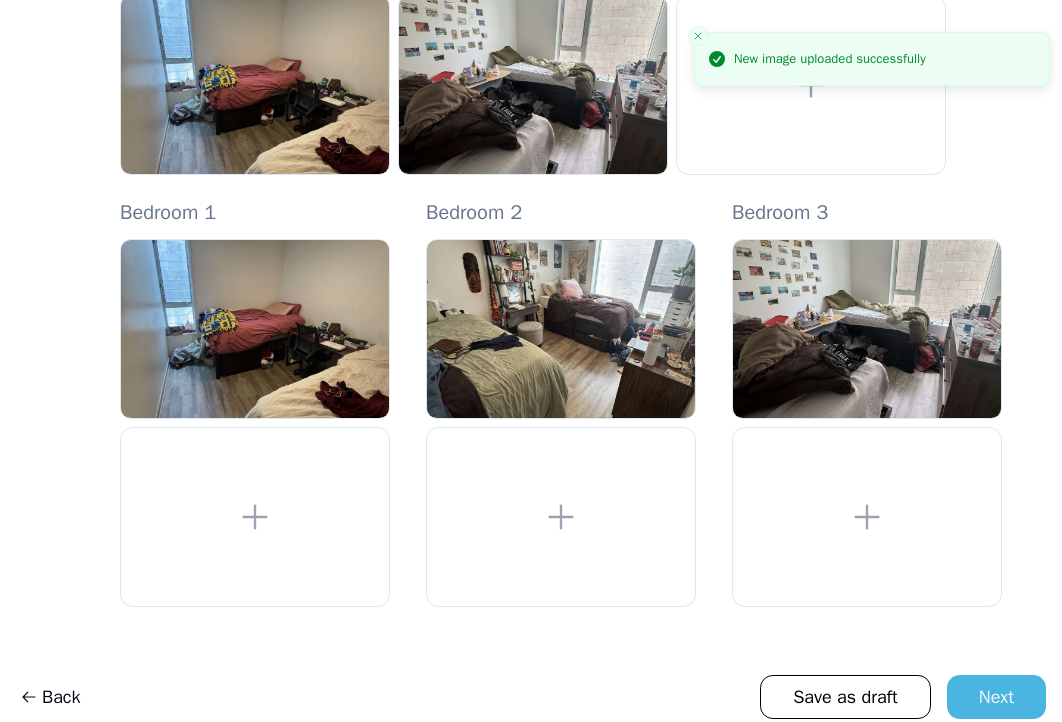 scroll, scrollTop: 711, scrollLeft: 0, axis: vertical 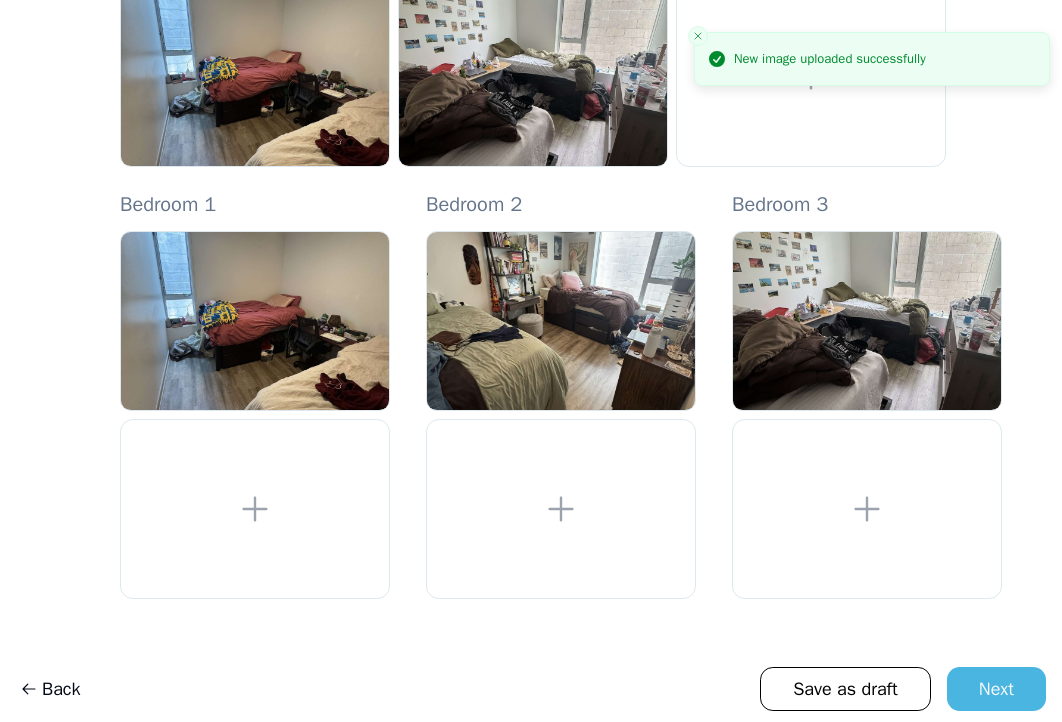 click on "New image uploaded successfully" at bounding box center [872, 371] 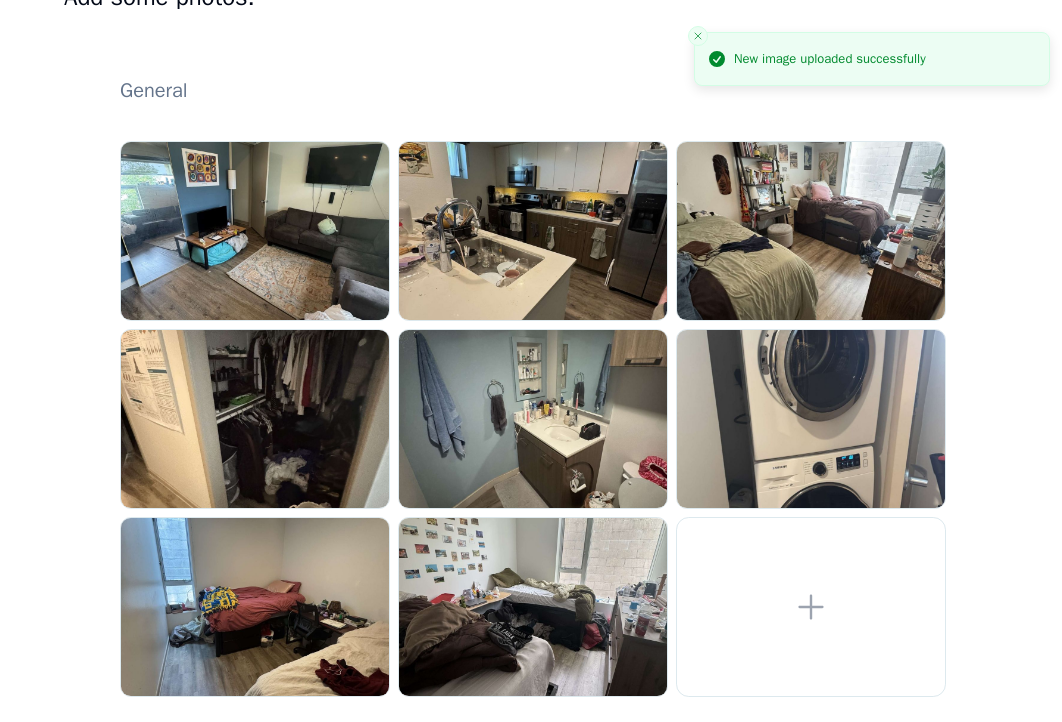 scroll, scrollTop: 0, scrollLeft: 0, axis: both 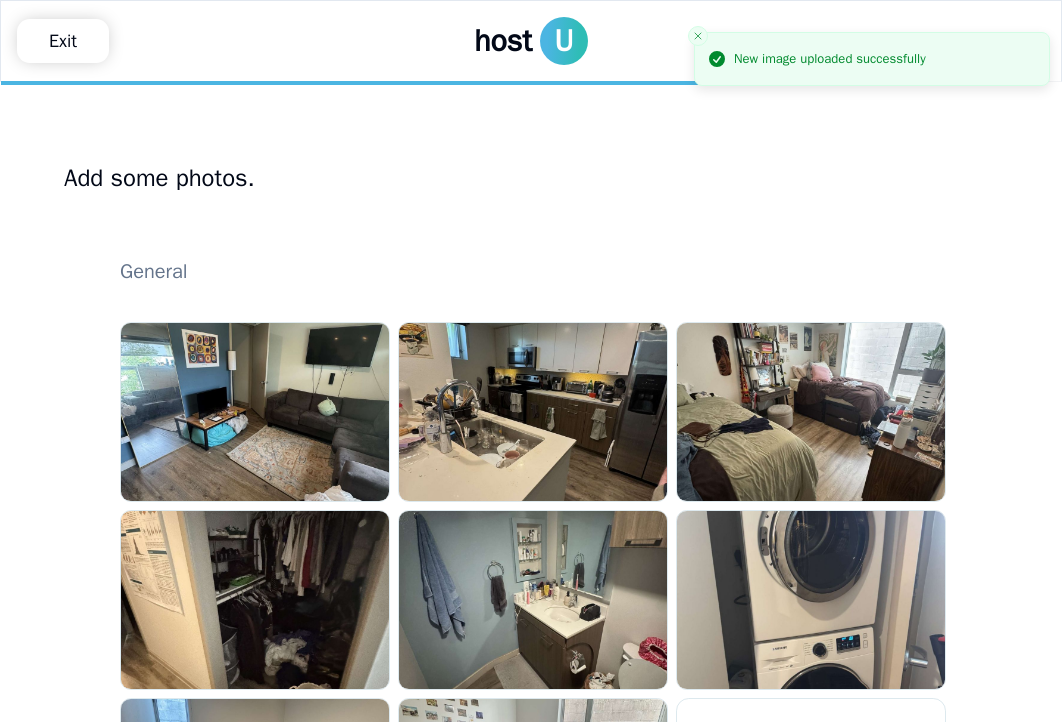 click 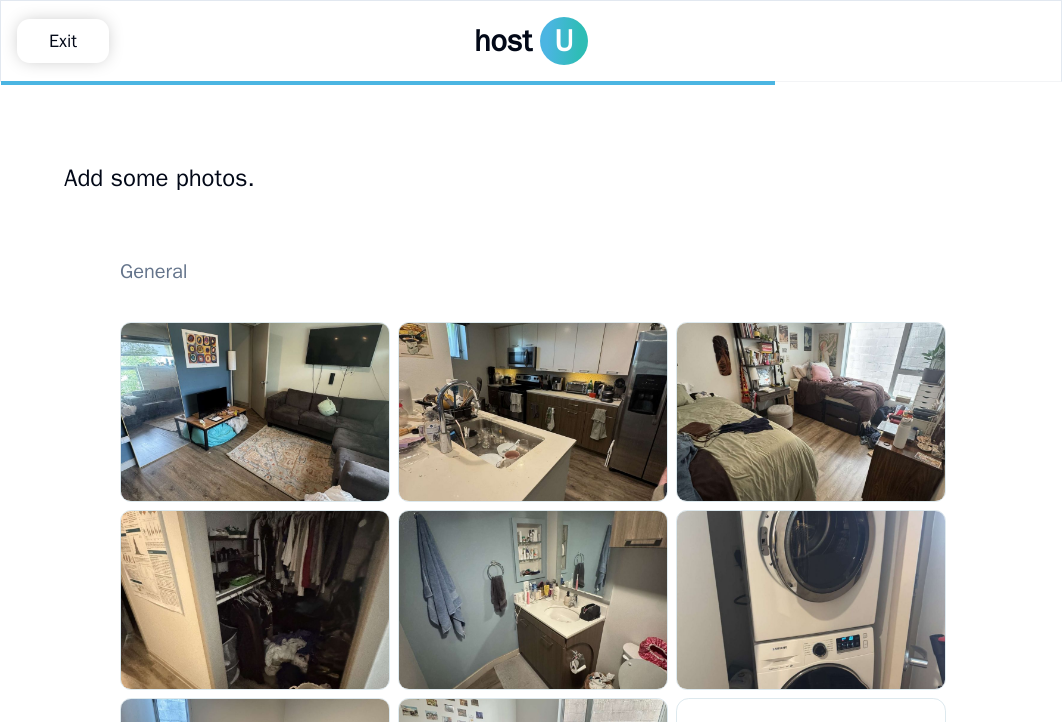 scroll, scrollTop: 716, scrollLeft: 0, axis: vertical 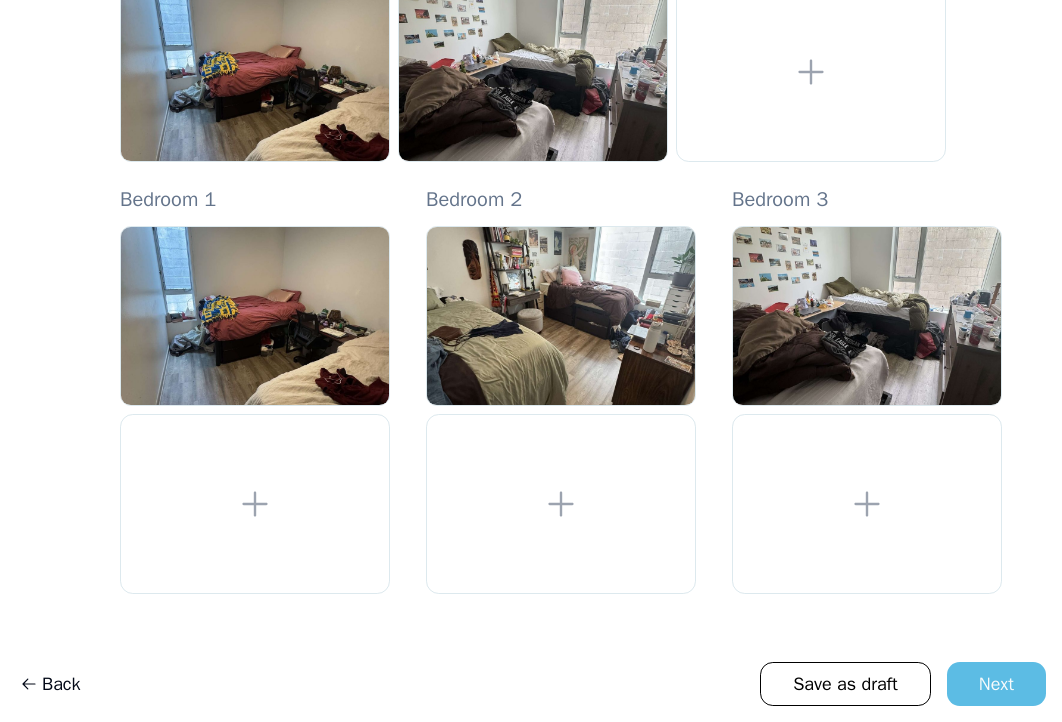 click on "Next" at bounding box center (996, 684) 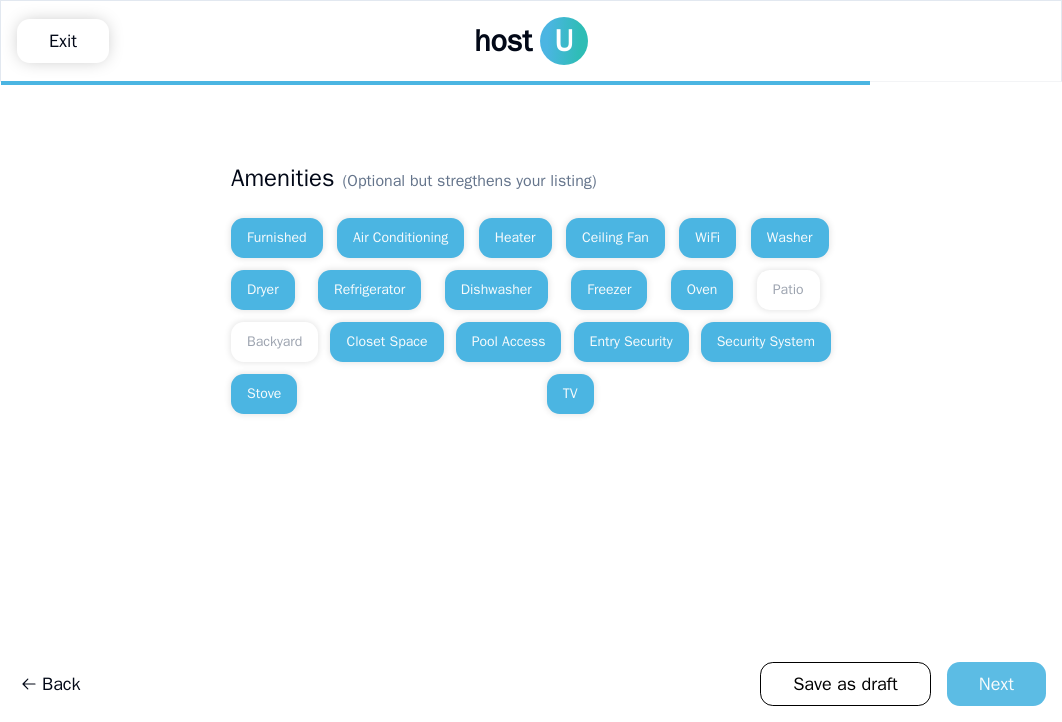 scroll, scrollTop: 0, scrollLeft: 0, axis: both 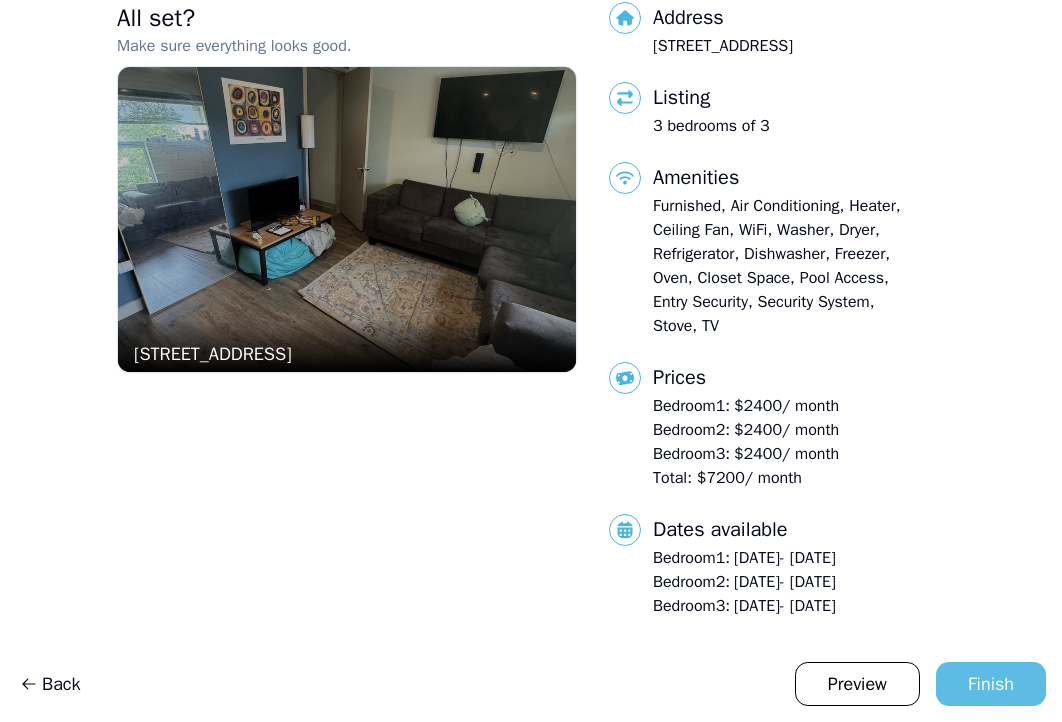 click on "Finish" at bounding box center [991, 684] 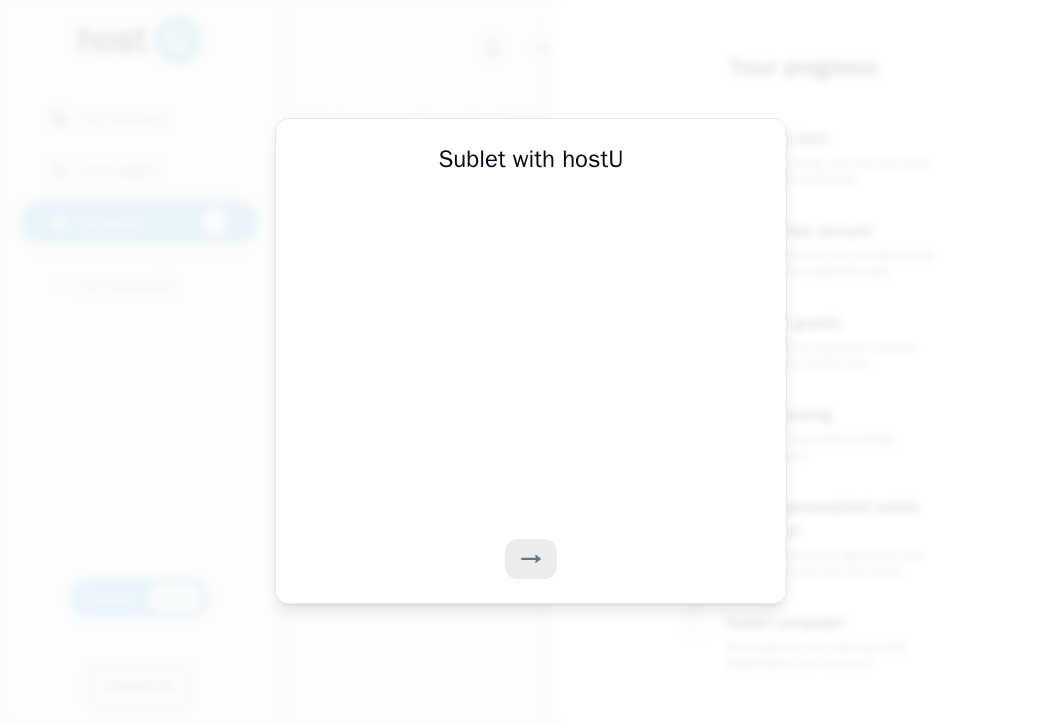 scroll, scrollTop: 0, scrollLeft: 0, axis: both 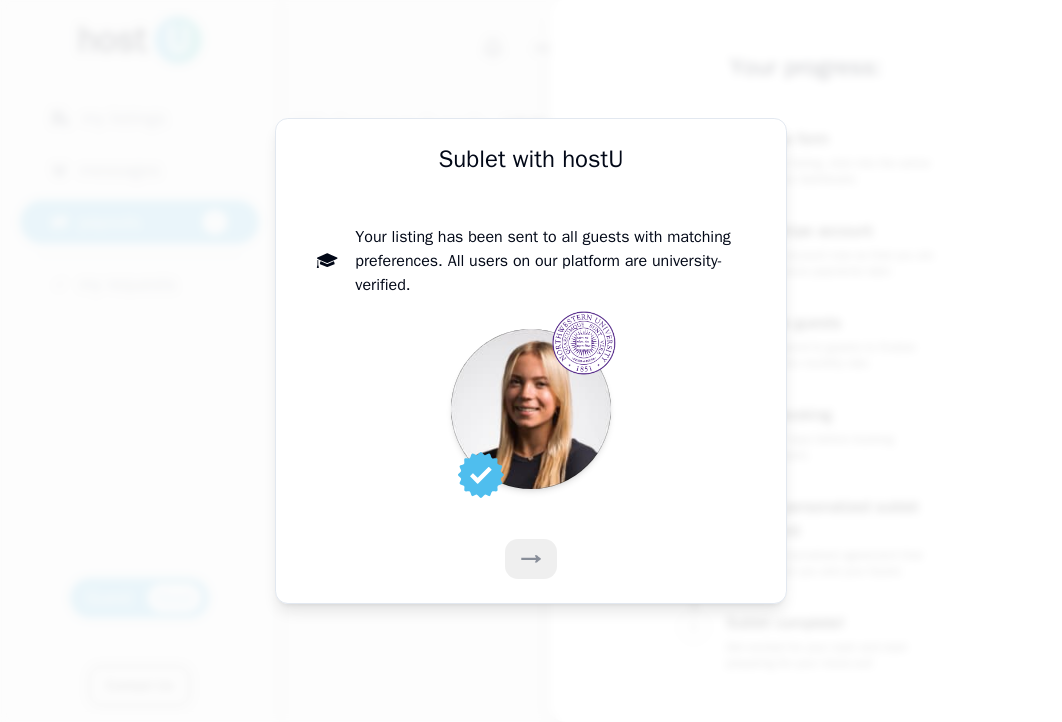 click 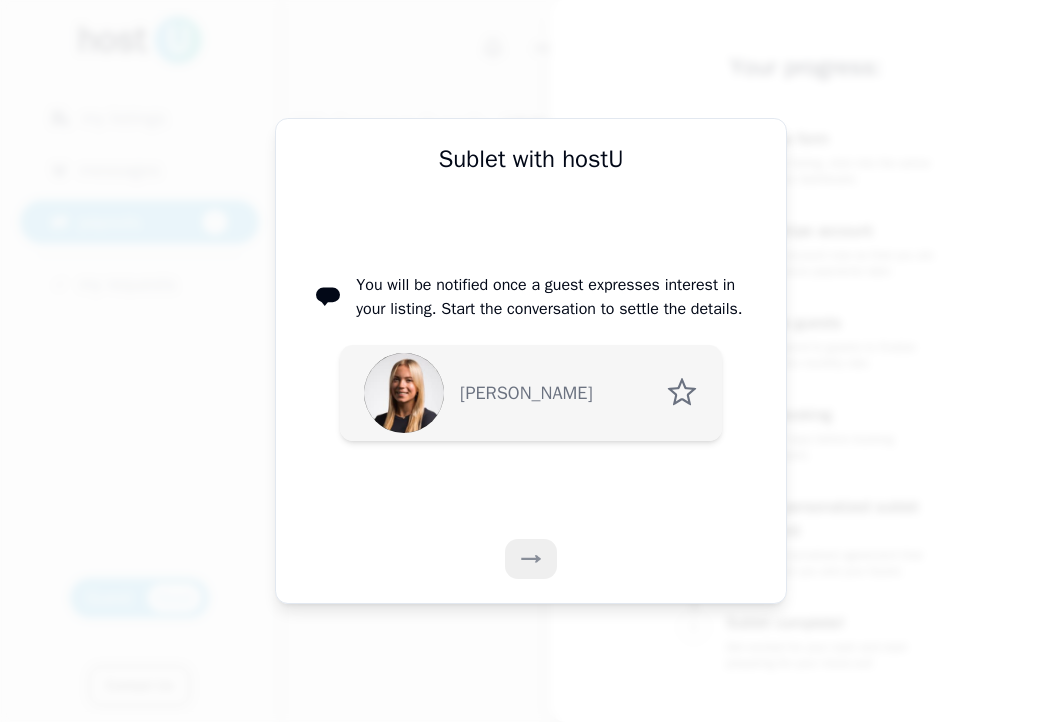 click 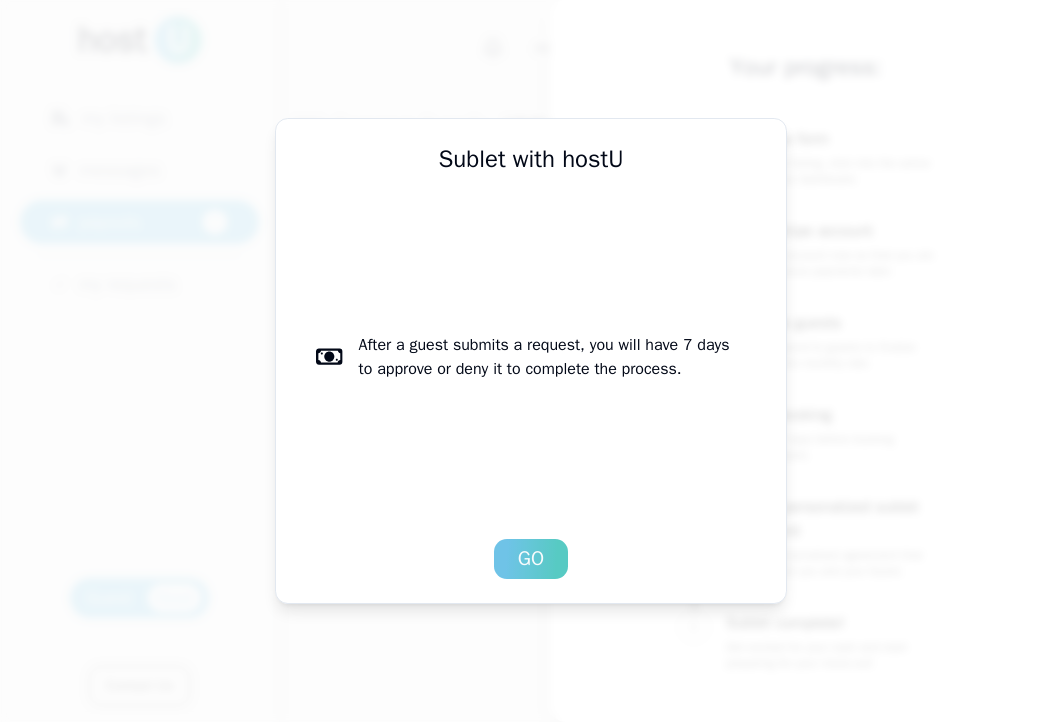 click on "Go" at bounding box center [531, 559] 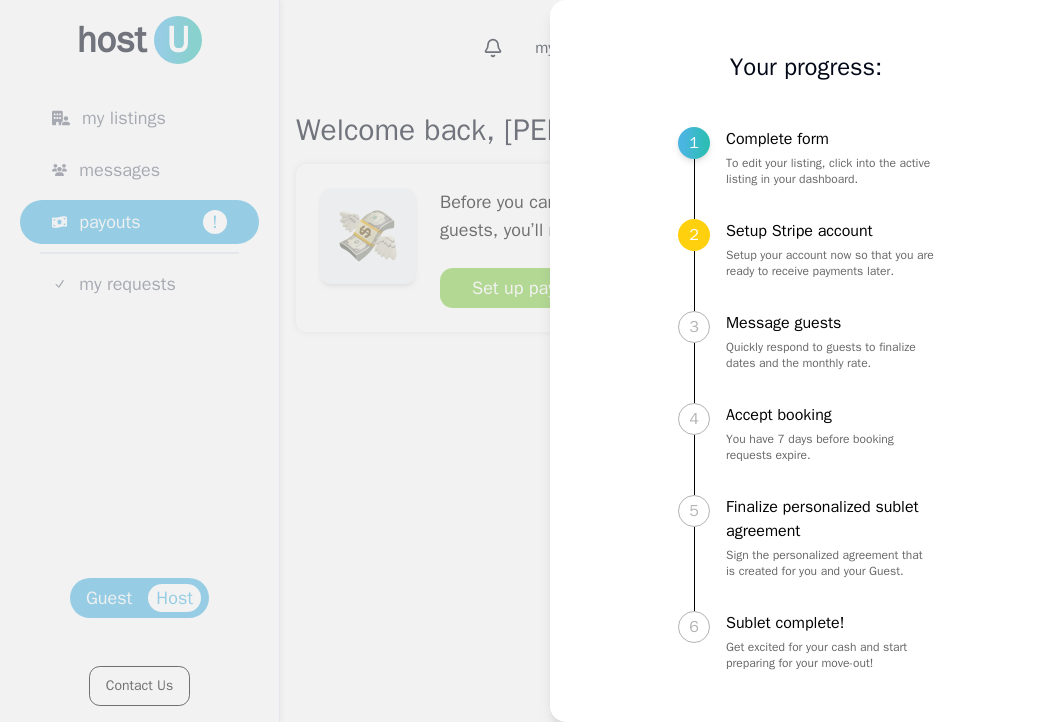 click at bounding box center [531, 361] 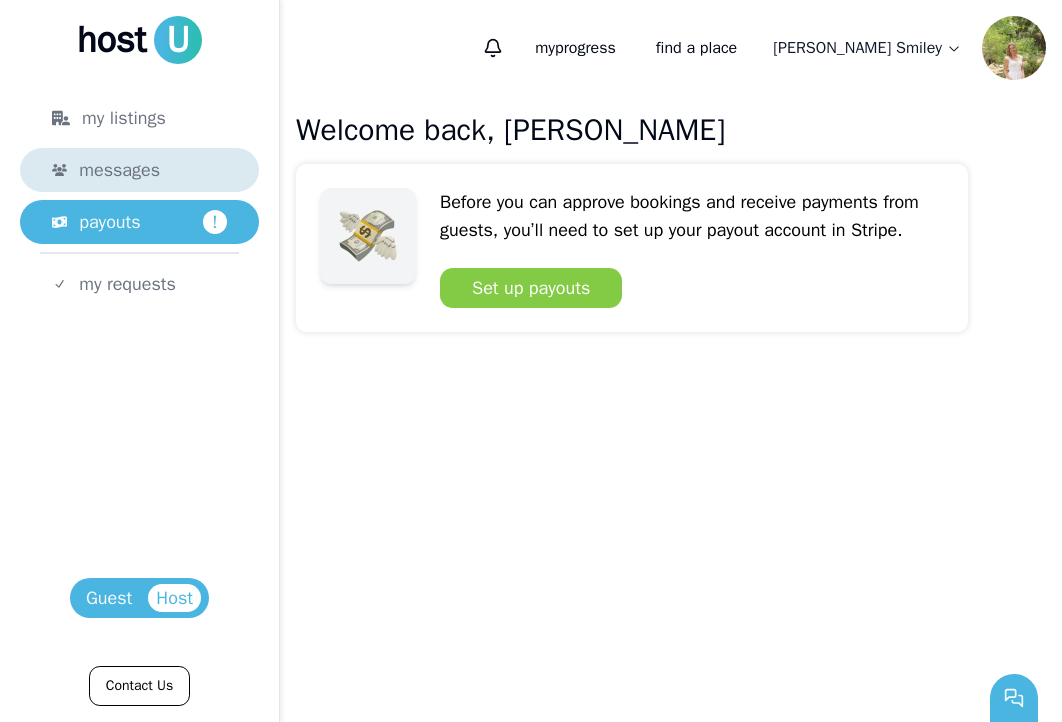 click on "messages" at bounding box center (153, 170) 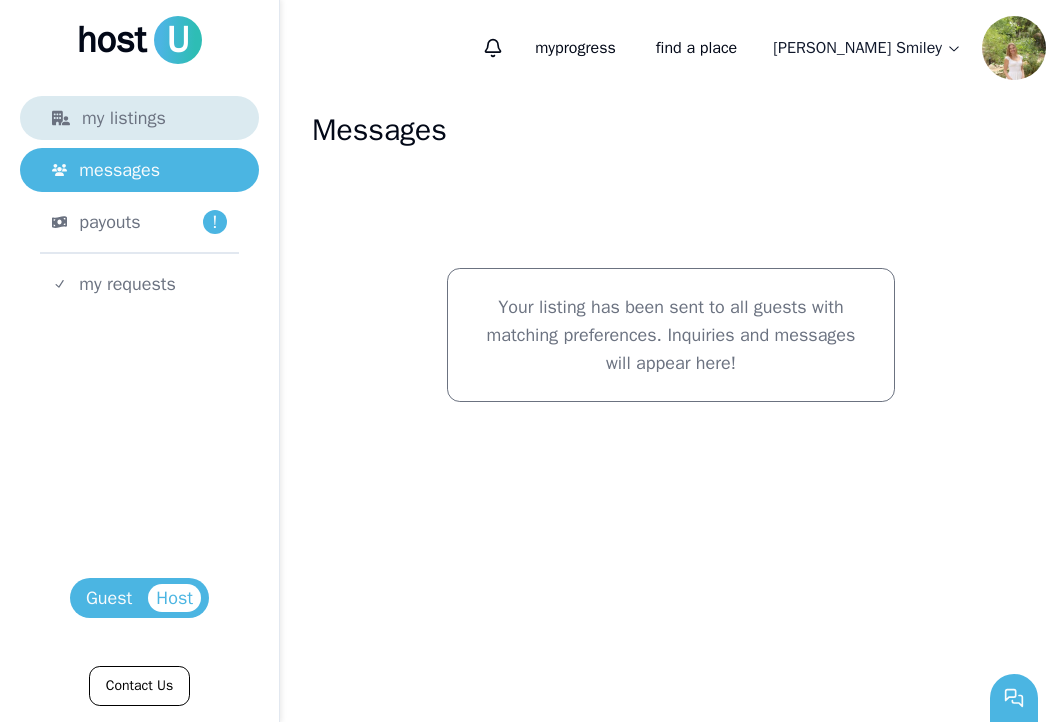 click on "my listings" at bounding box center (139, 118) 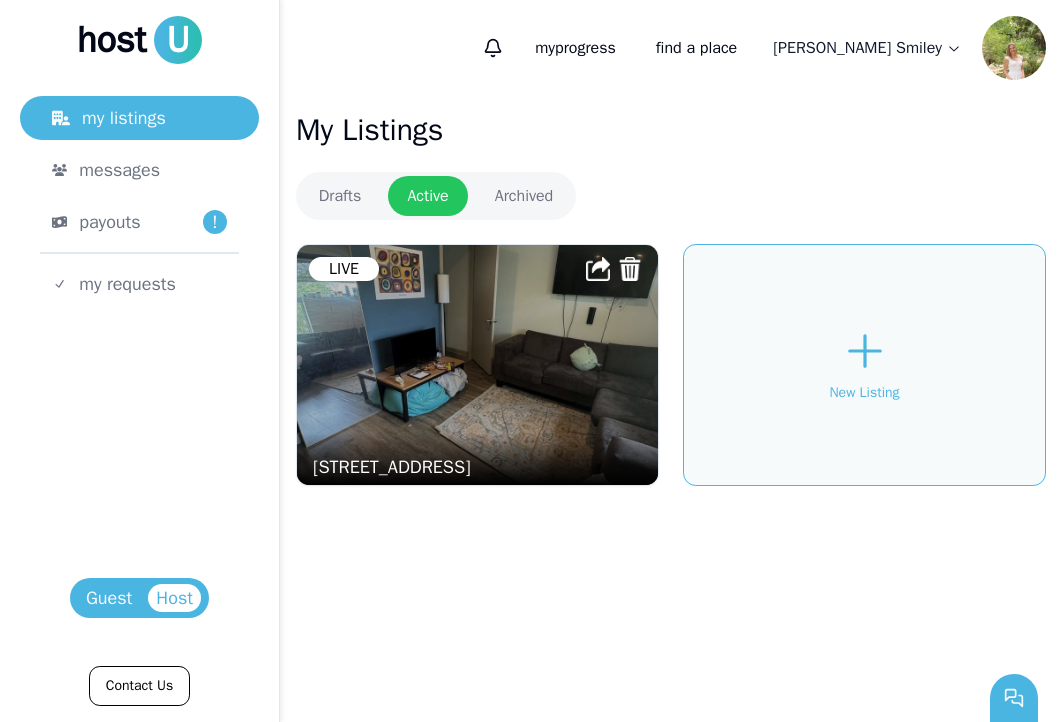 click at bounding box center (477, 365) 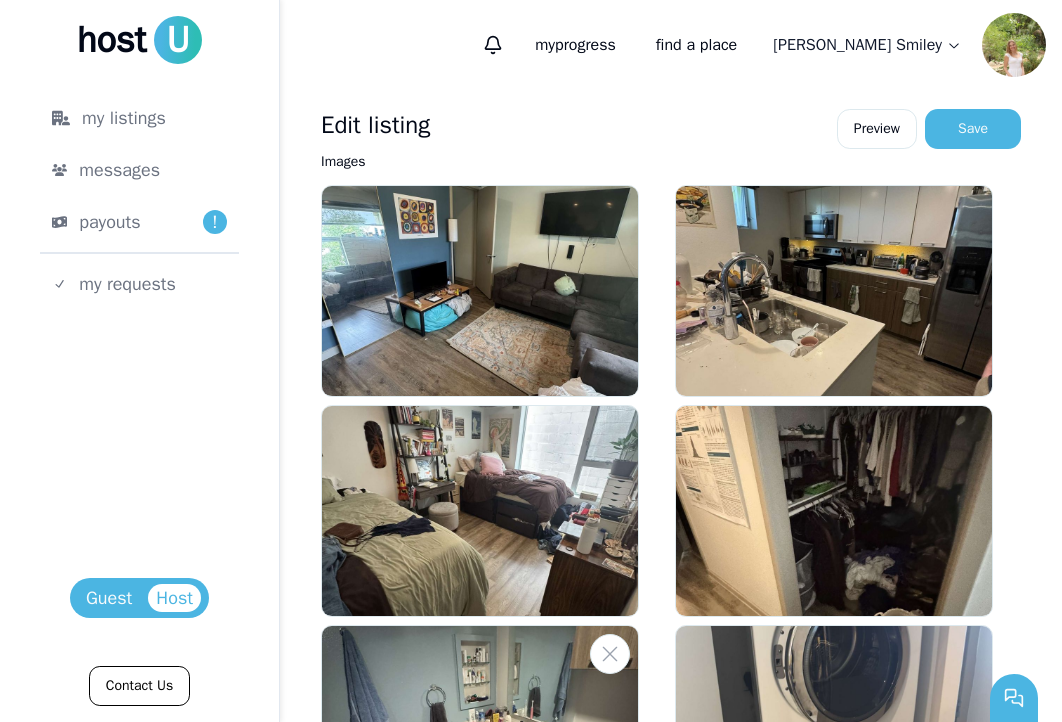 scroll, scrollTop: 0, scrollLeft: 0, axis: both 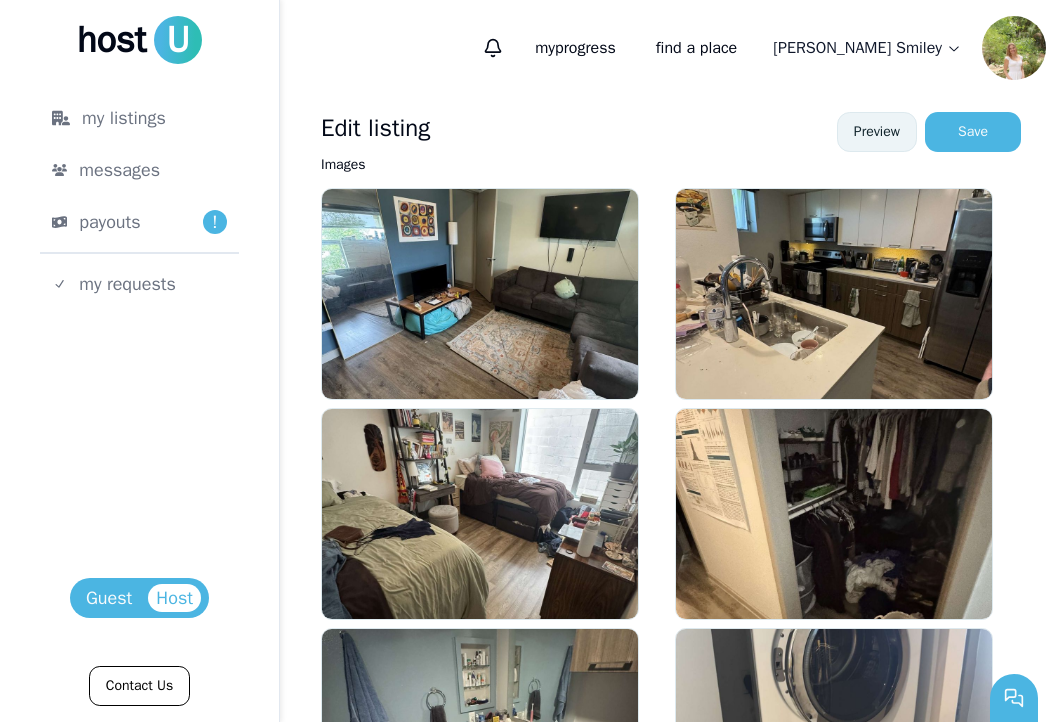 click on "Preview" at bounding box center [877, 132] 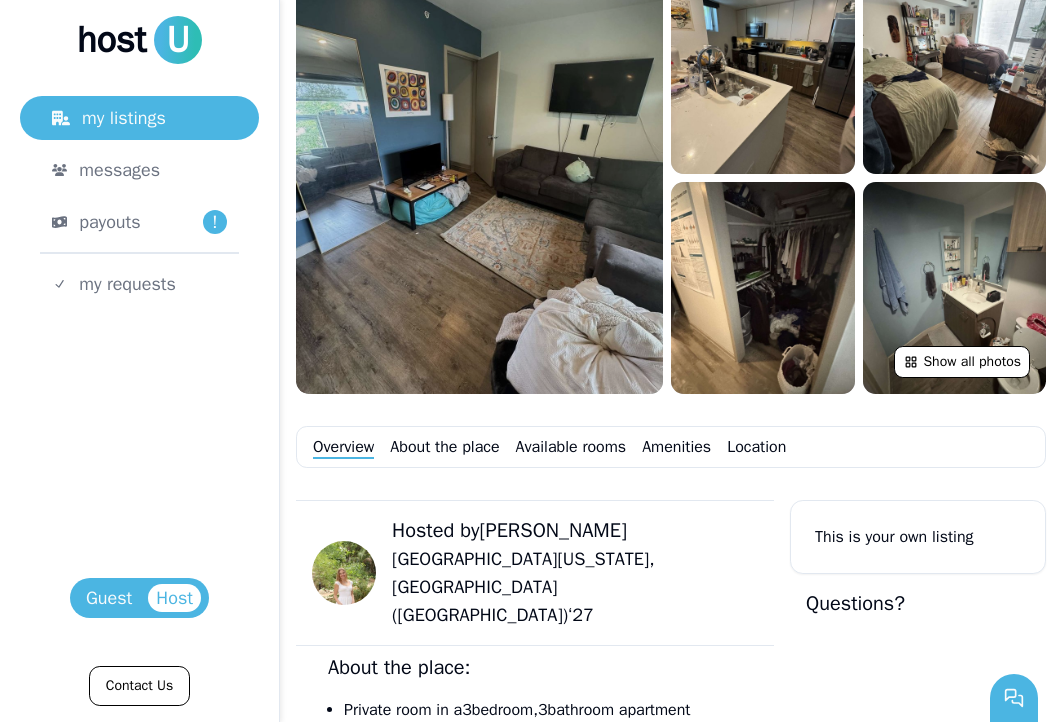 scroll, scrollTop: 376, scrollLeft: 0, axis: vertical 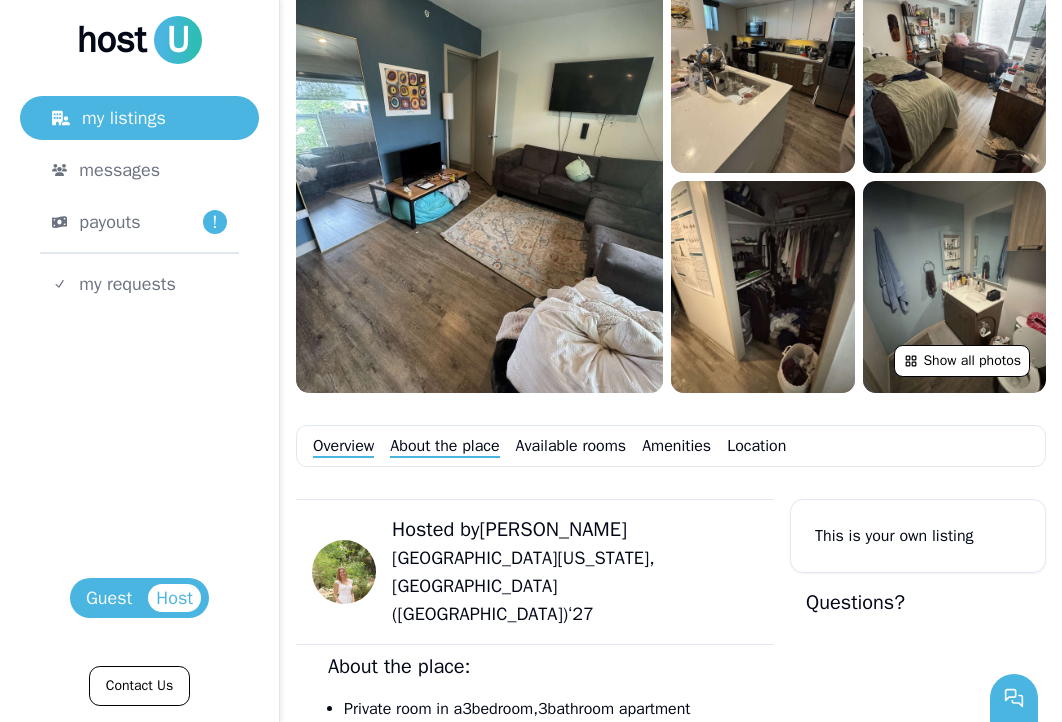 click on "About the place" at bounding box center [444, 446] 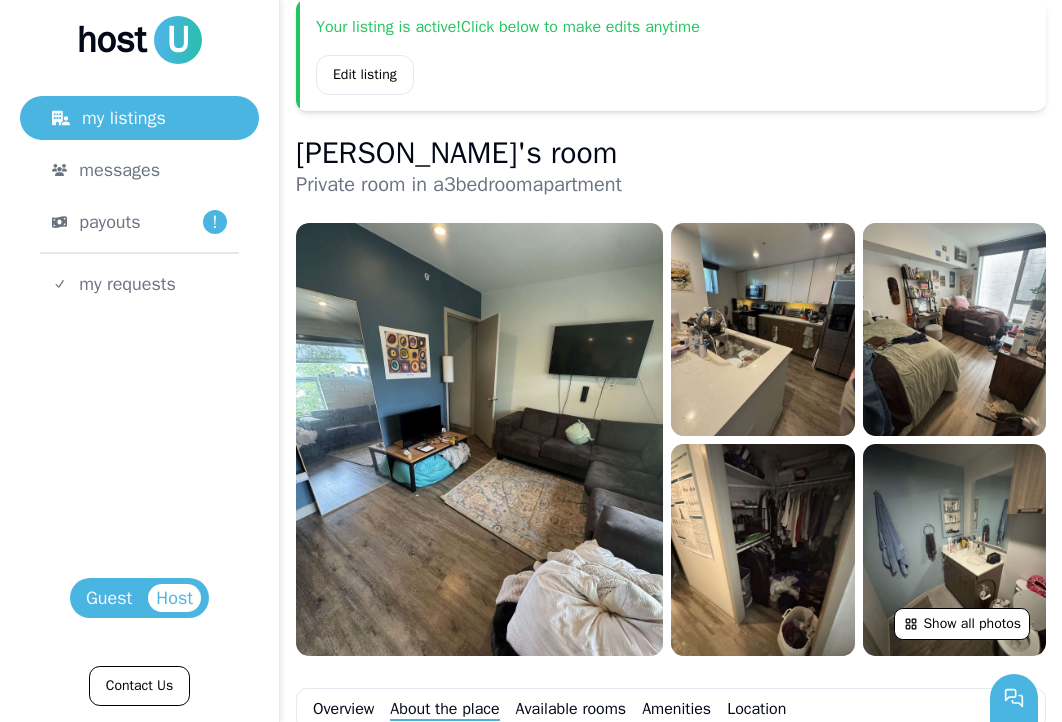 scroll, scrollTop: 0, scrollLeft: 0, axis: both 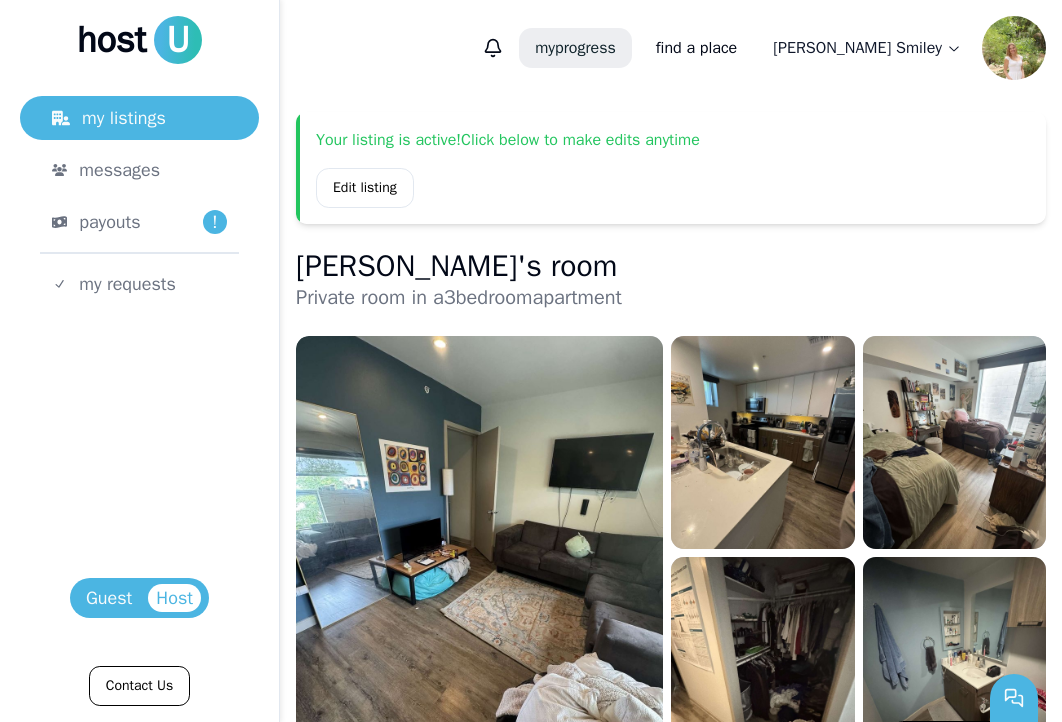click on "my  progress" at bounding box center [575, 48] 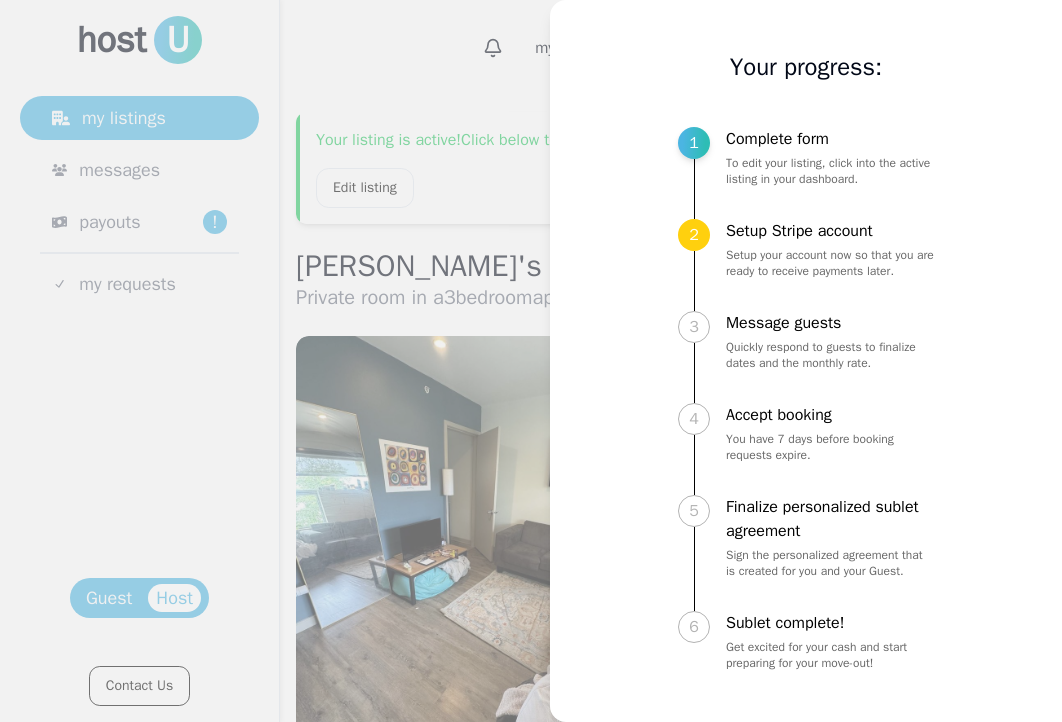 click at bounding box center (531, 361) 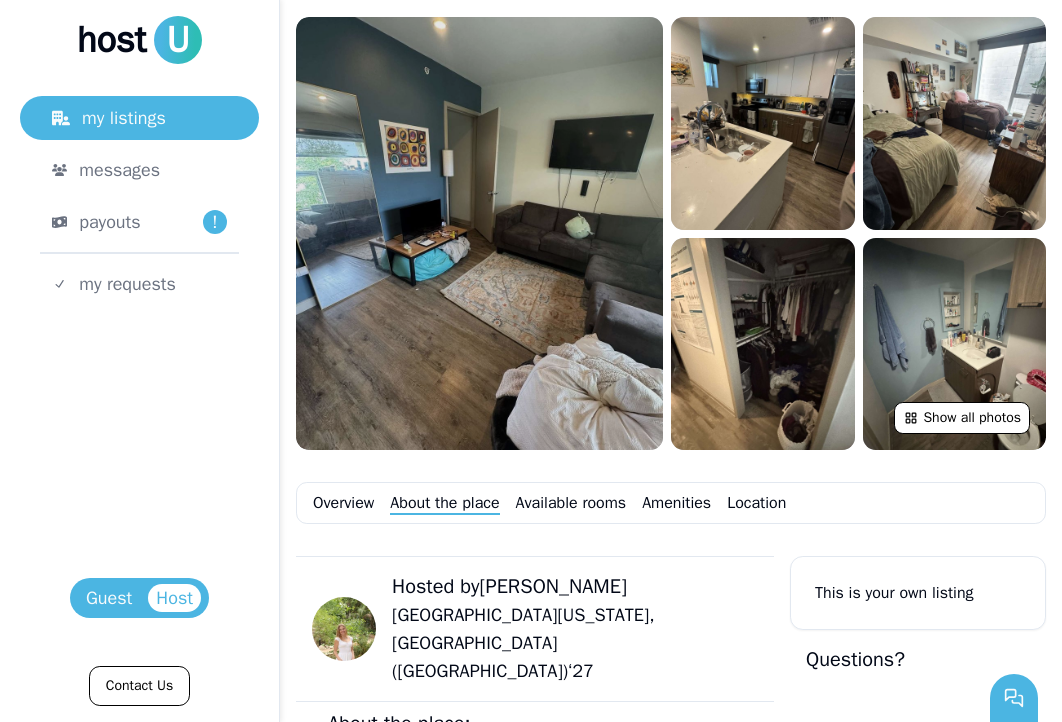 scroll, scrollTop: 324, scrollLeft: 0, axis: vertical 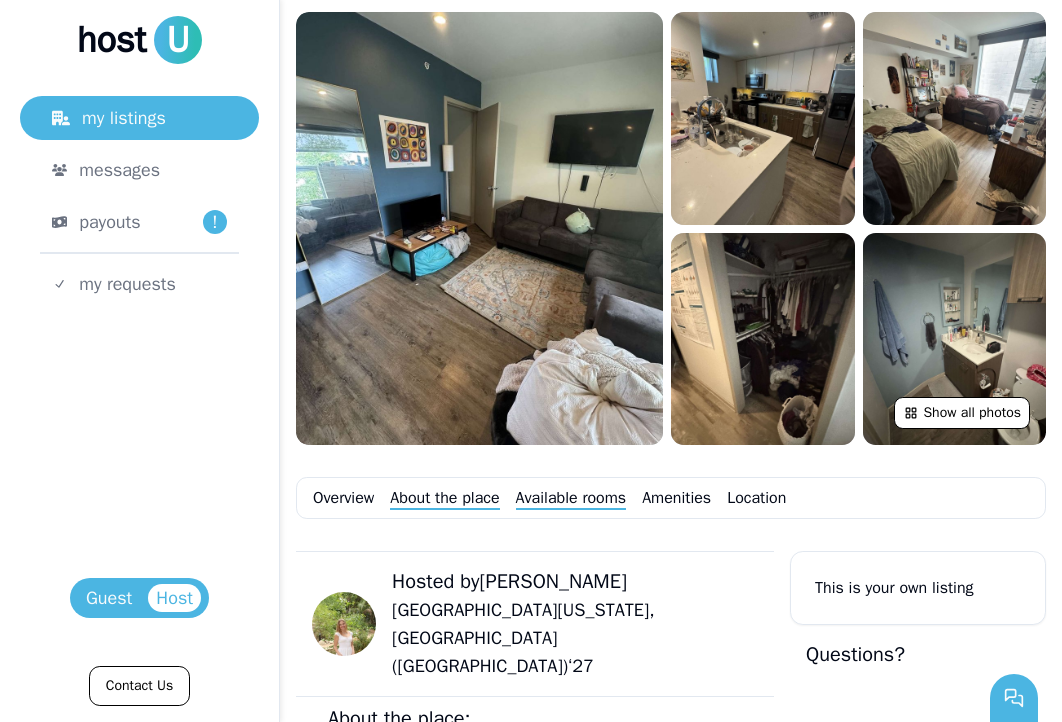 click on "Available rooms" at bounding box center [571, 498] 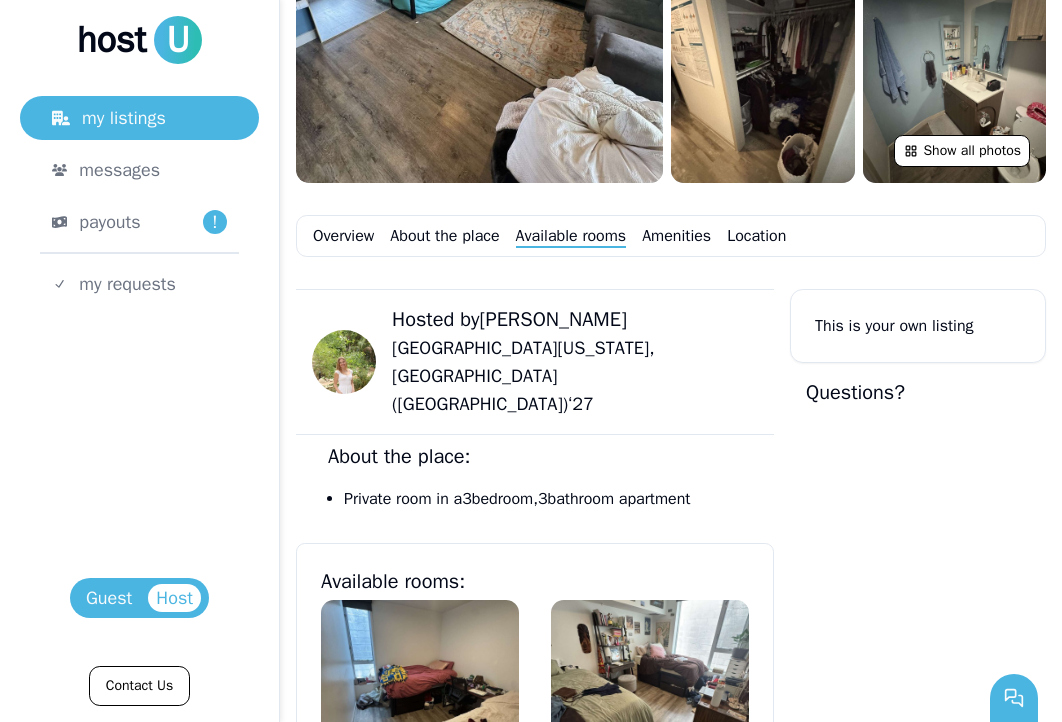 scroll, scrollTop: 0, scrollLeft: 0, axis: both 